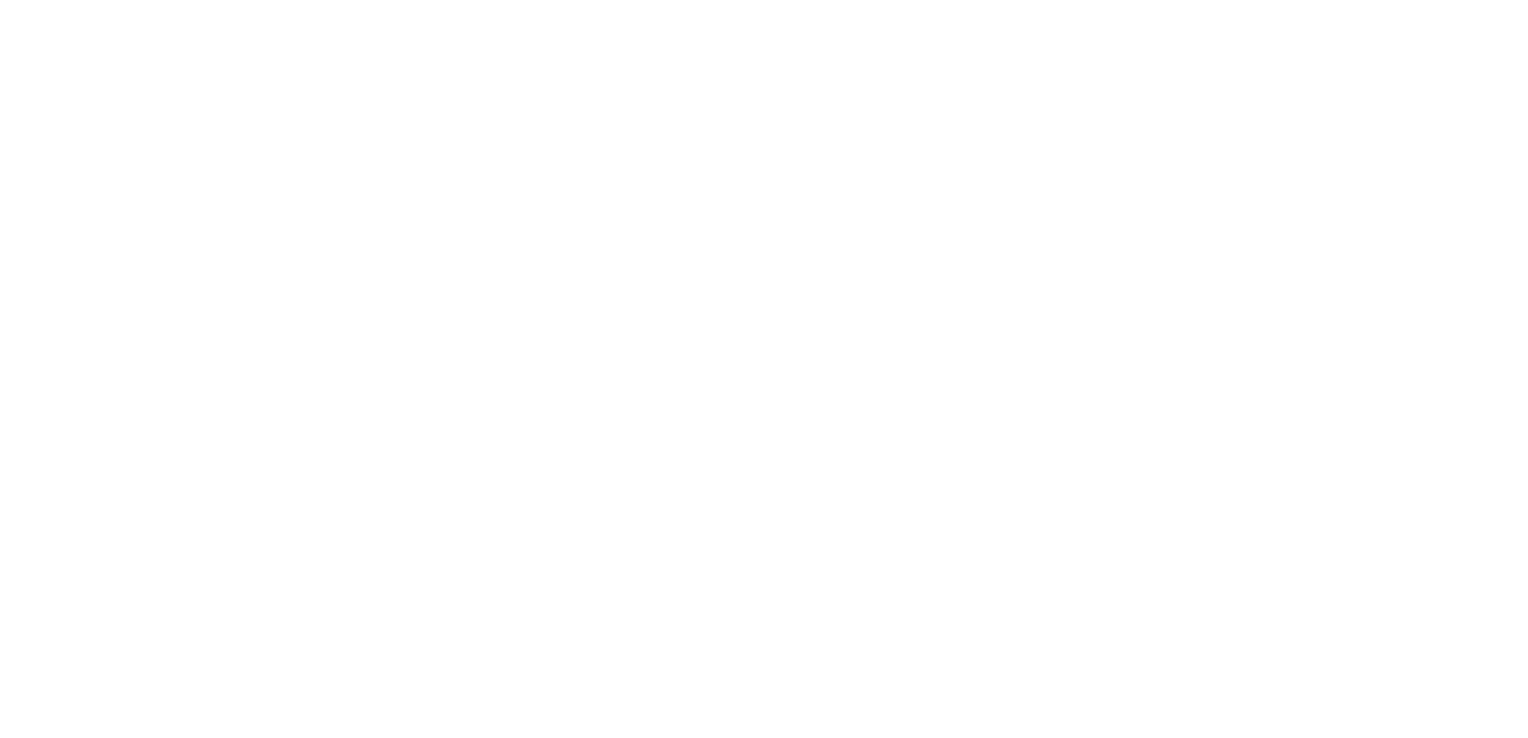 scroll, scrollTop: 0, scrollLeft: 0, axis: both 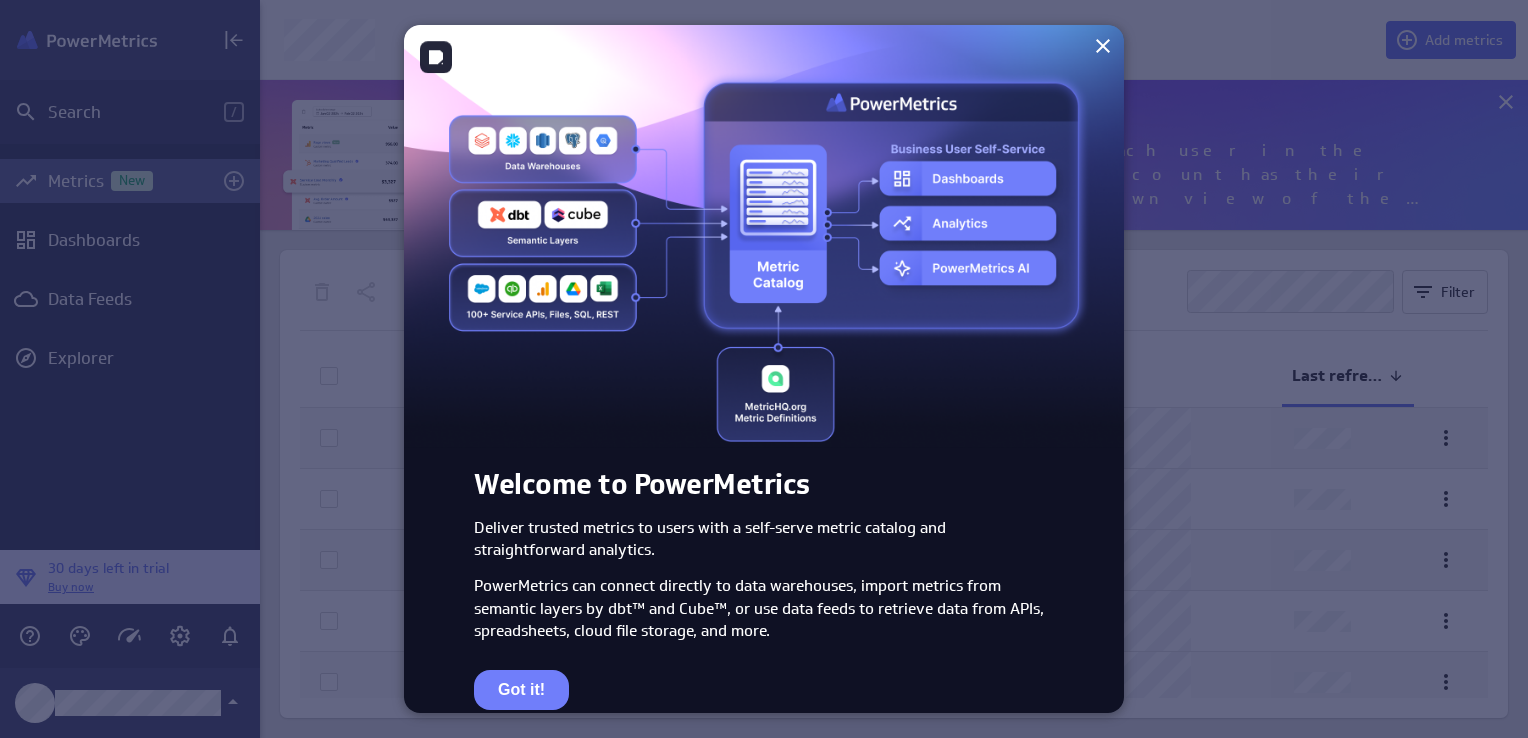 click 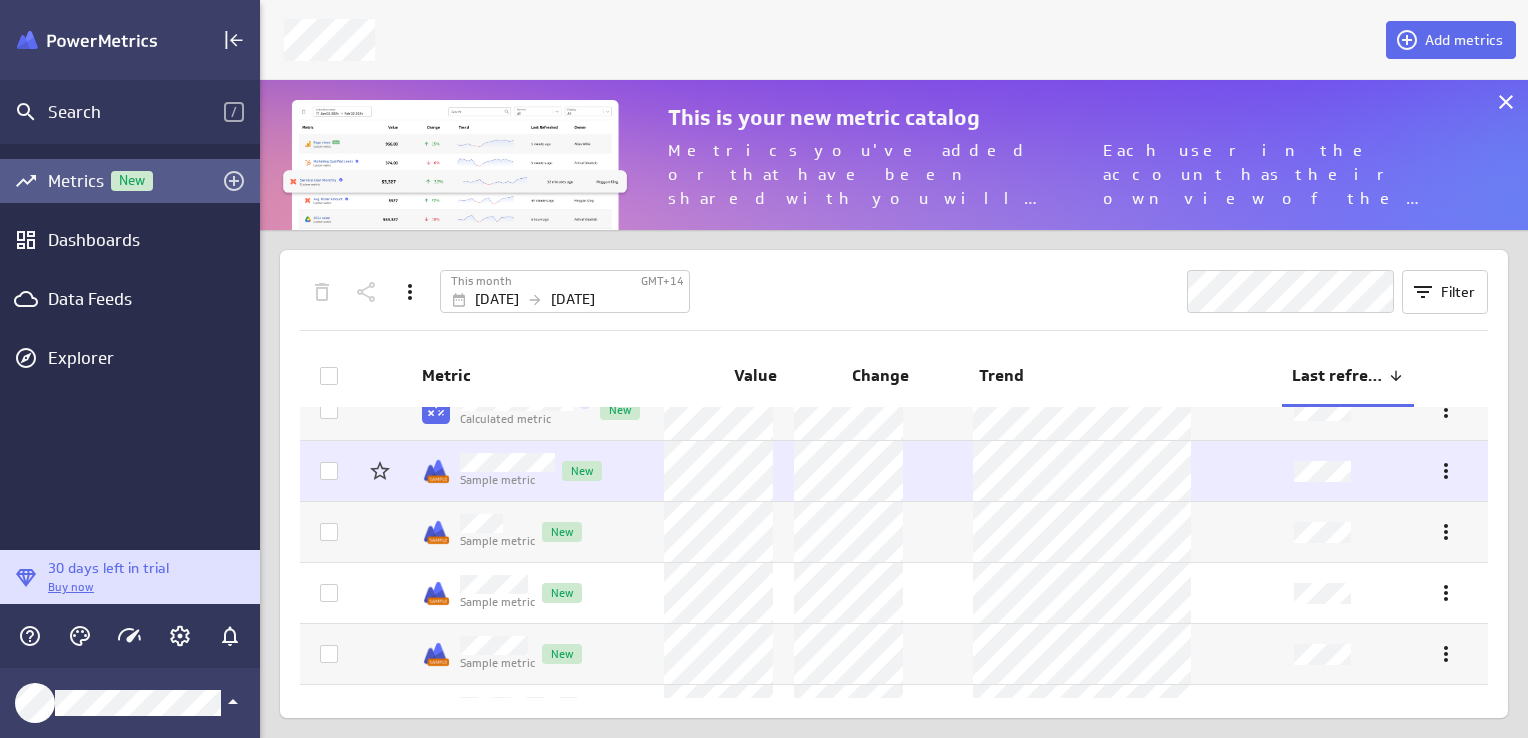 scroll, scrollTop: 0, scrollLeft: 0, axis: both 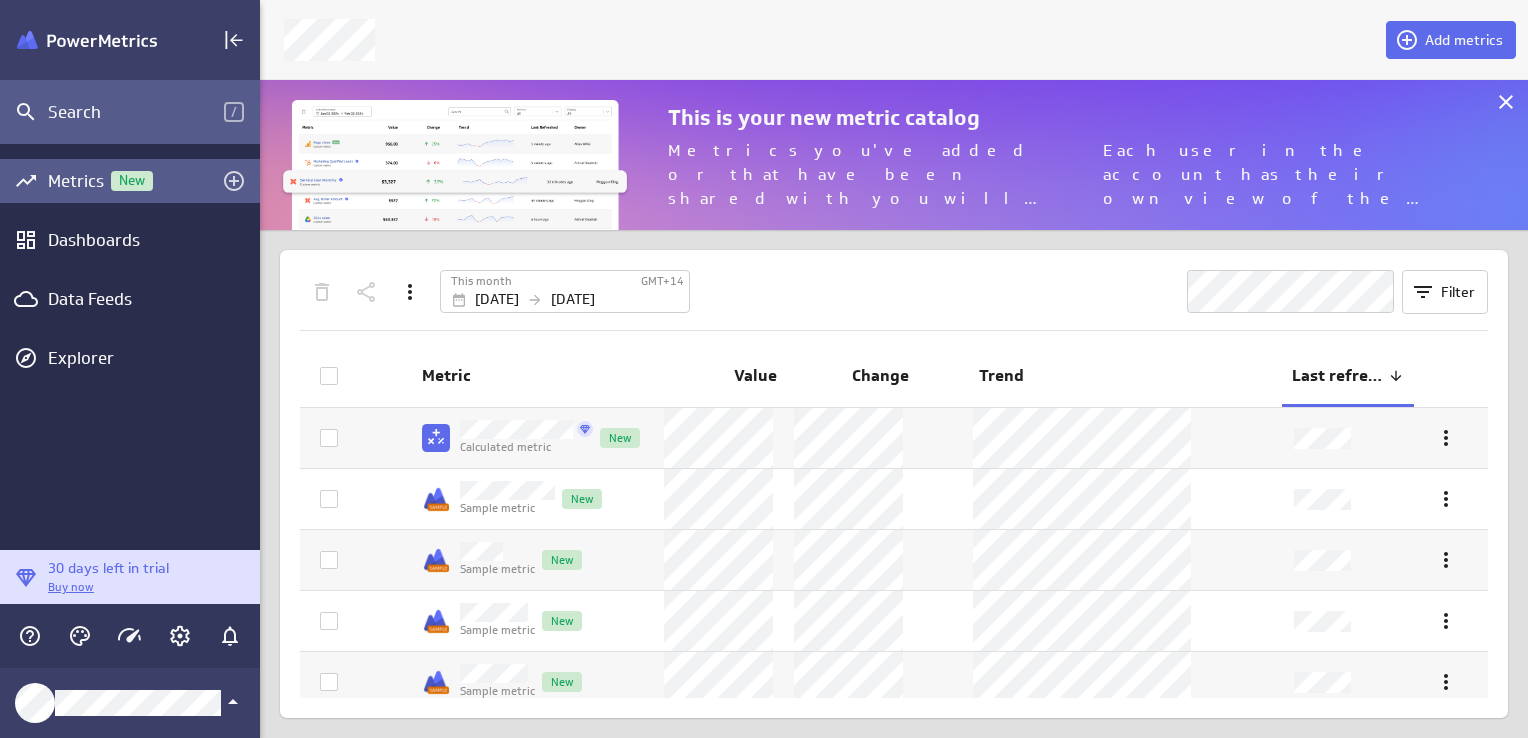 click on "Search" at bounding box center [136, 112] 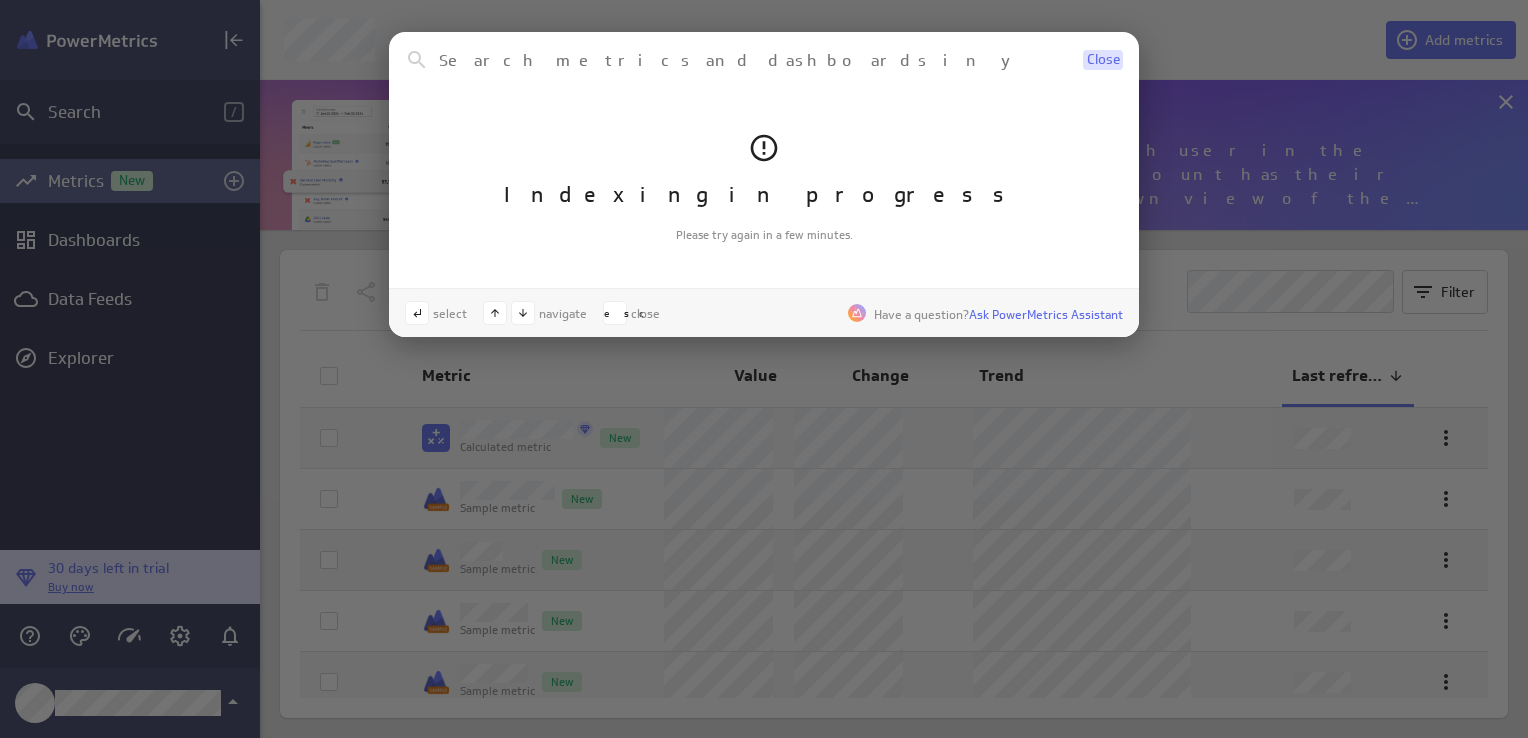 click on "Close" at bounding box center [1103, 60] 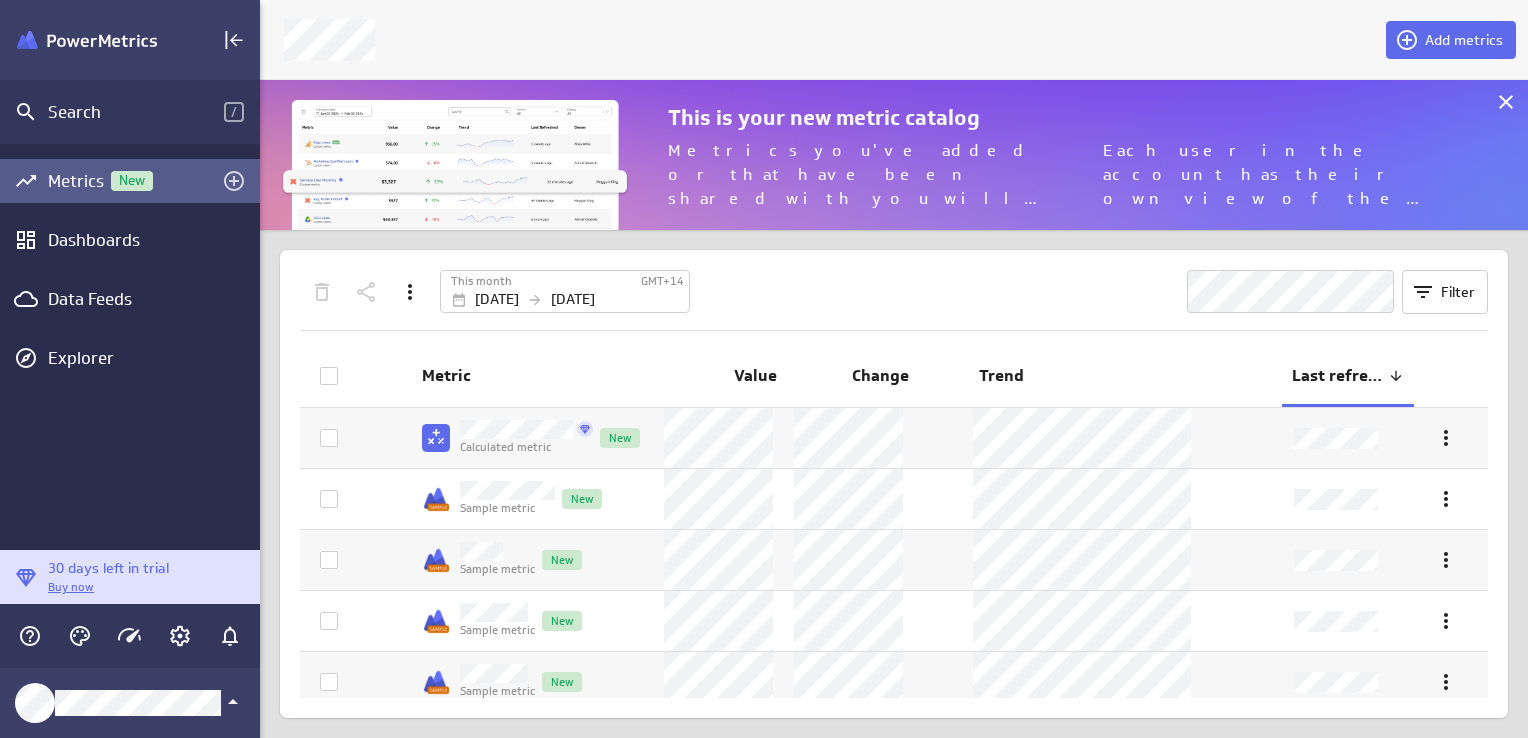 drag, startPoint x: 392, startPoint y: 46, endPoint x: 458, endPoint y: 1, distance: 79.881165 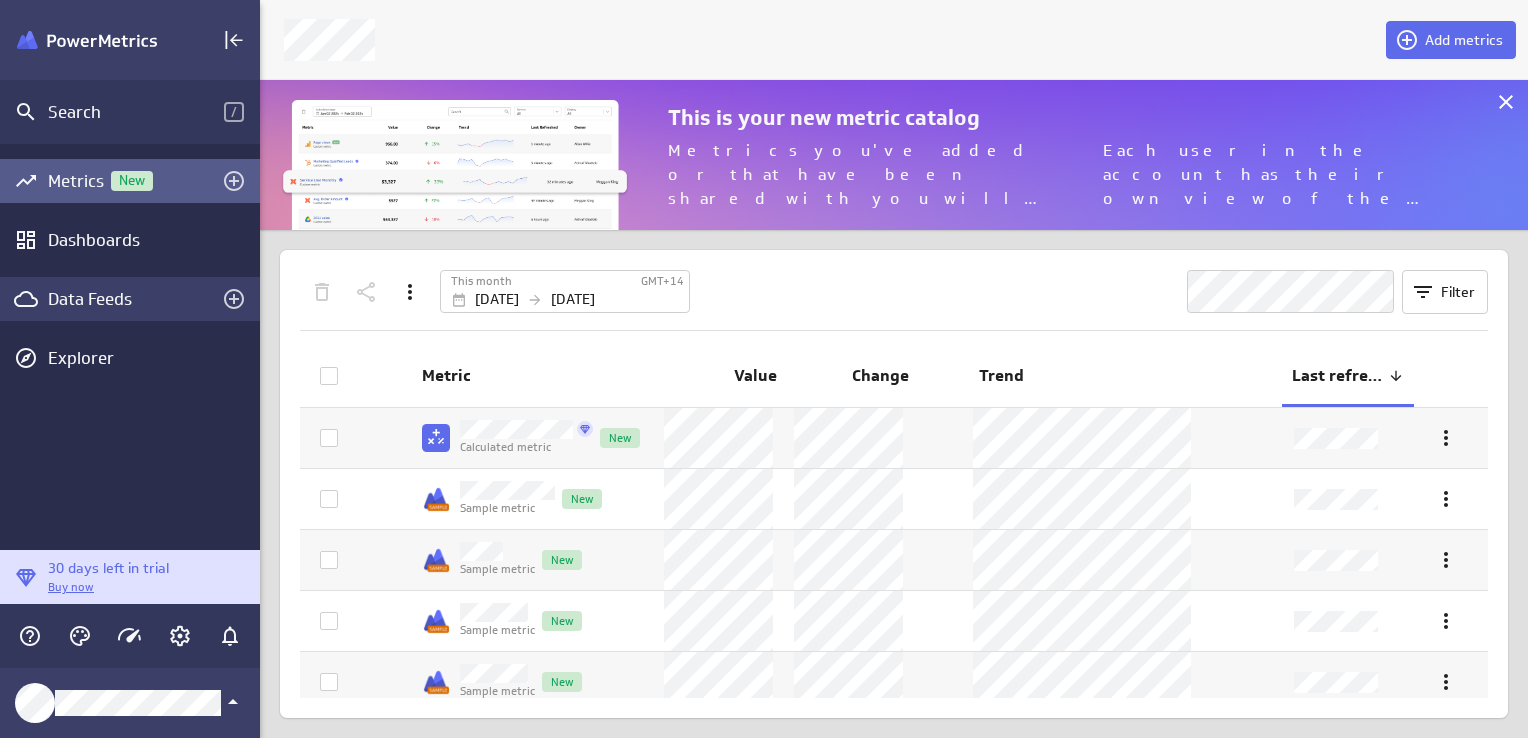 click on "Data Feeds" at bounding box center (130, 299) 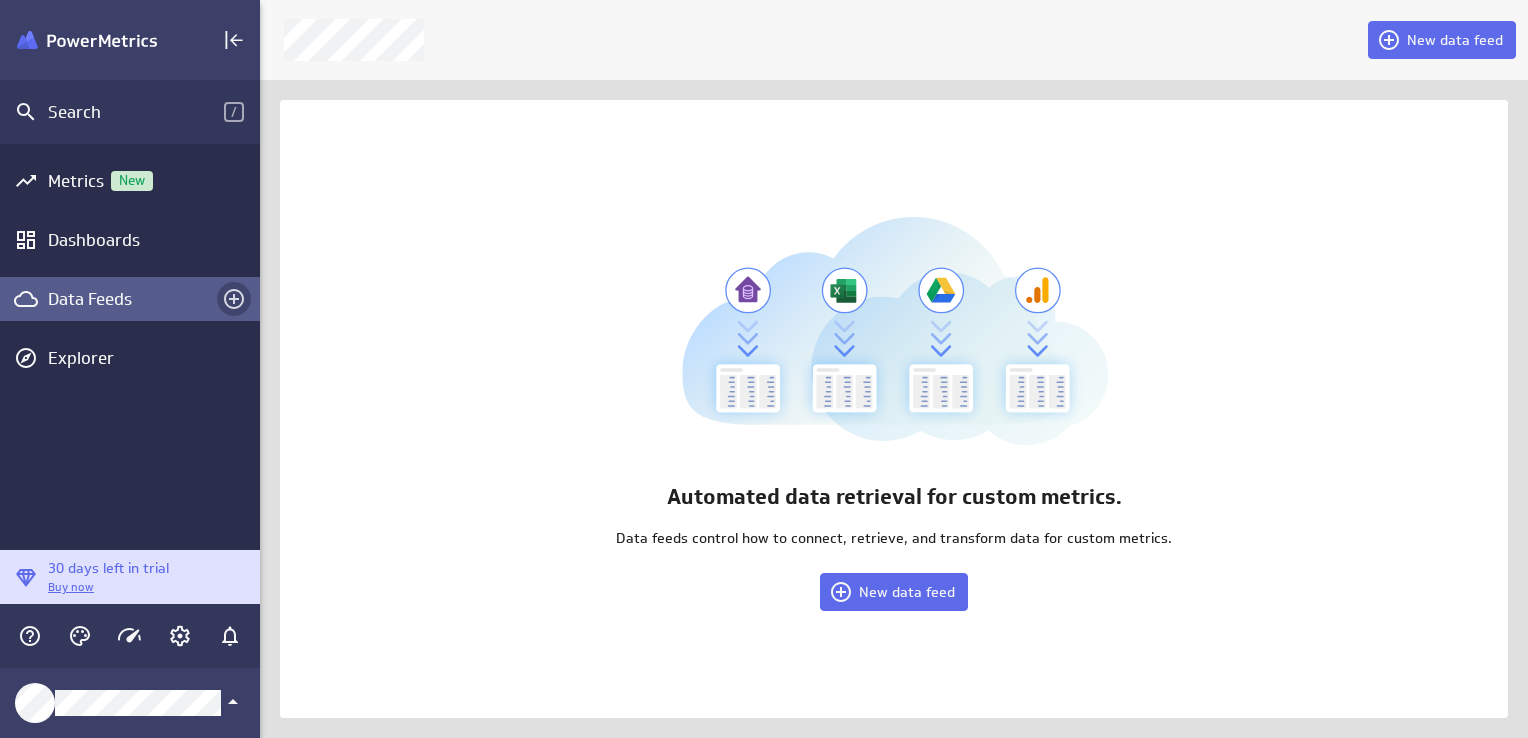 click 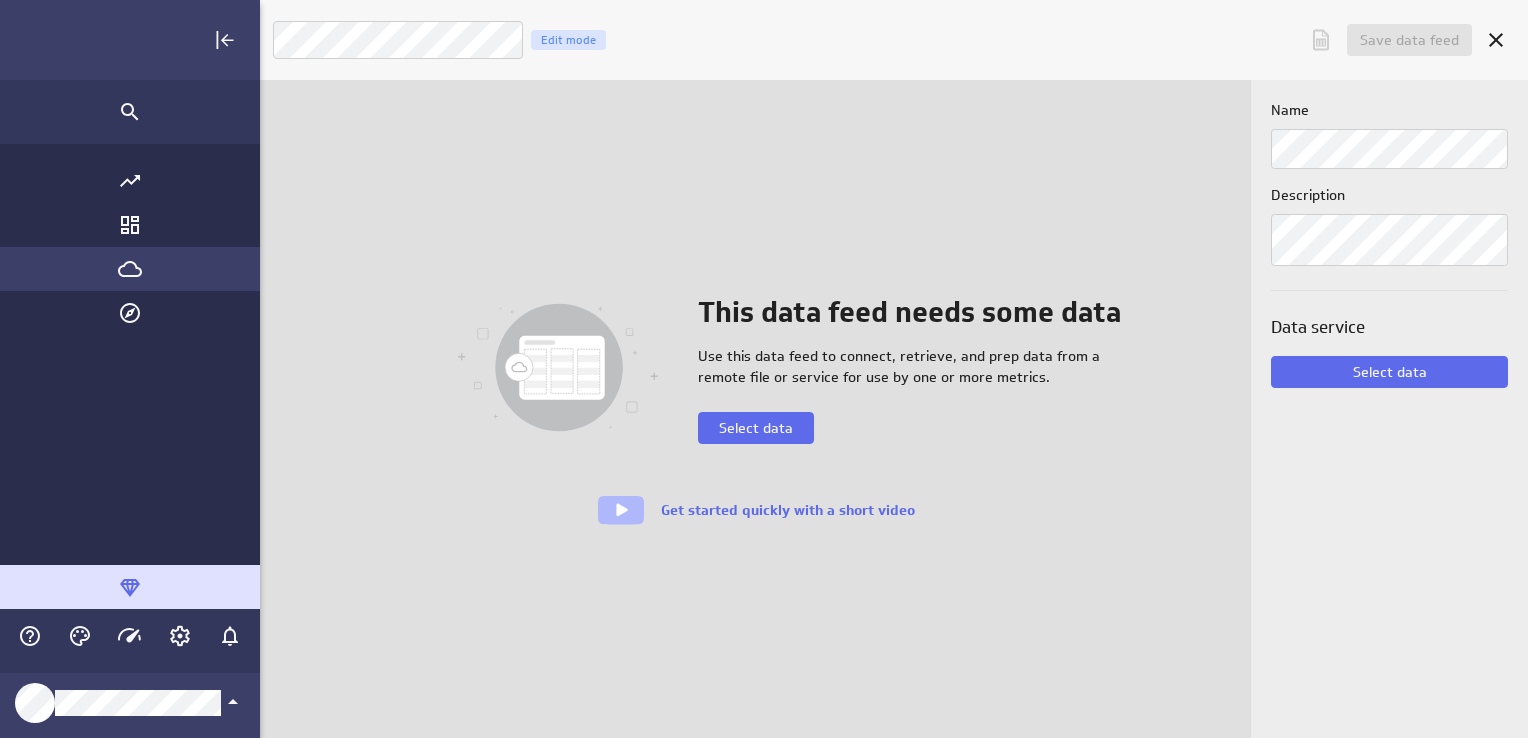 scroll, scrollTop: 9, scrollLeft: 8, axis: both 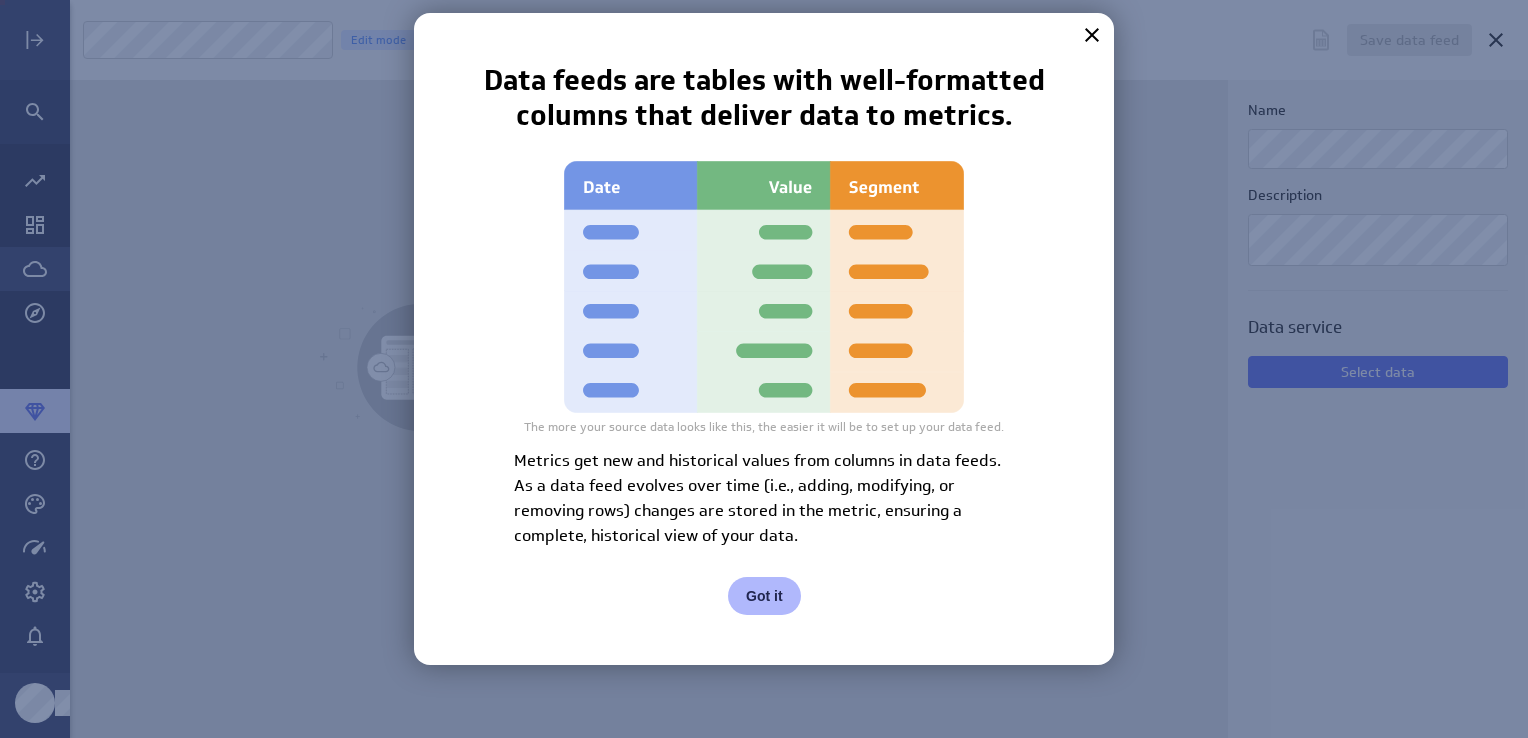click on "The more your source data looks like this, the easier it will be to set up your data feed." at bounding box center [764, 426] 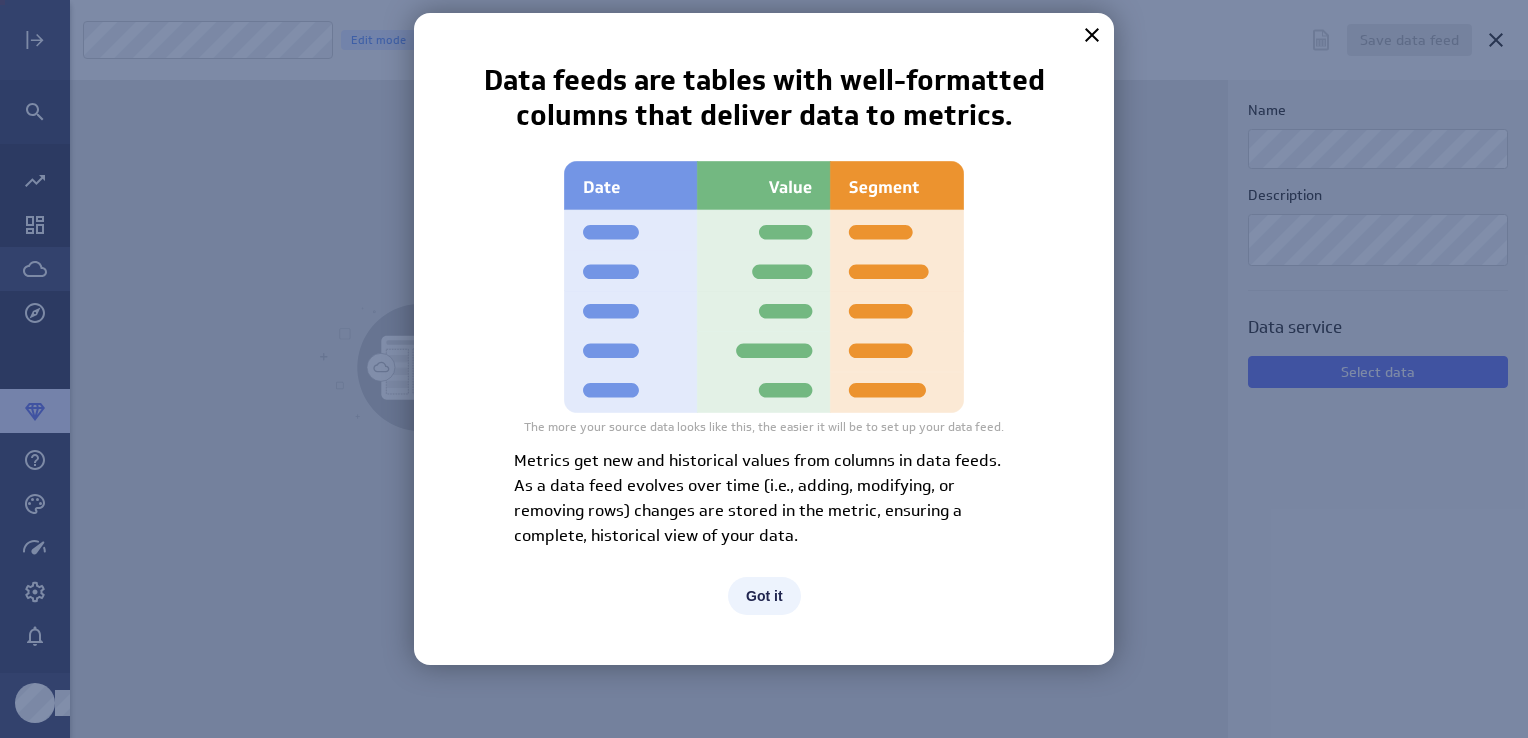 click on "Got it" at bounding box center [764, 596] 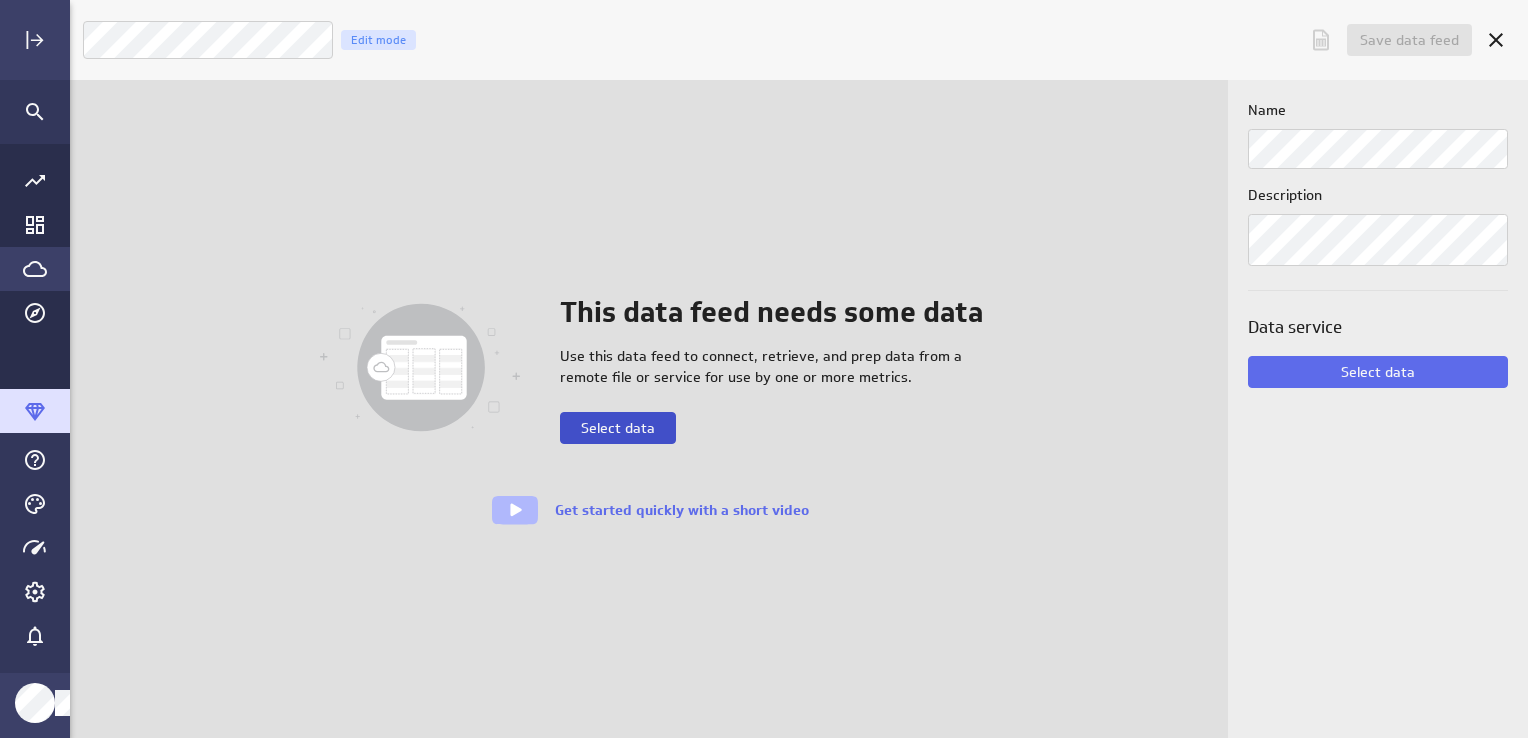 click on "Select data" at bounding box center (618, 428) 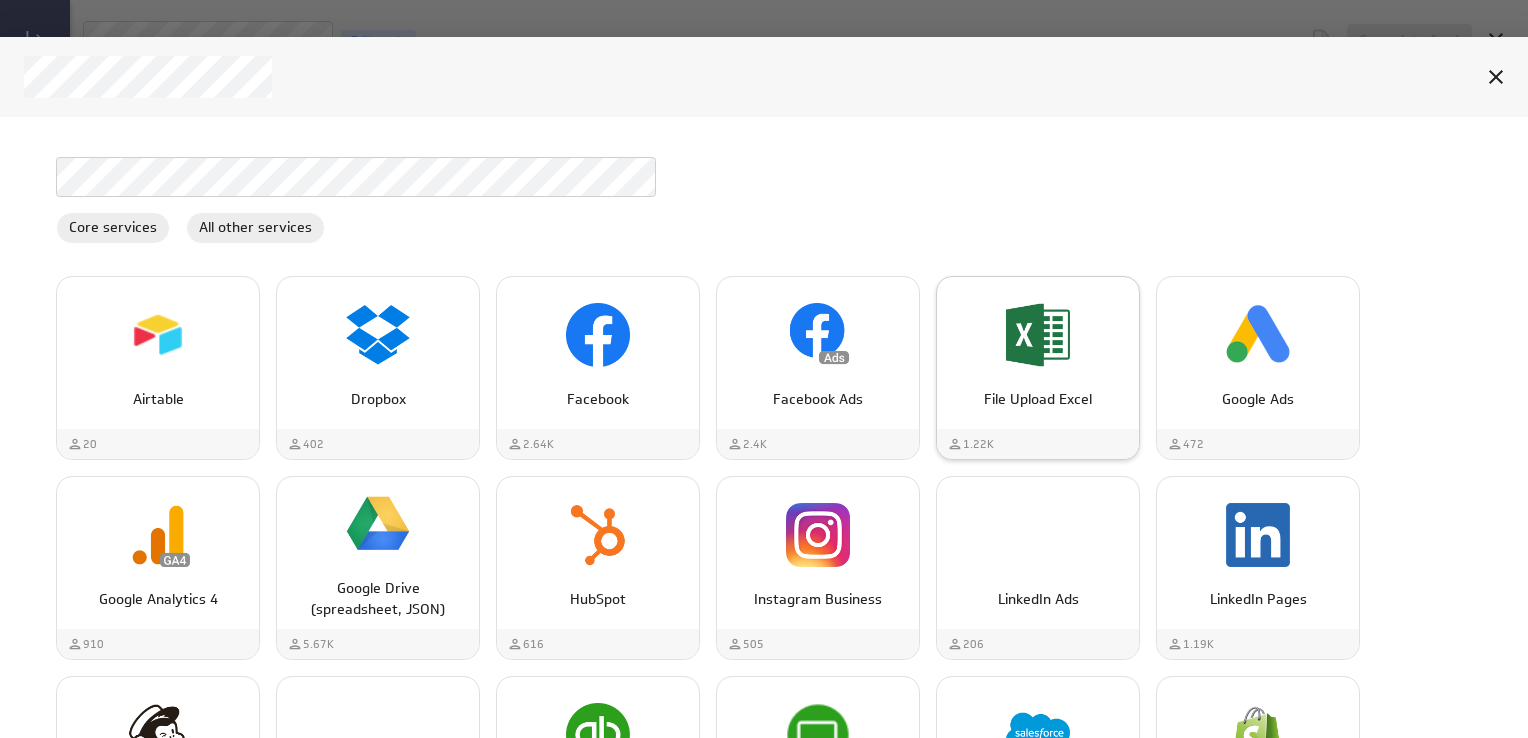 scroll, scrollTop: 0, scrollLeft: 0, axis: both 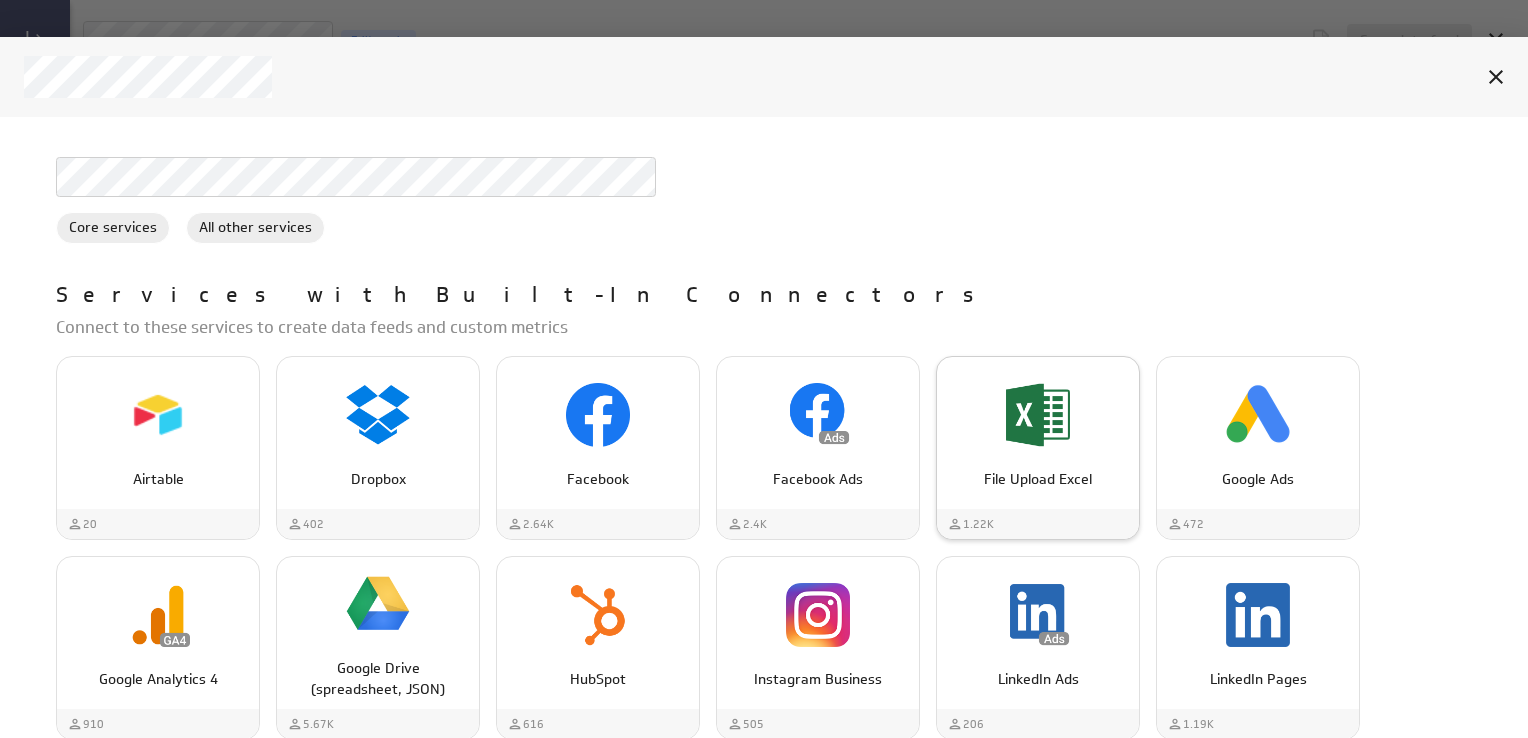 click at bounding box center [1038, 415] 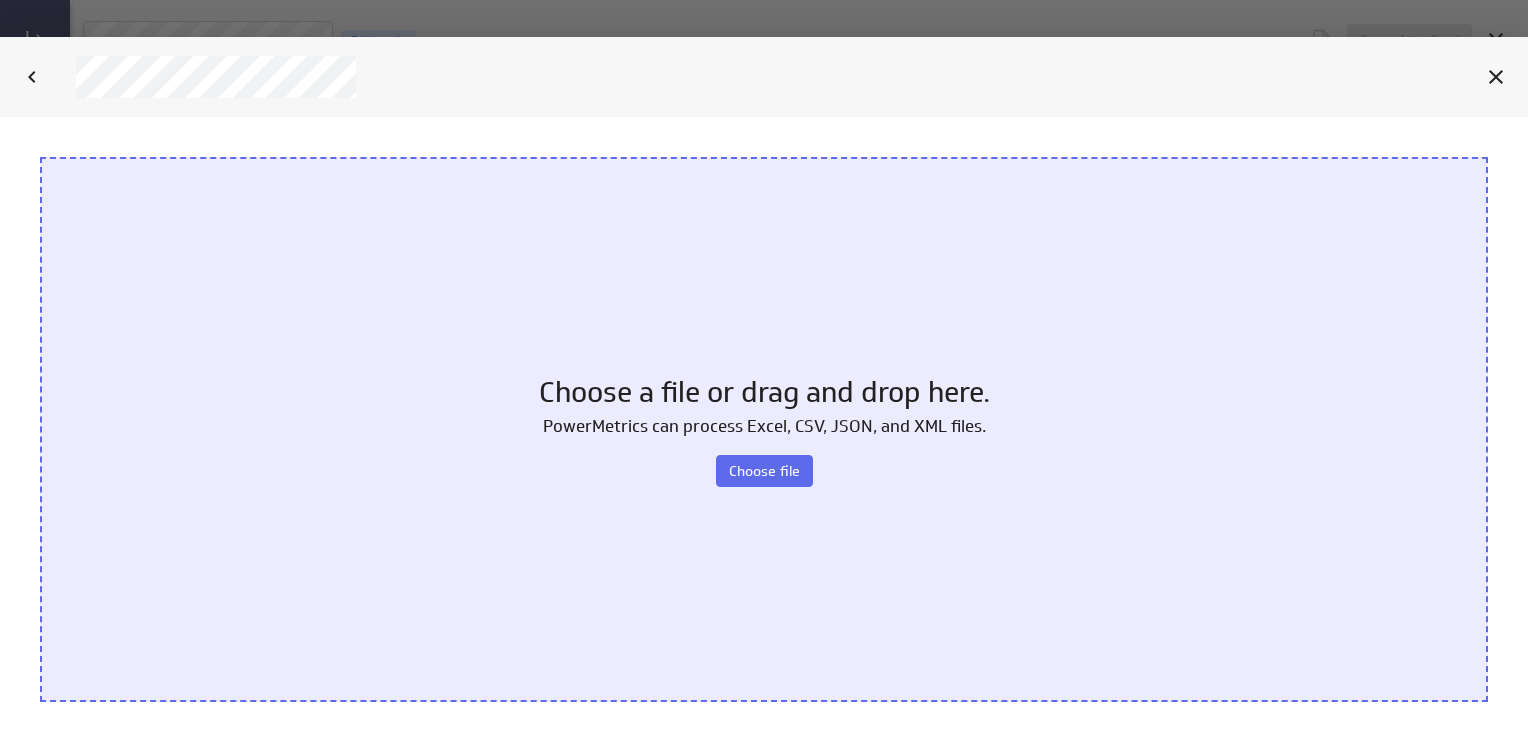 scroll, scrollTop: 0, scrollLeft: 0, axis: both 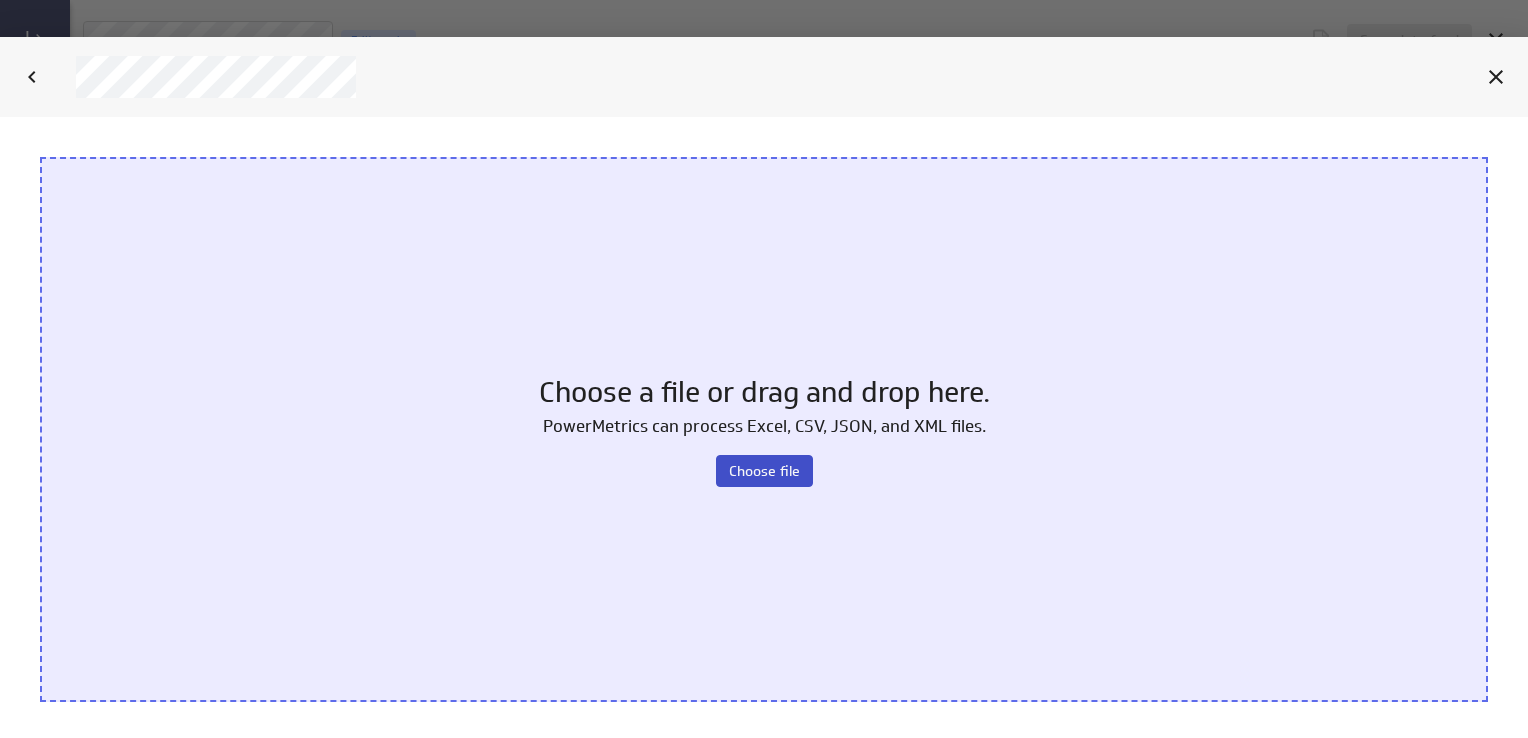 click on "Choose file" at bounding box center [764, 470] 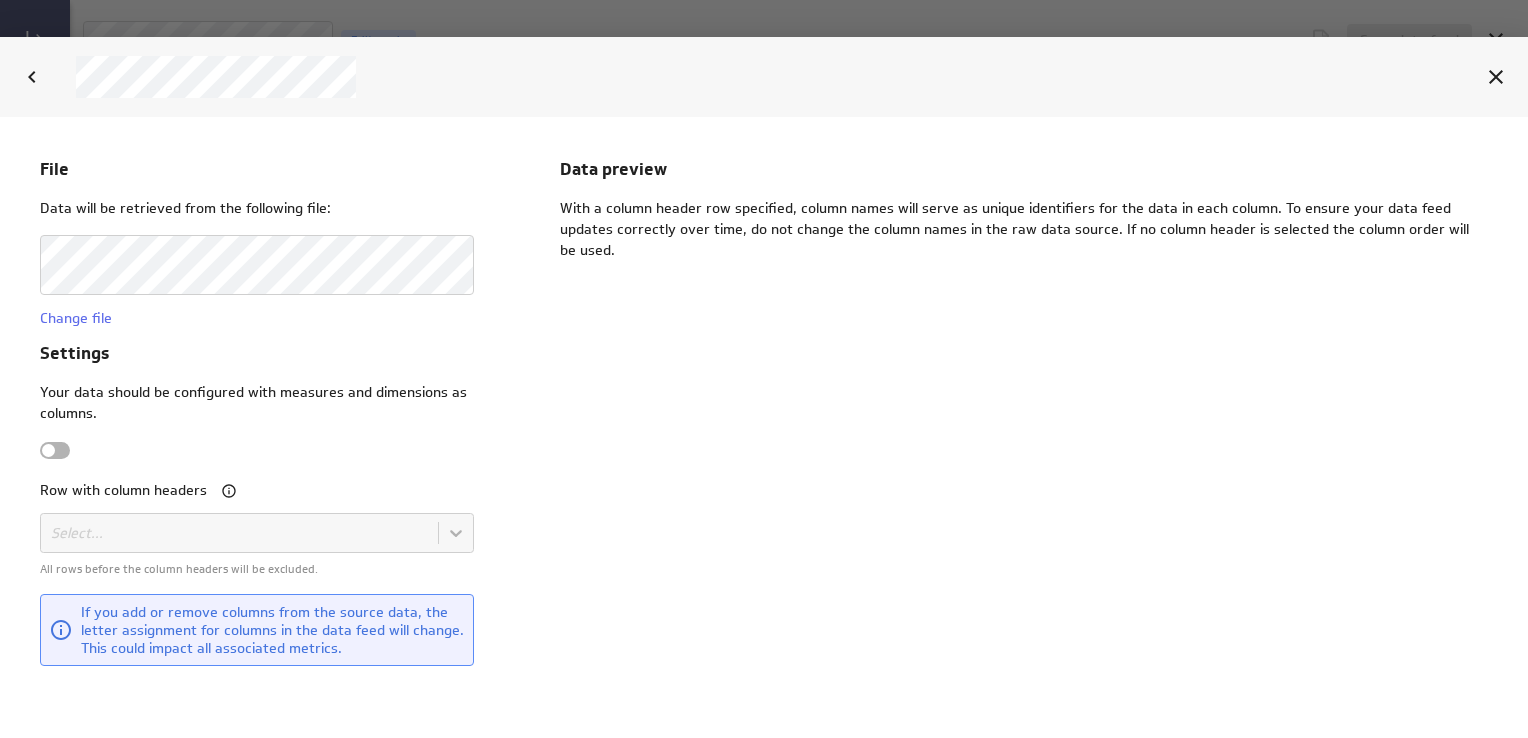scroll, scrollTop: 0, scrollLeft: 0, axis: both 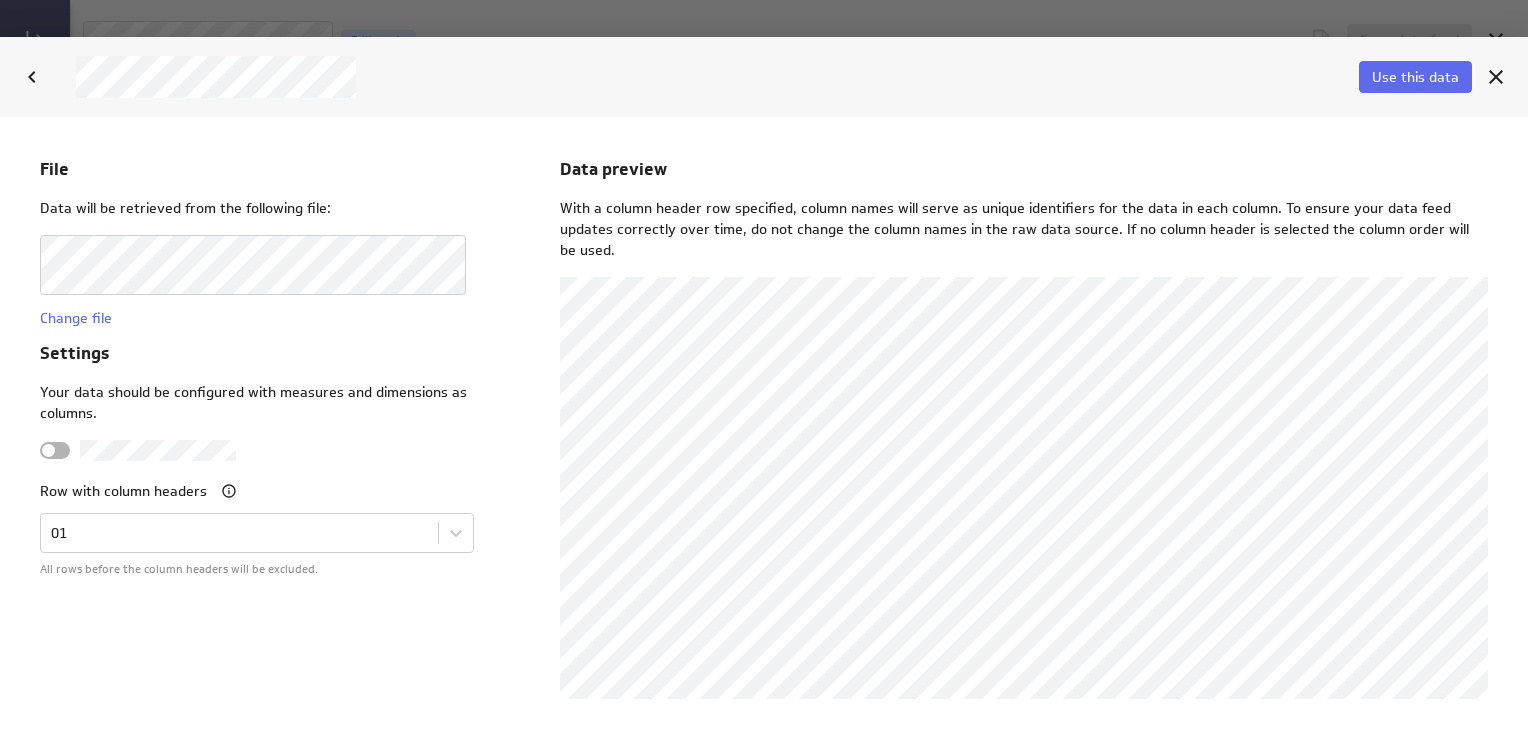 click at bounding box center [55, 449] 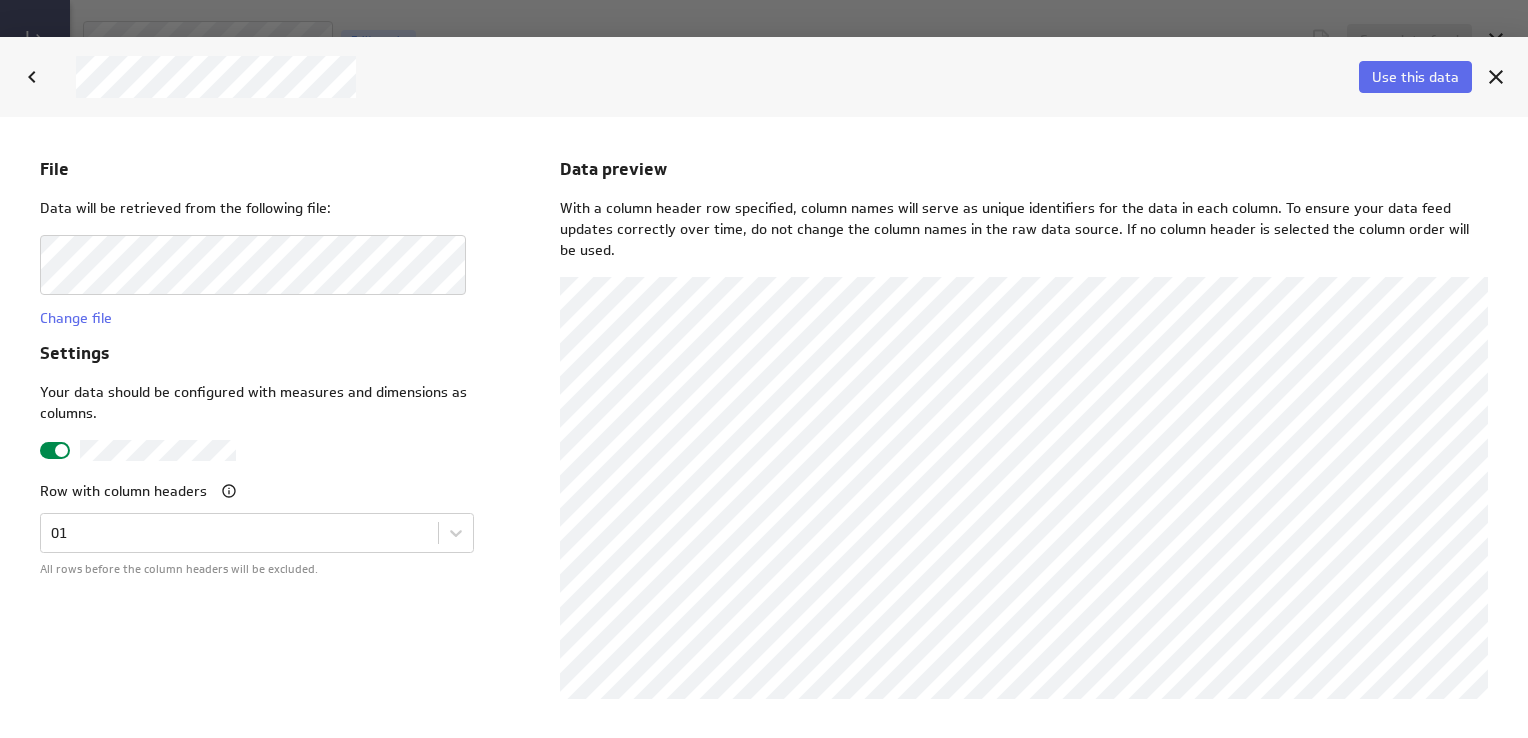 click on "Settings" 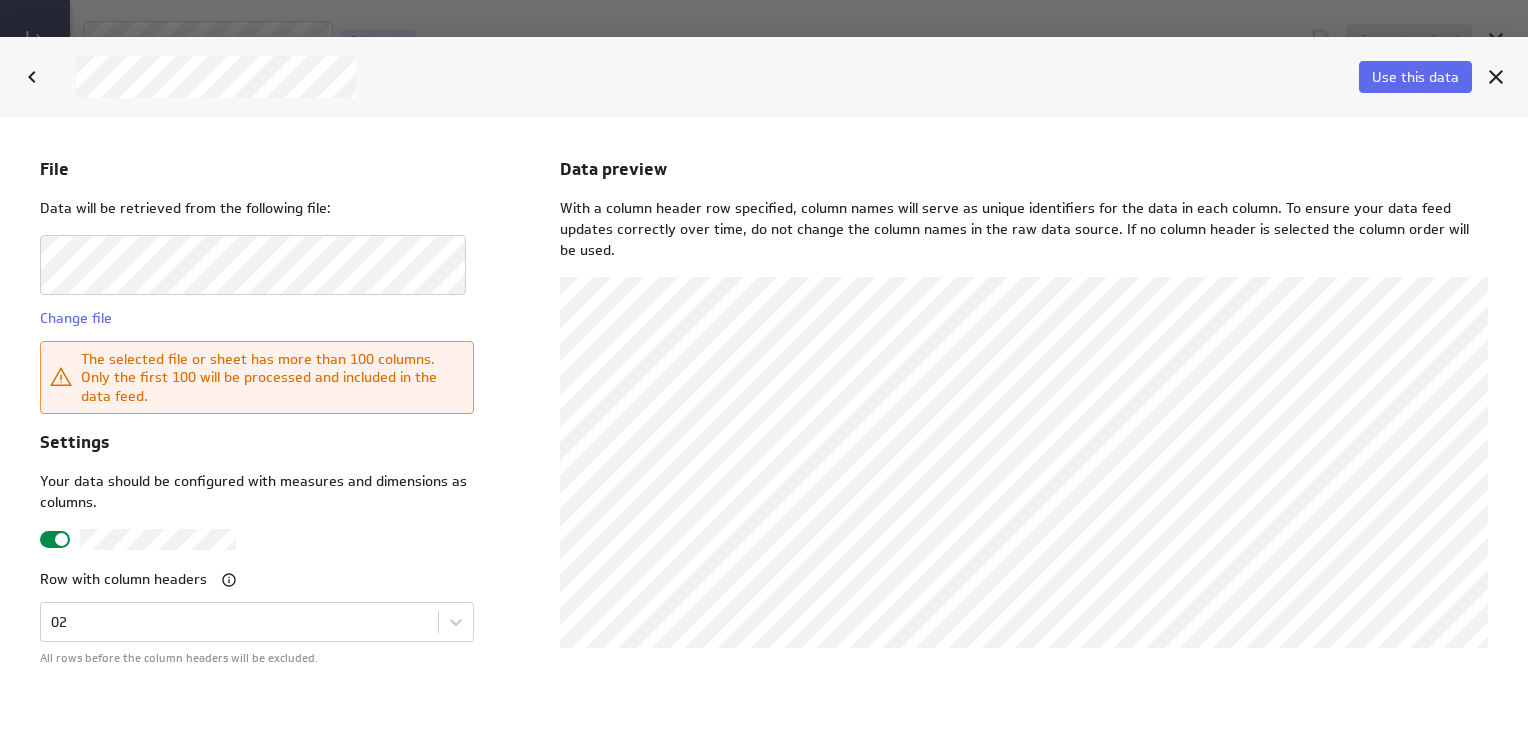 click at bounding box center [55, 538] 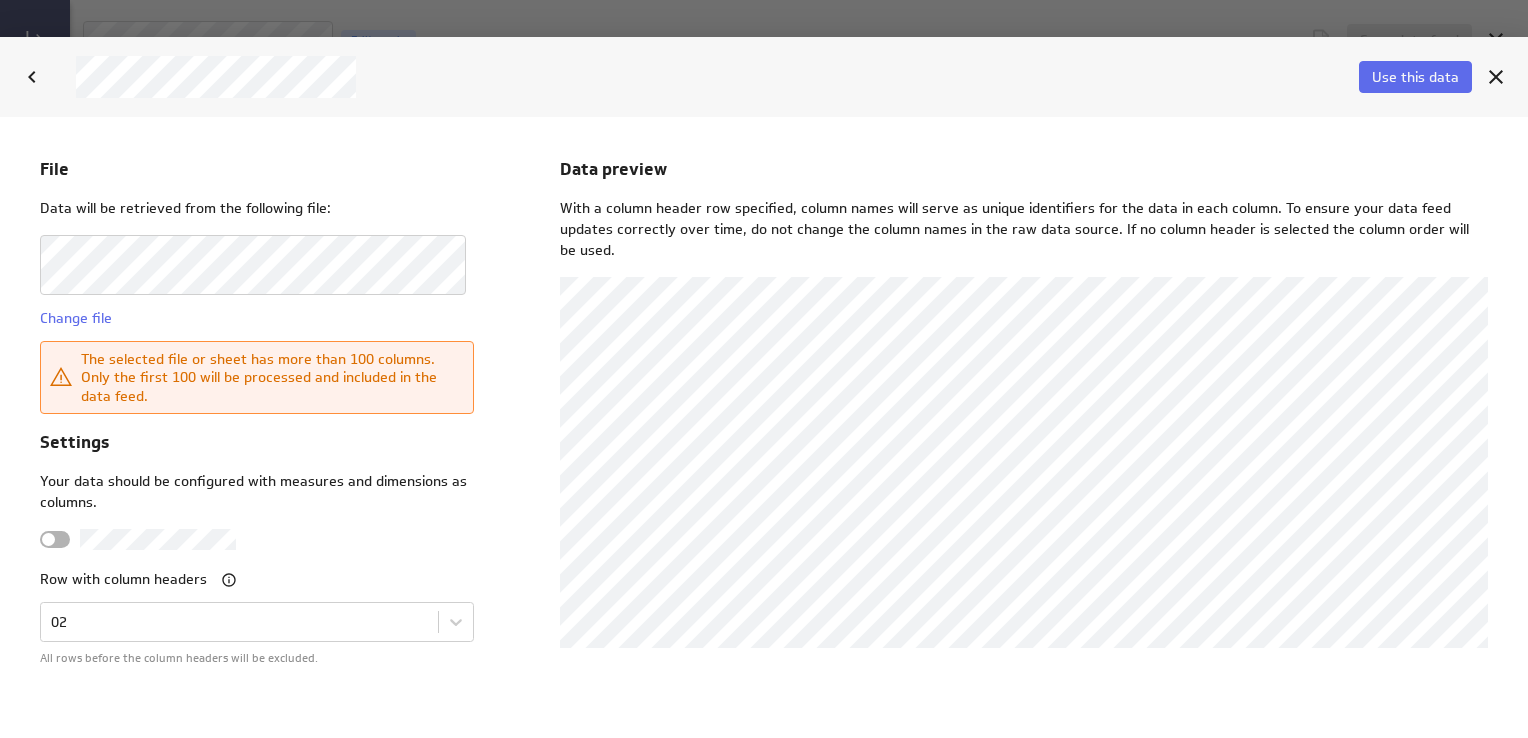 click at bounding box center [55, 538] 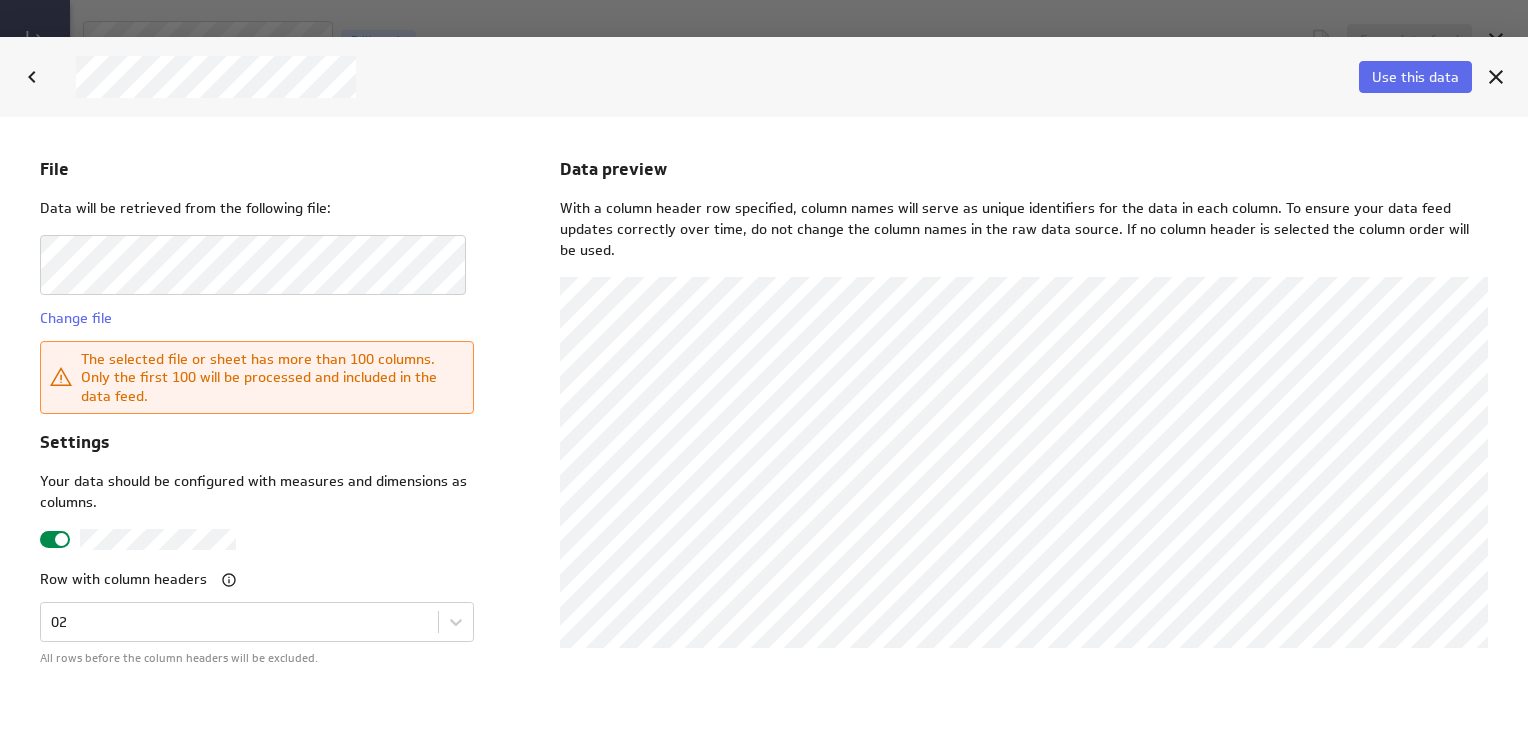 click on "Settings" at bounding box center [257, 441] 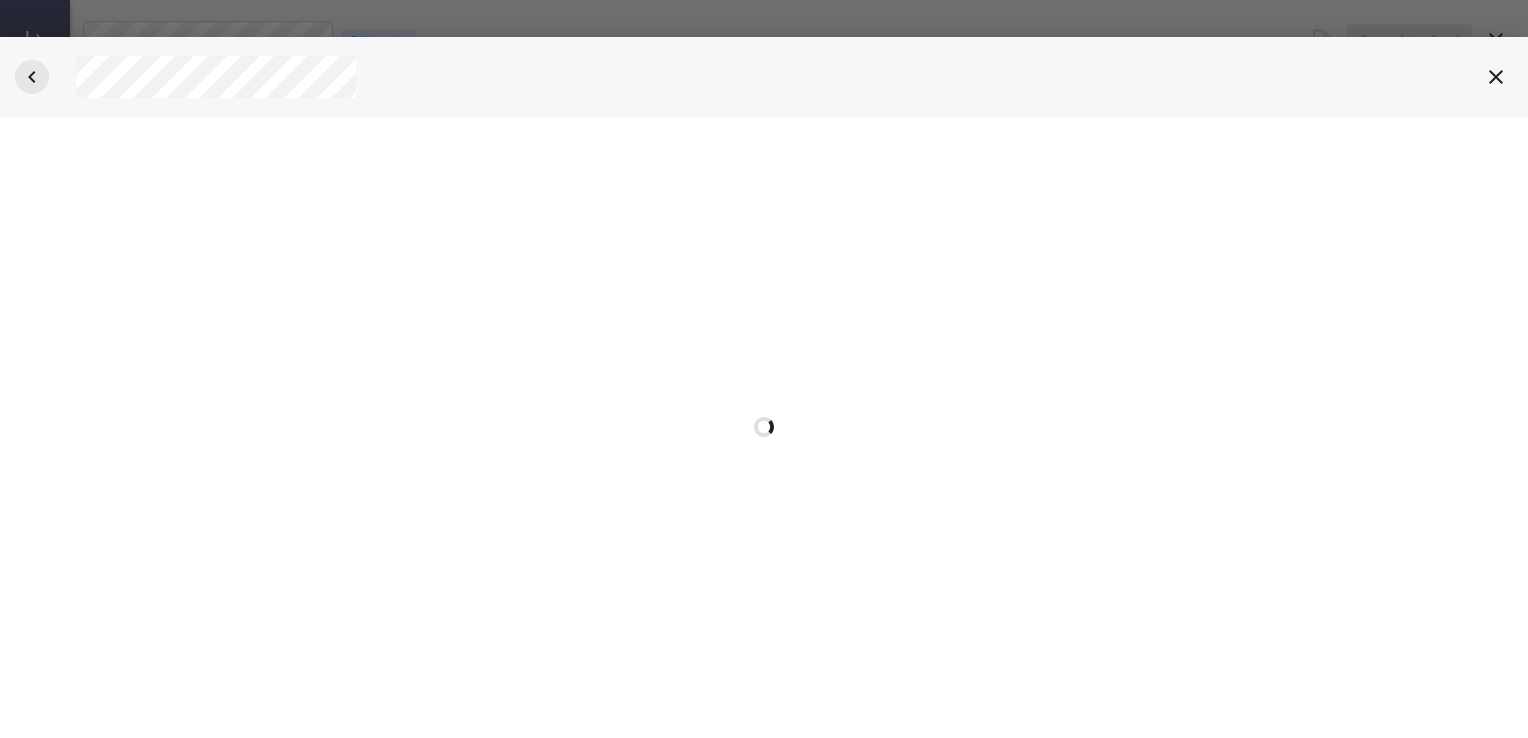 click at bounding box center (32, 77) 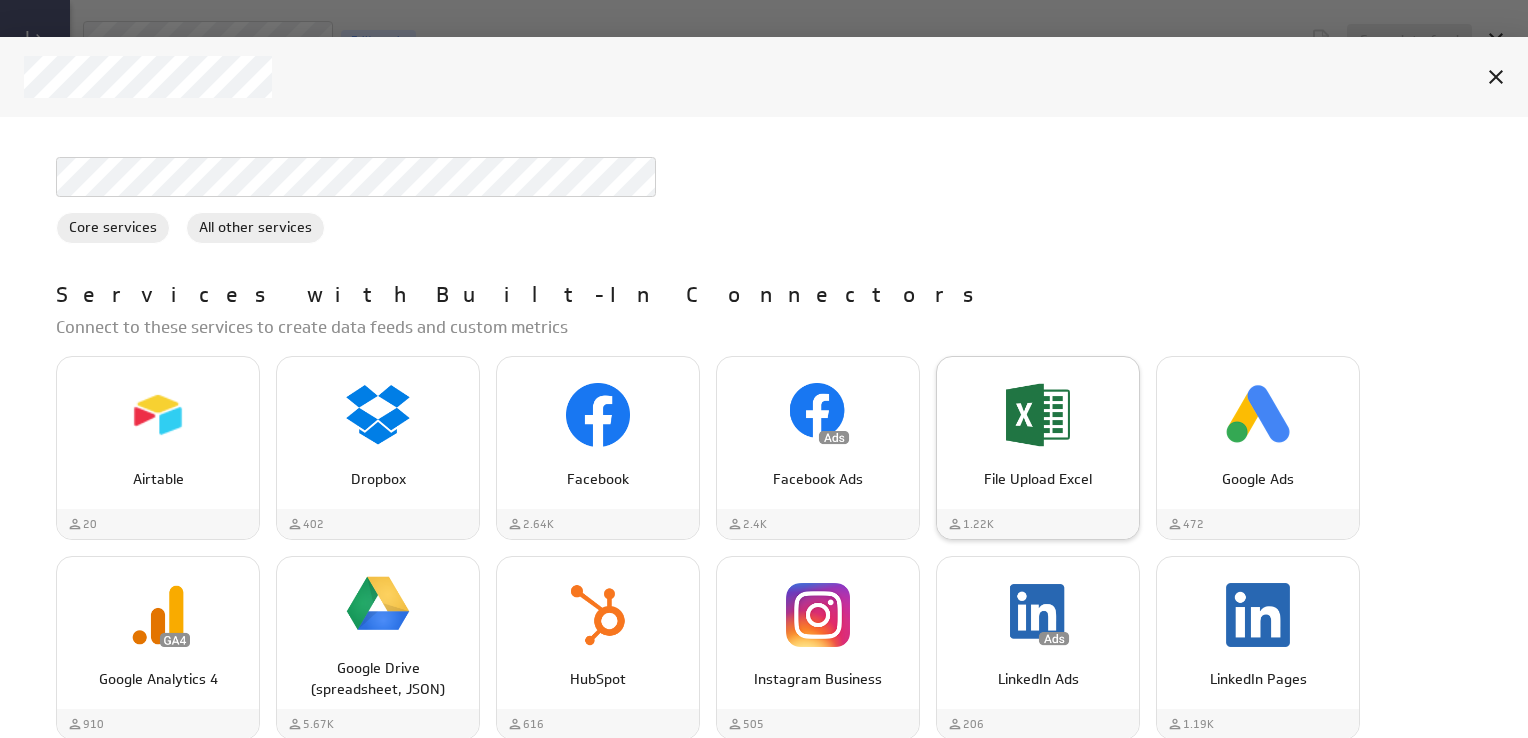 click at bounding box center (1038, 415) 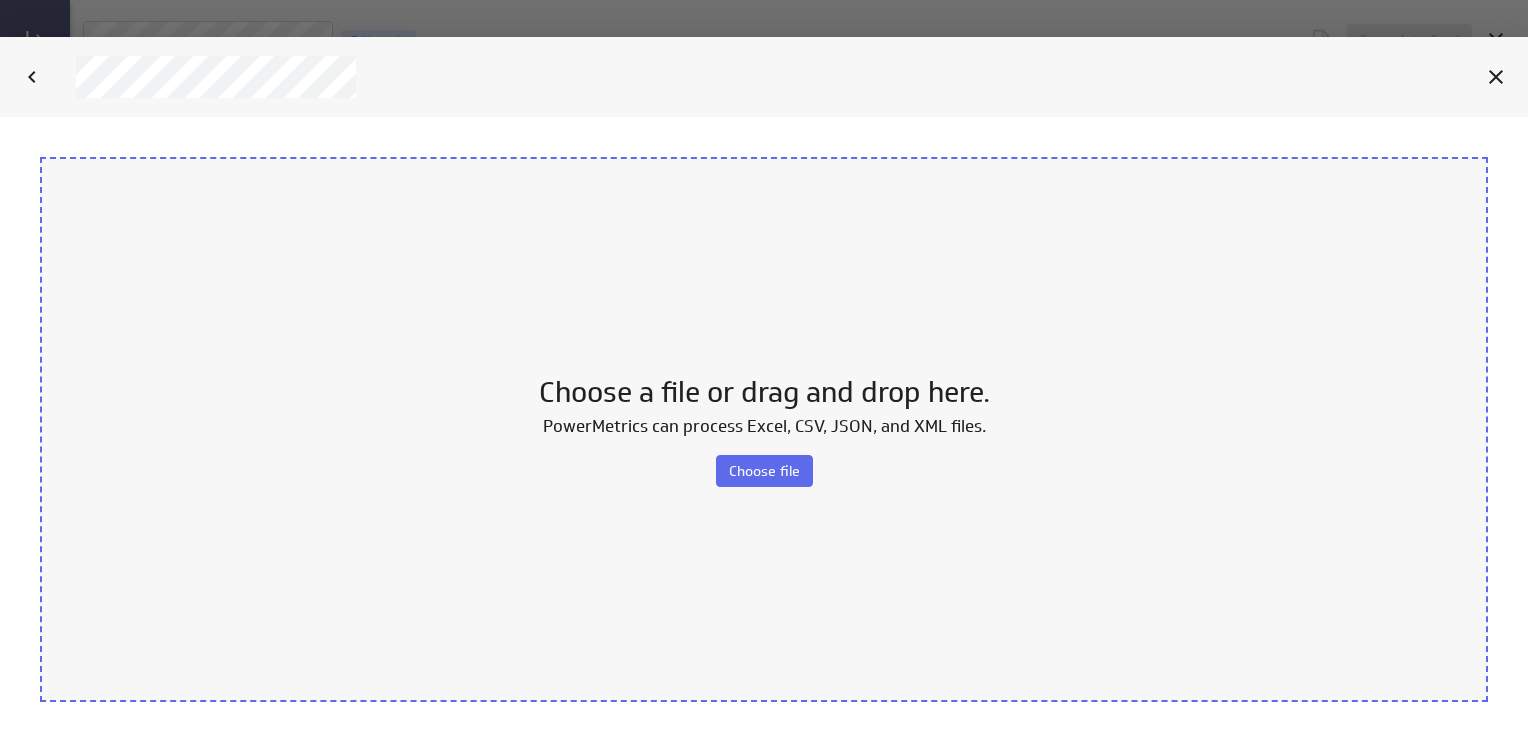 scroll, scrollTop: 0, scrollLeft: 0, axis: both 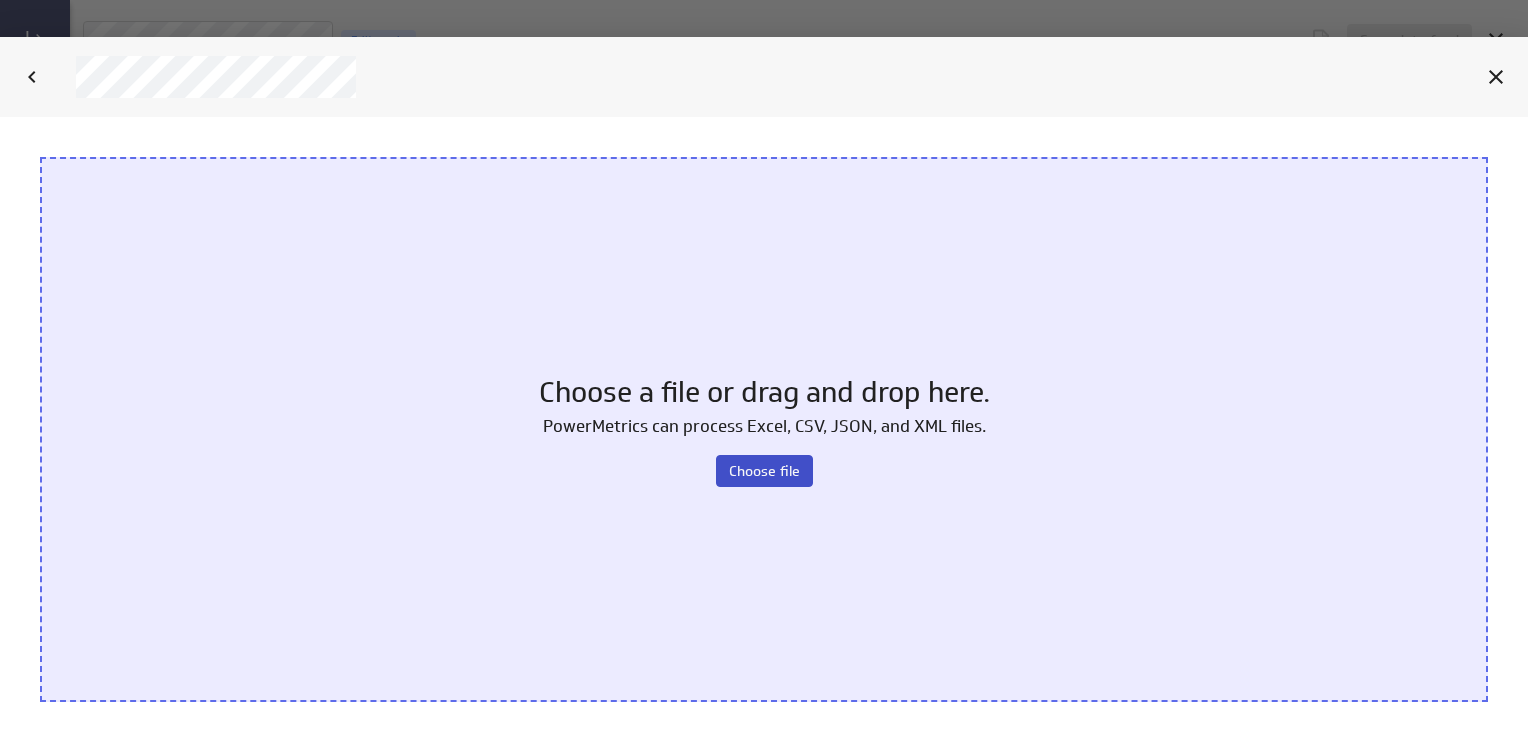 click on "Choose file" at bounding box center (764, 470) 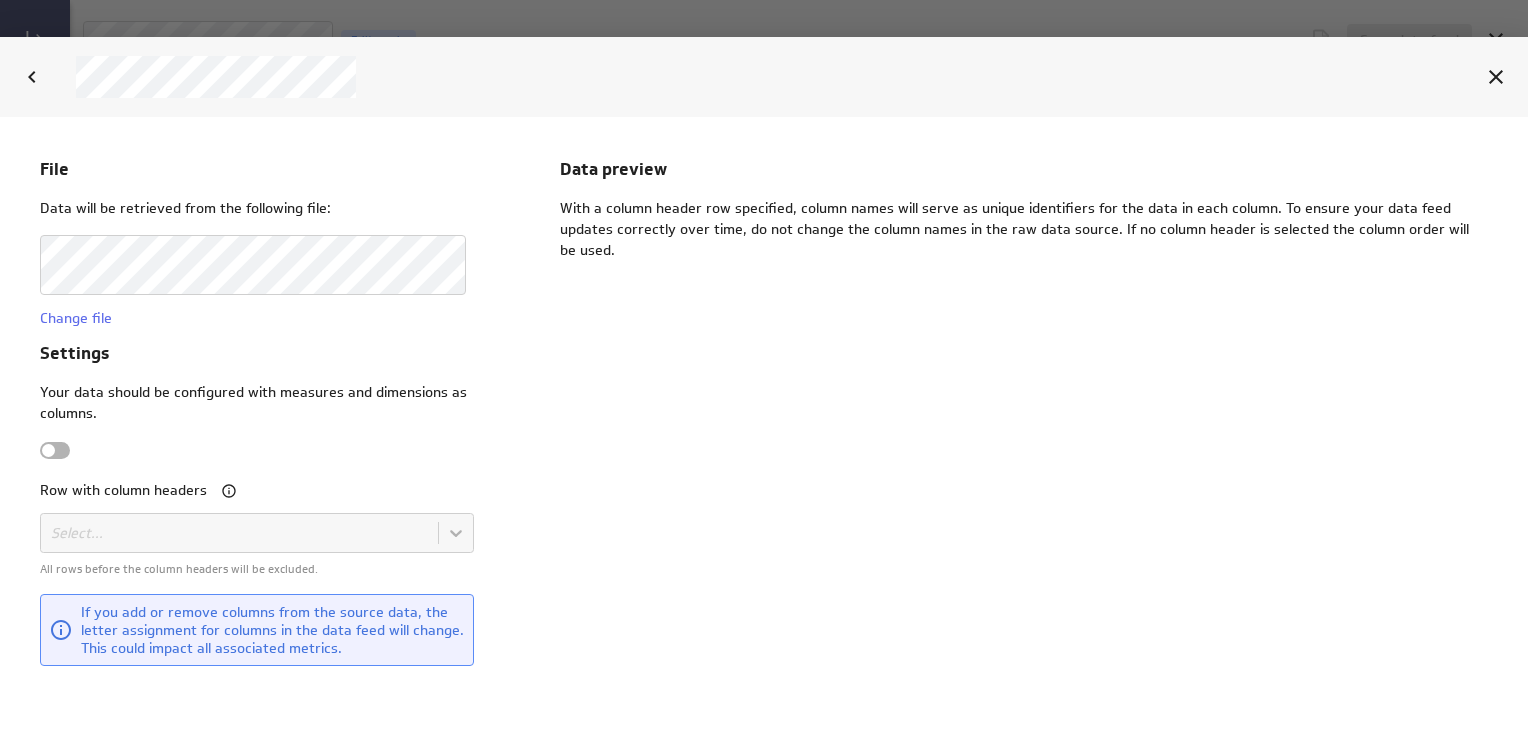 scroll, scrollTop: 0, scrollLeft: 0, axis: both 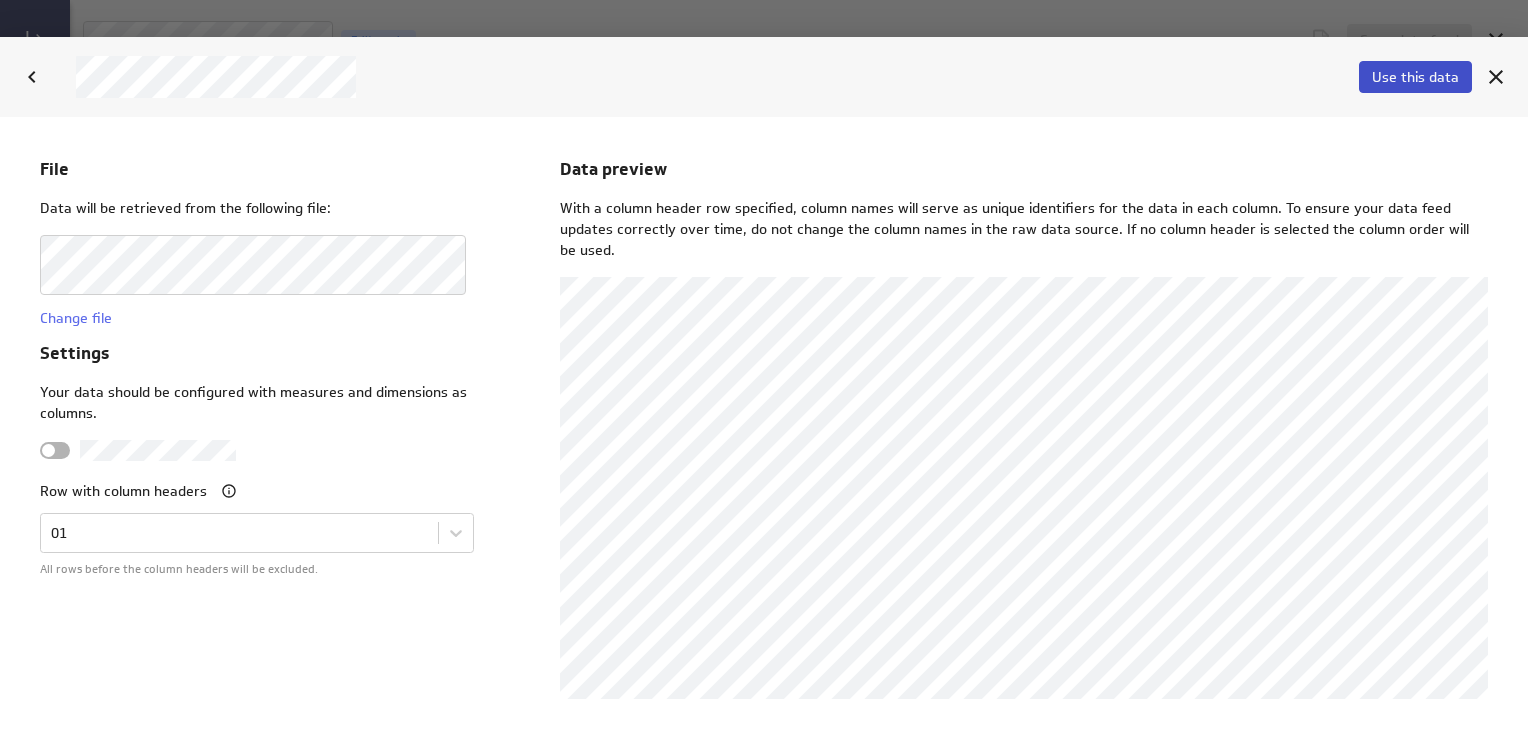 click on "Use this data" at bounding box center (1415, 77) 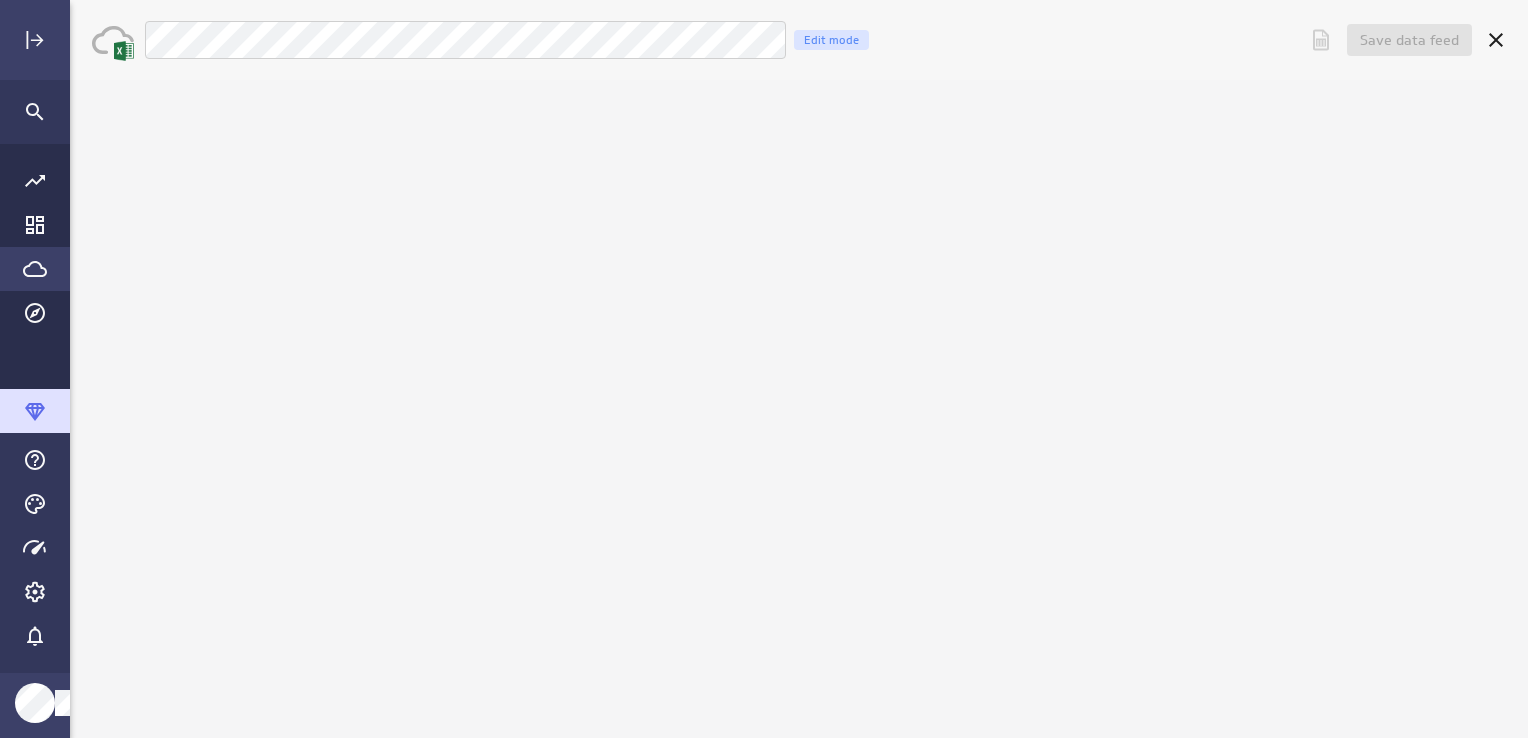scroll, scrollTop: 0, scrollLeft: 0, axis: both 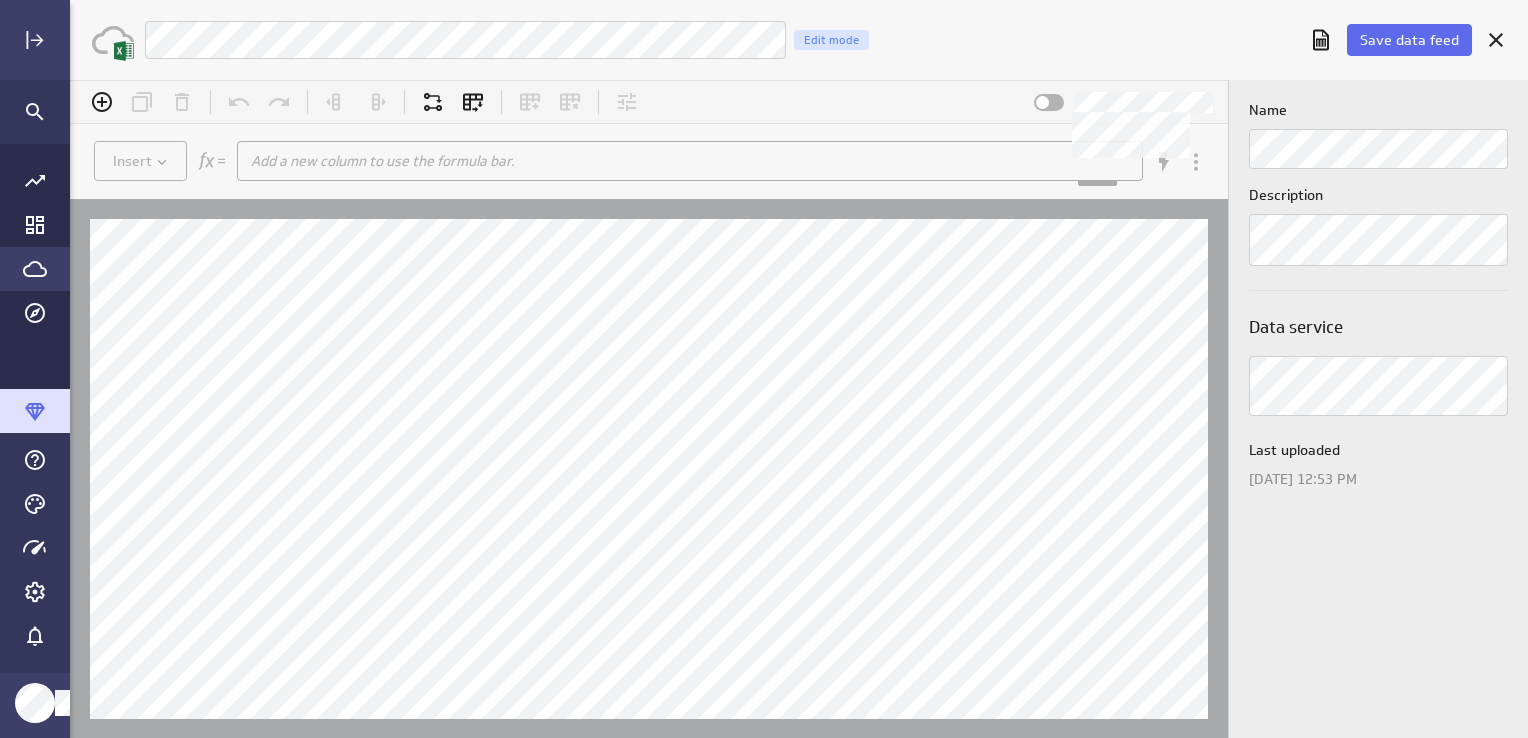 click at bounding box center (1049, 102) 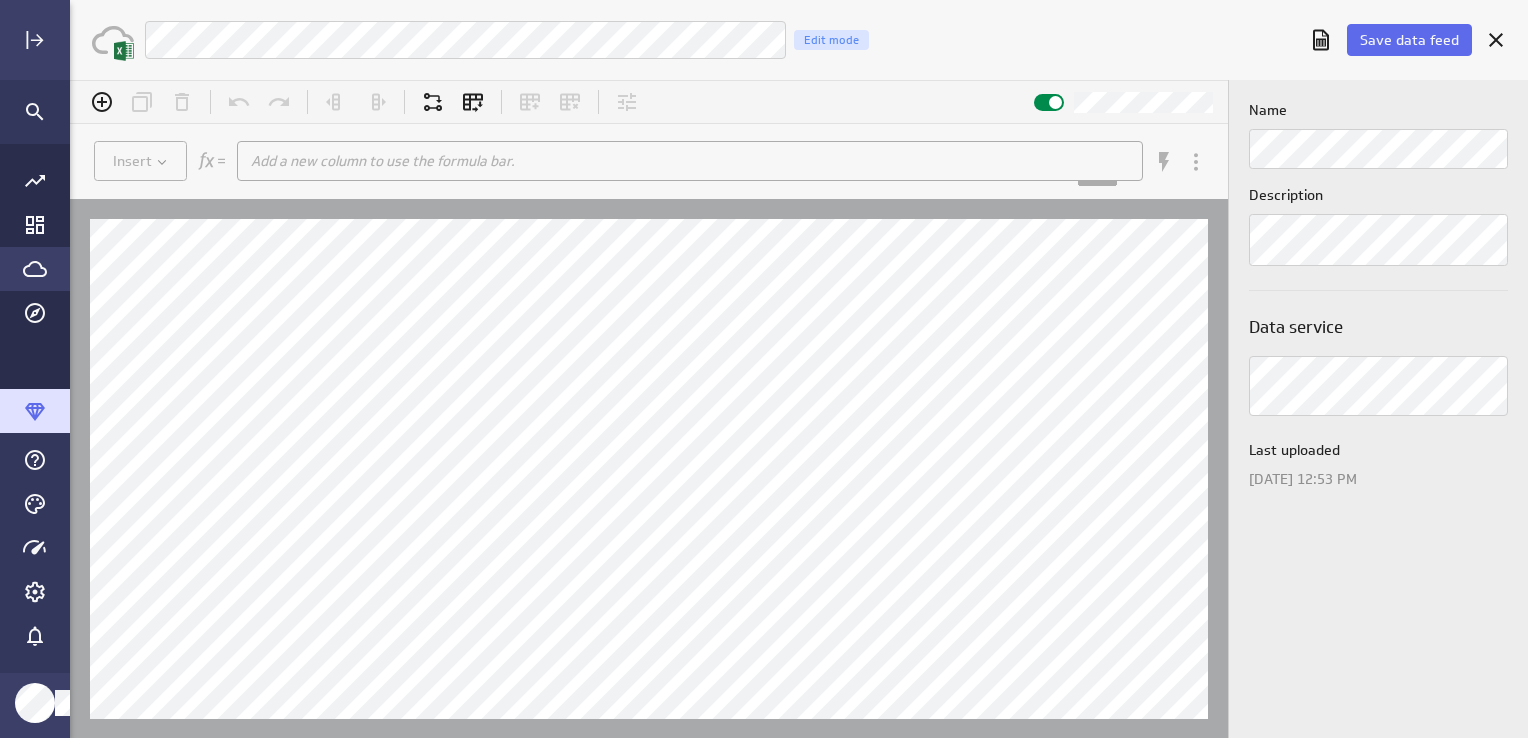 click 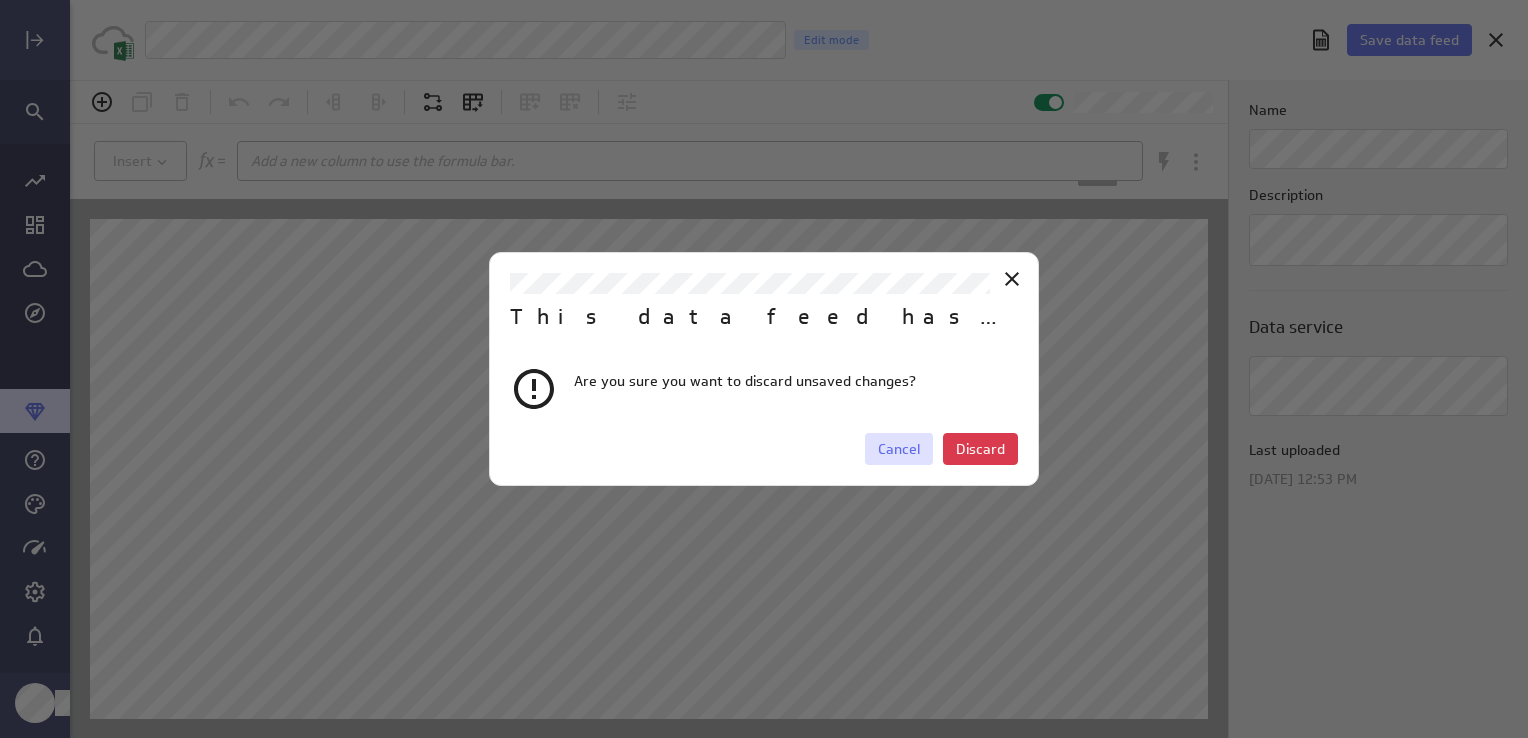 click on "Cancel" at bounding box center [899, 449] 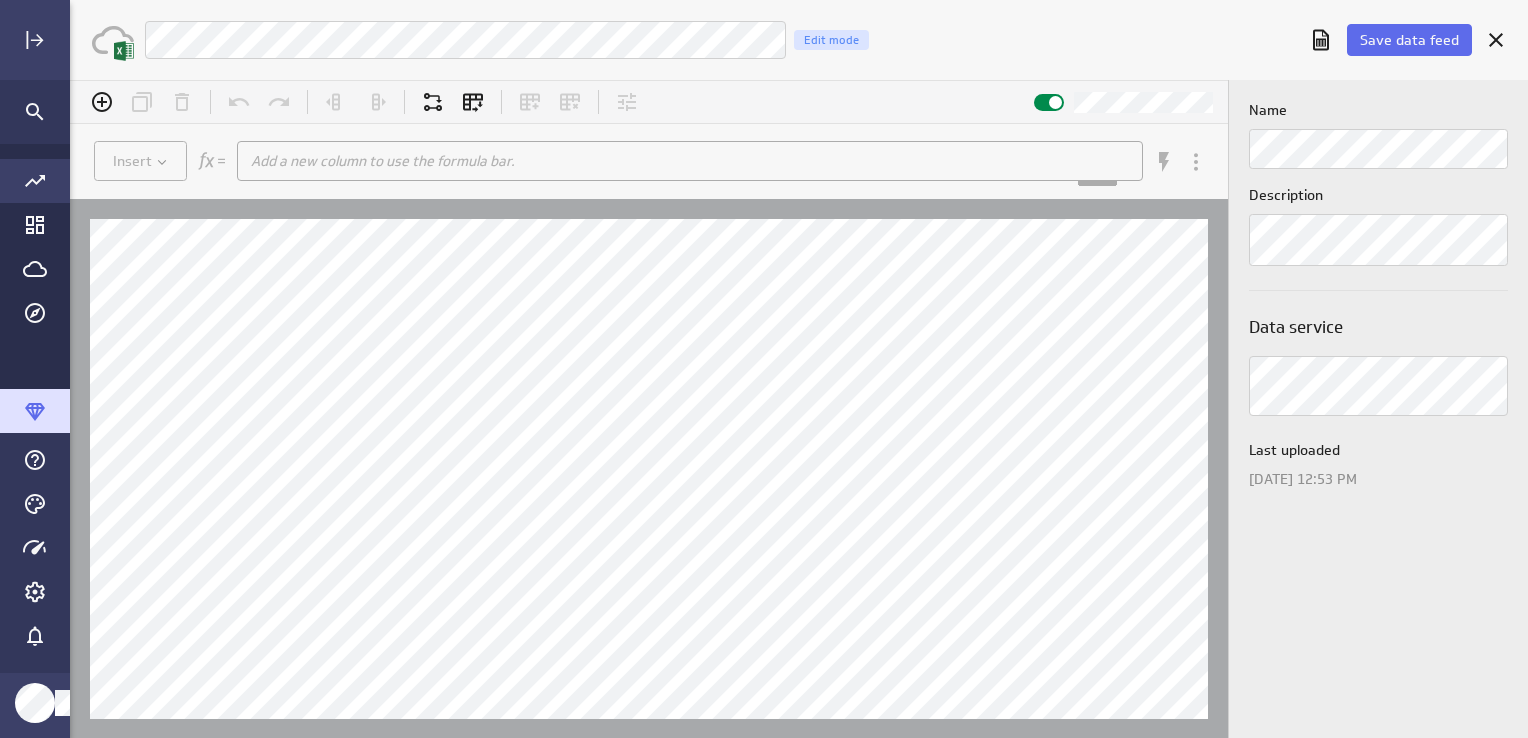 click at bounding box center [35, 181] 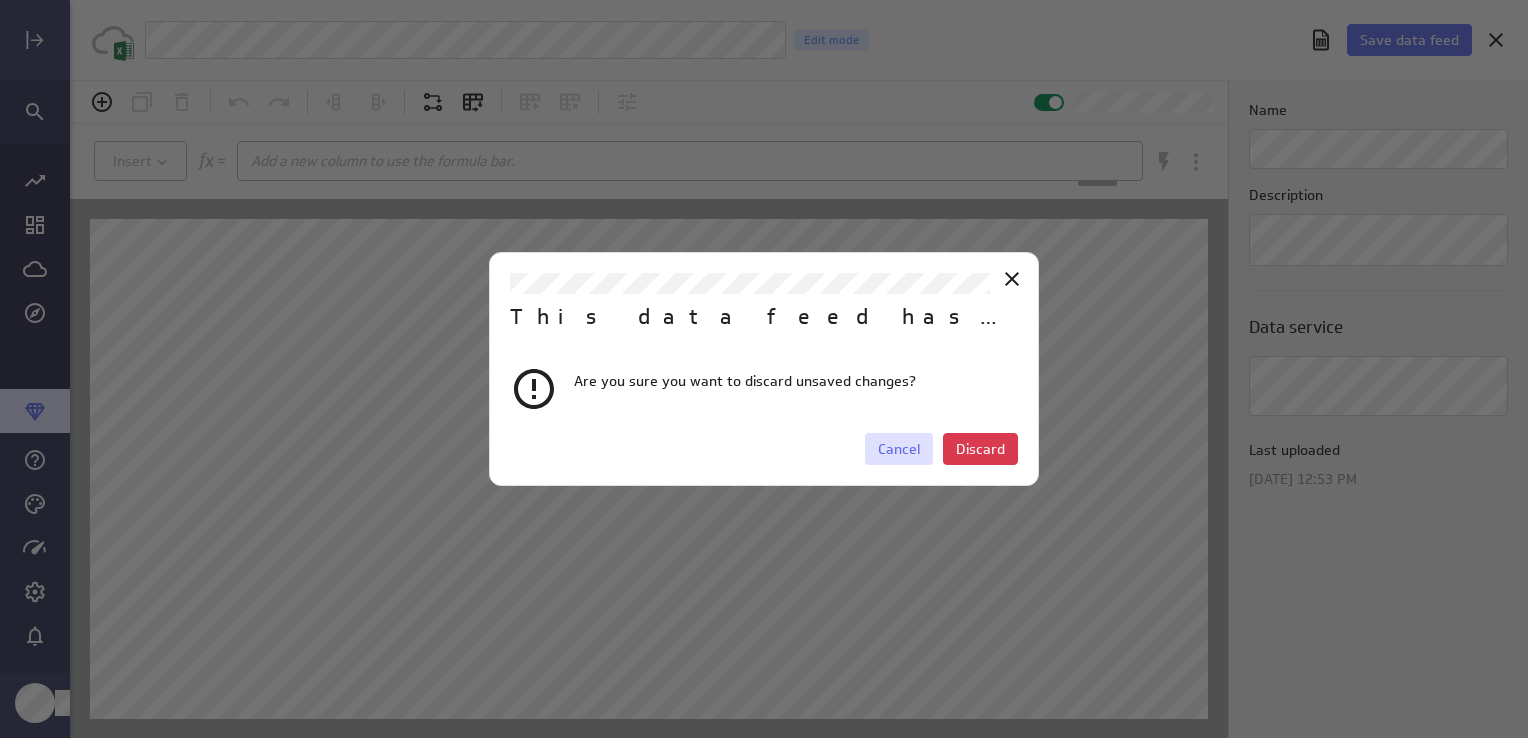click on "Cancel" at bounding box center [899, 449] 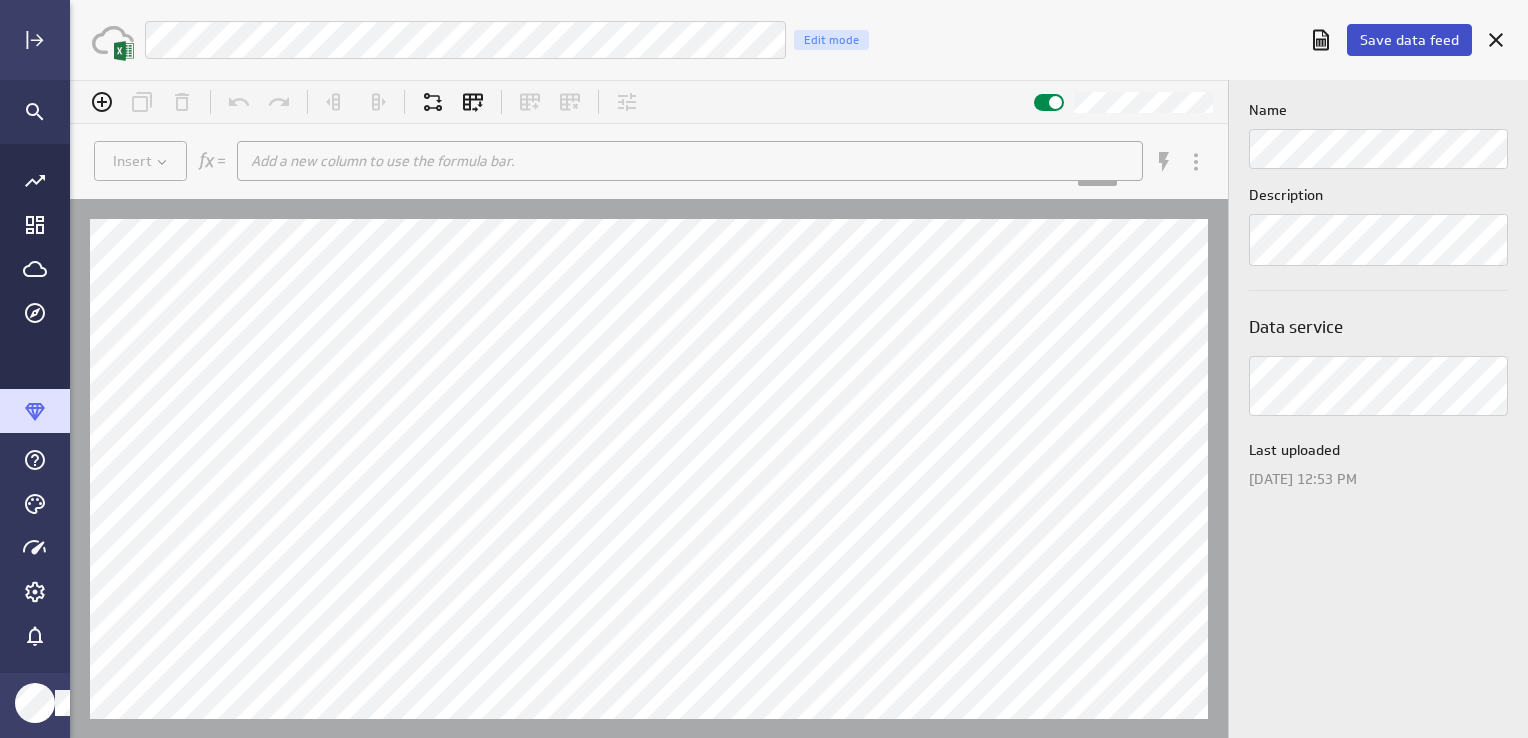 click on "Save data feed" at bounding box center (1409, 40) 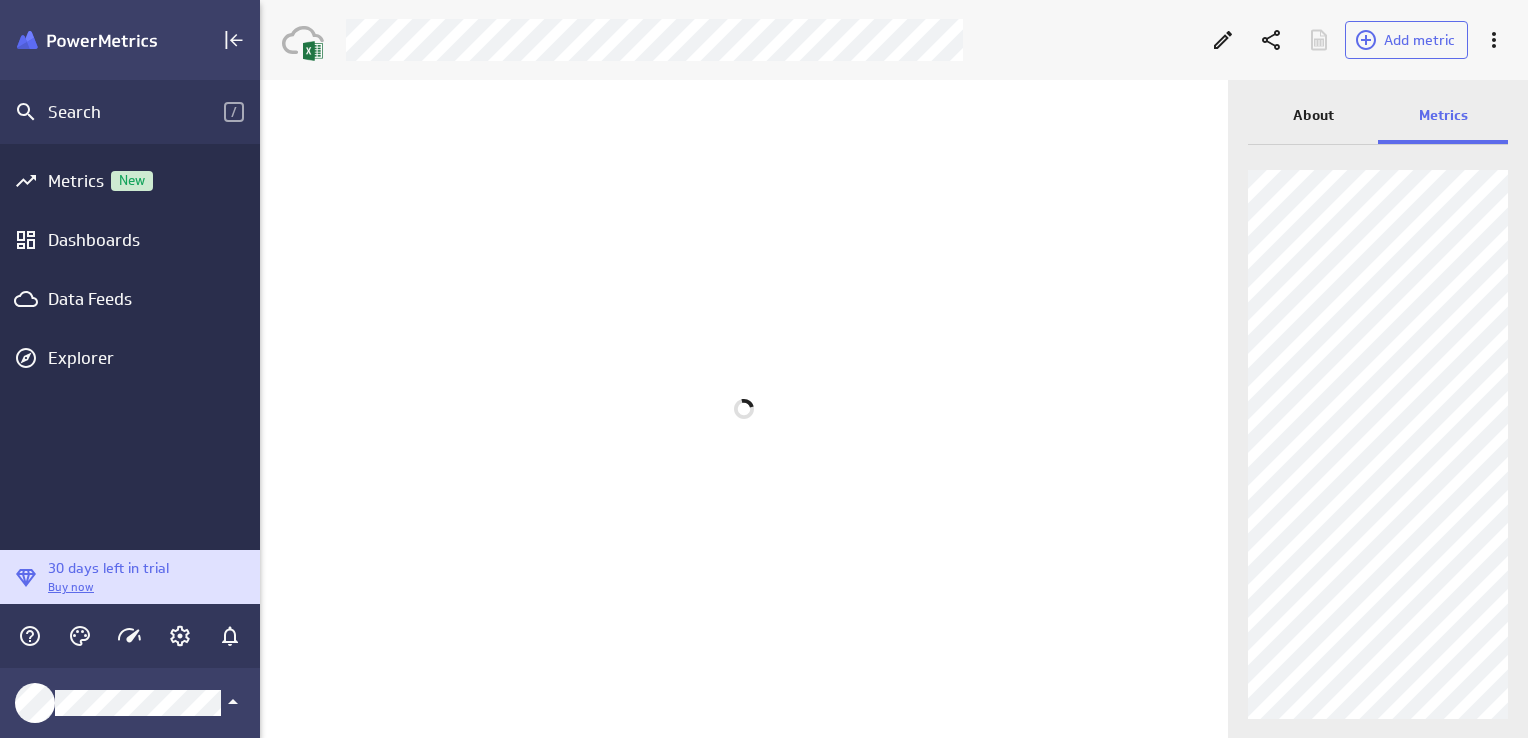 scroll, scrollTop: 769, scrollLeft: 1299, axis: both 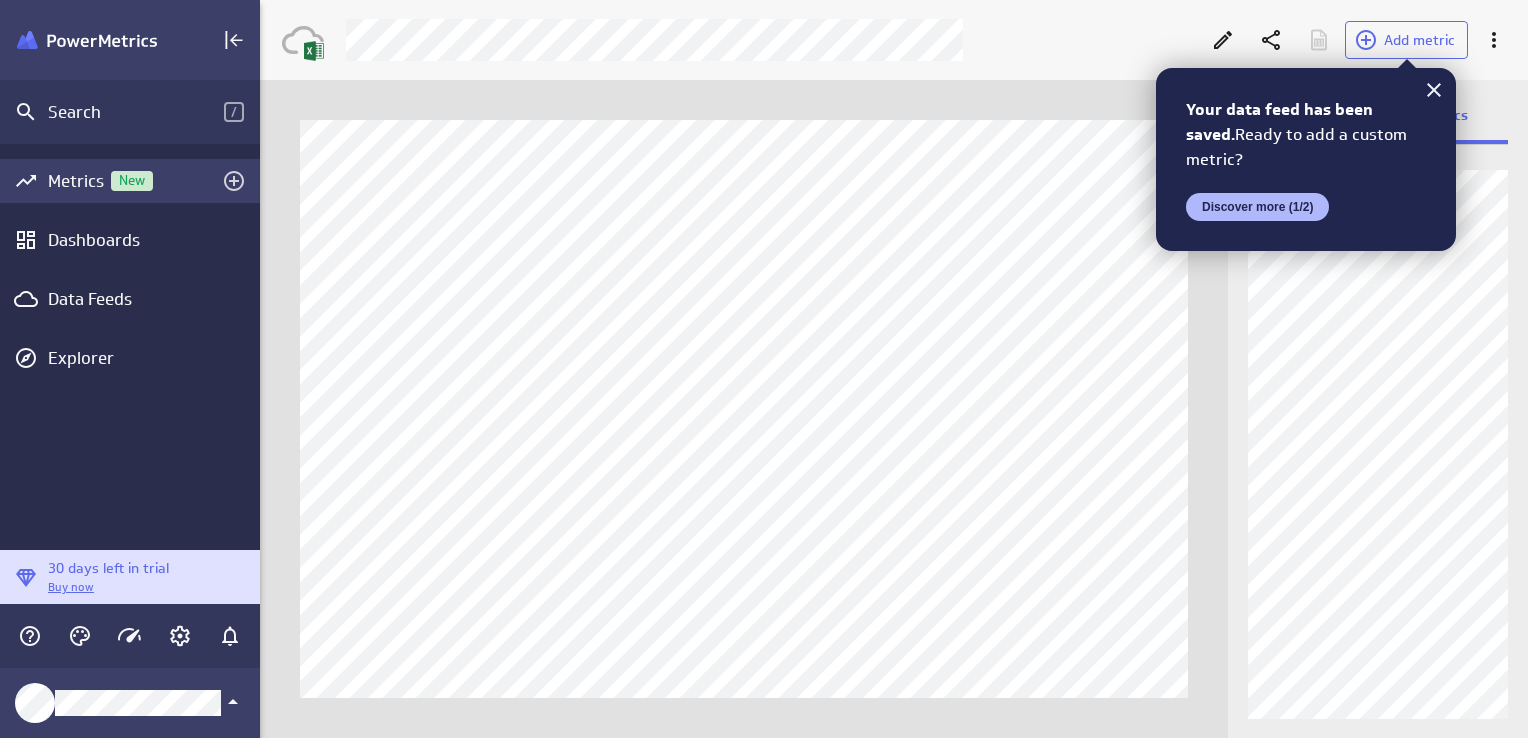 click on "Metrics New" at bounding box center (130, 181) 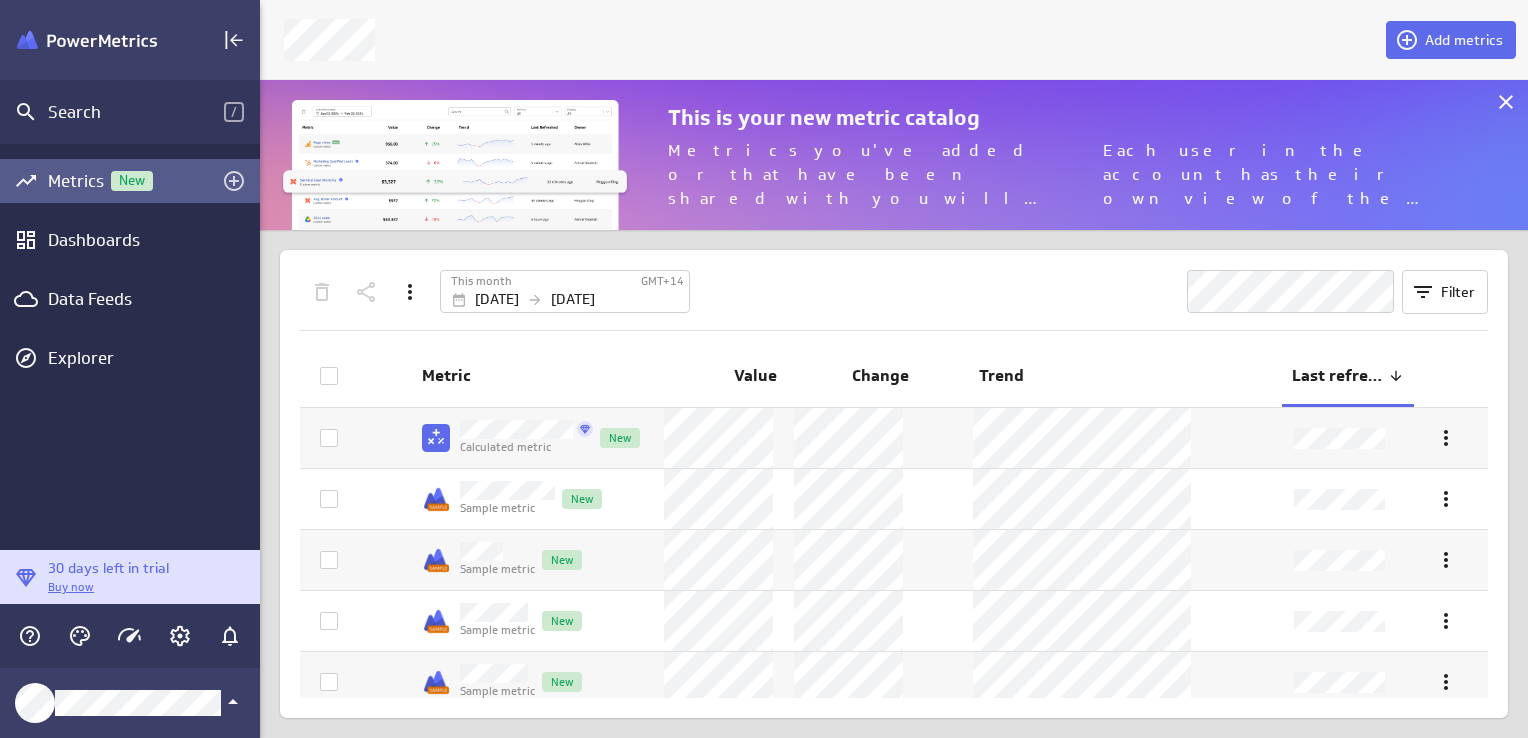 scroll, scrollTop: 10, scrollLeft: 9, axis: both 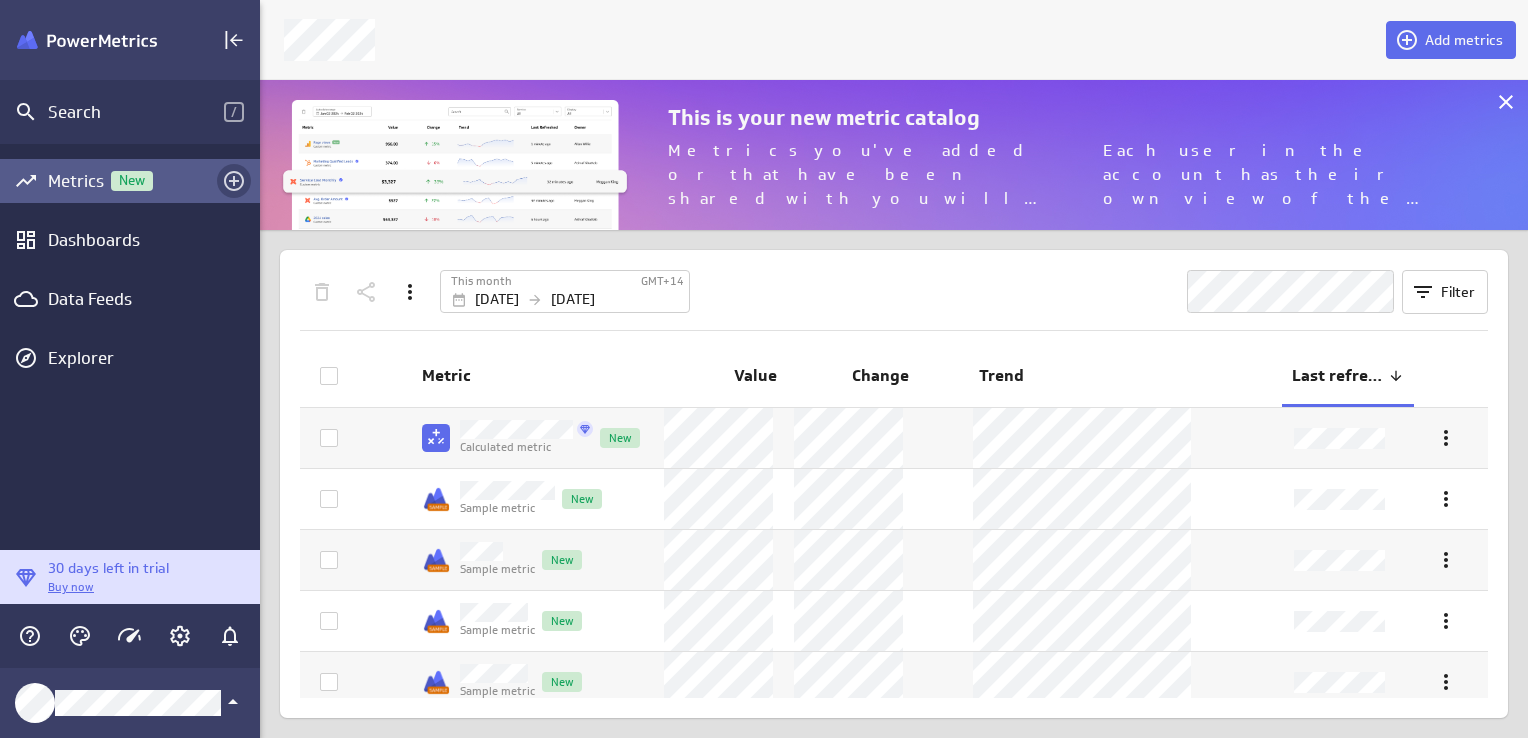 click 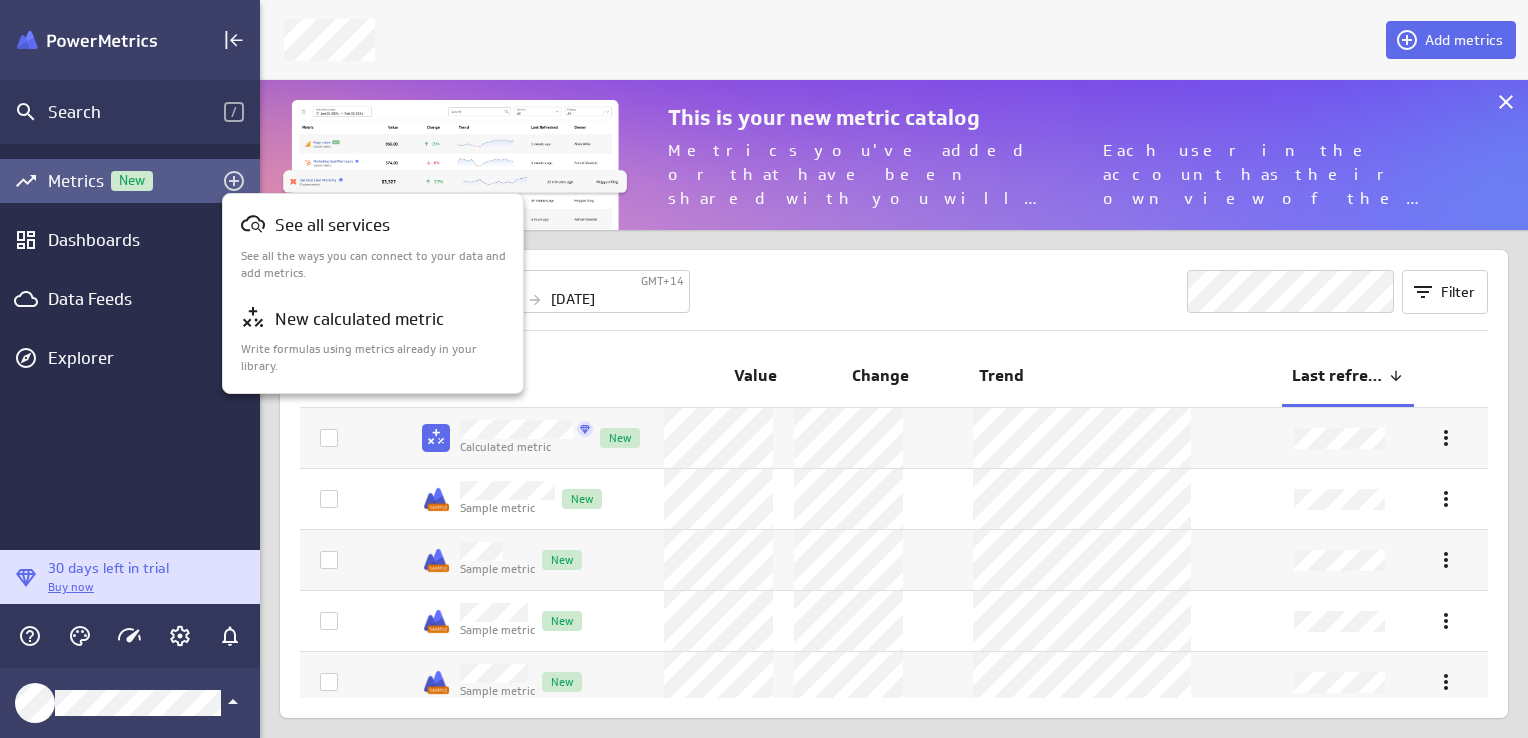 click at bounding box center (764, 369) 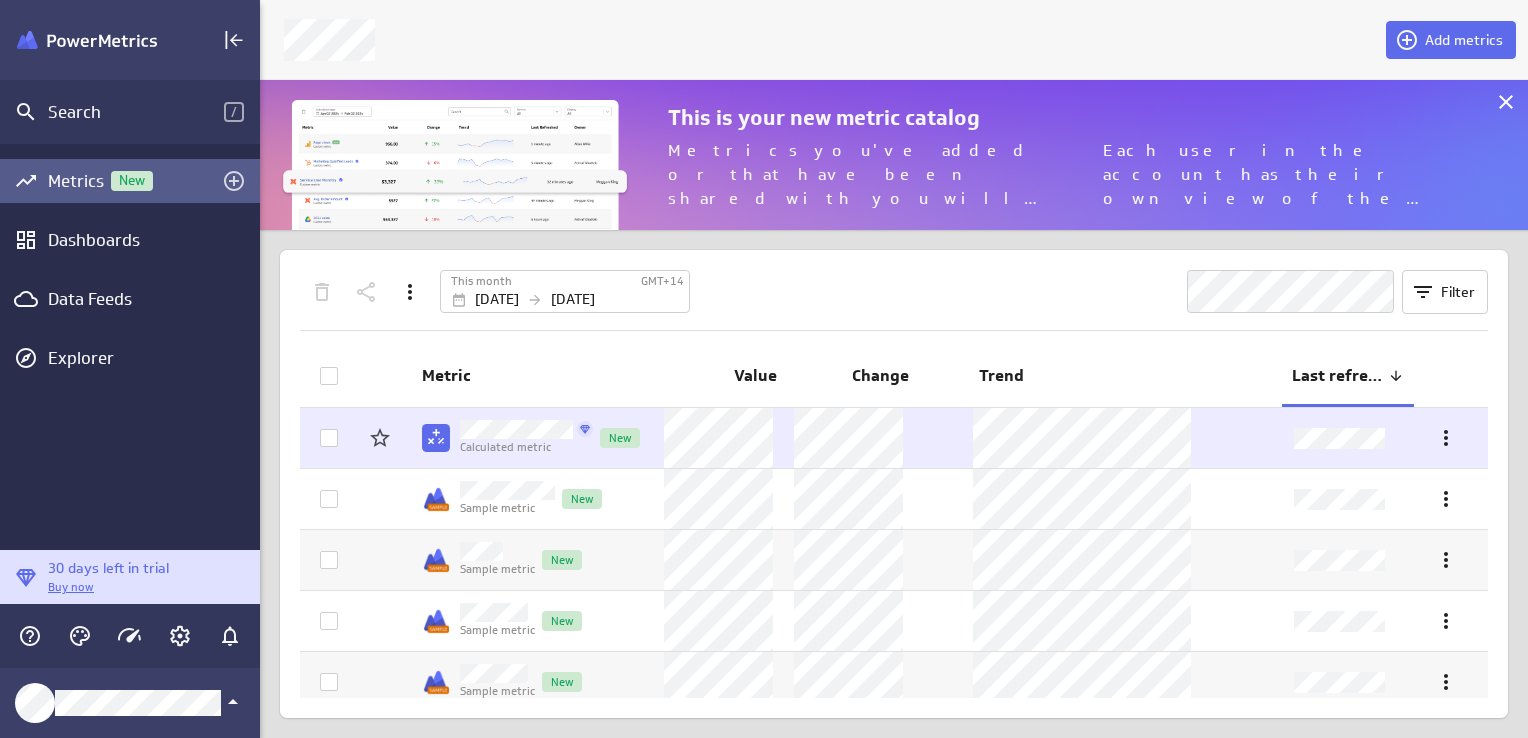 click at bounding box center (324, 438) 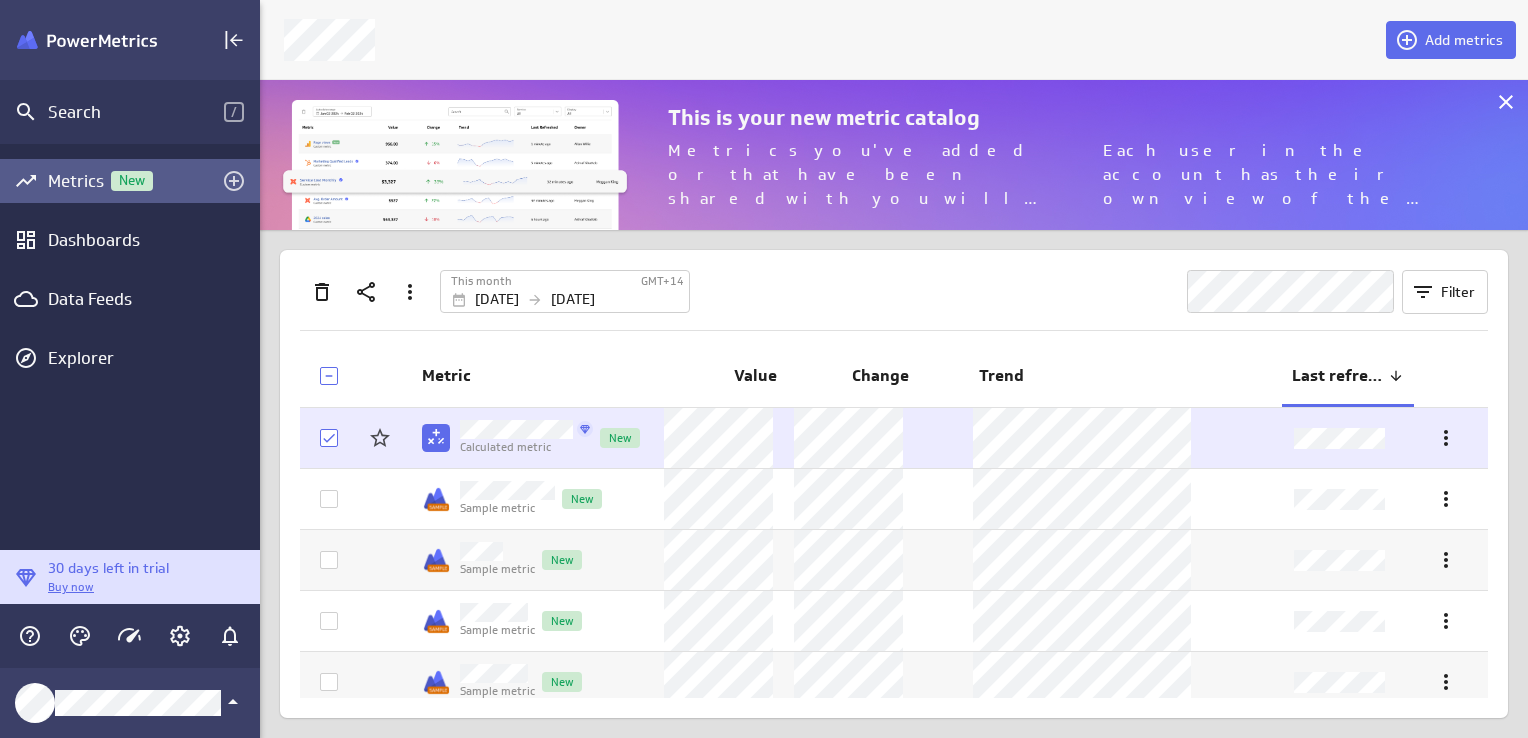 click 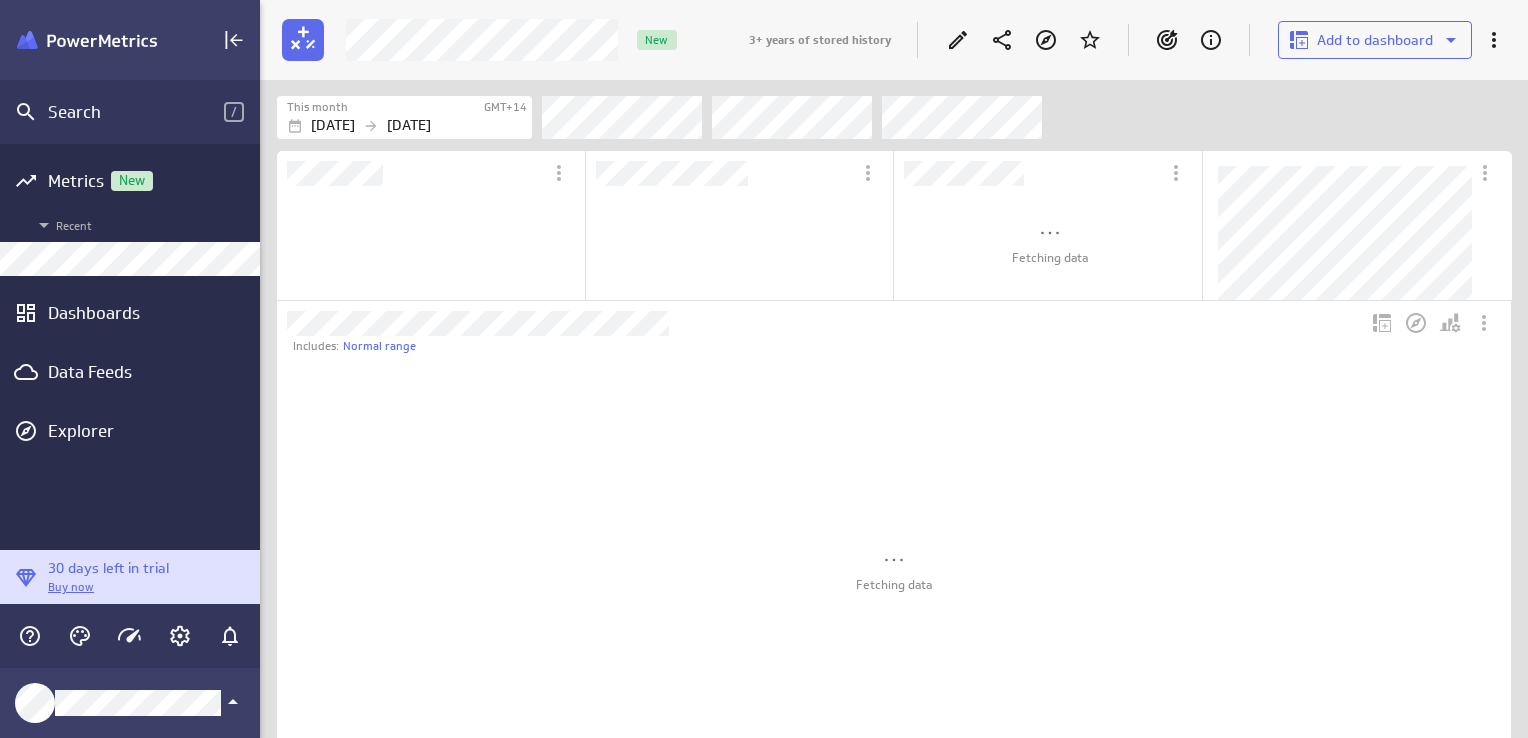 scroll, scrollTop: 9, scrollLeft: 10, axis: both 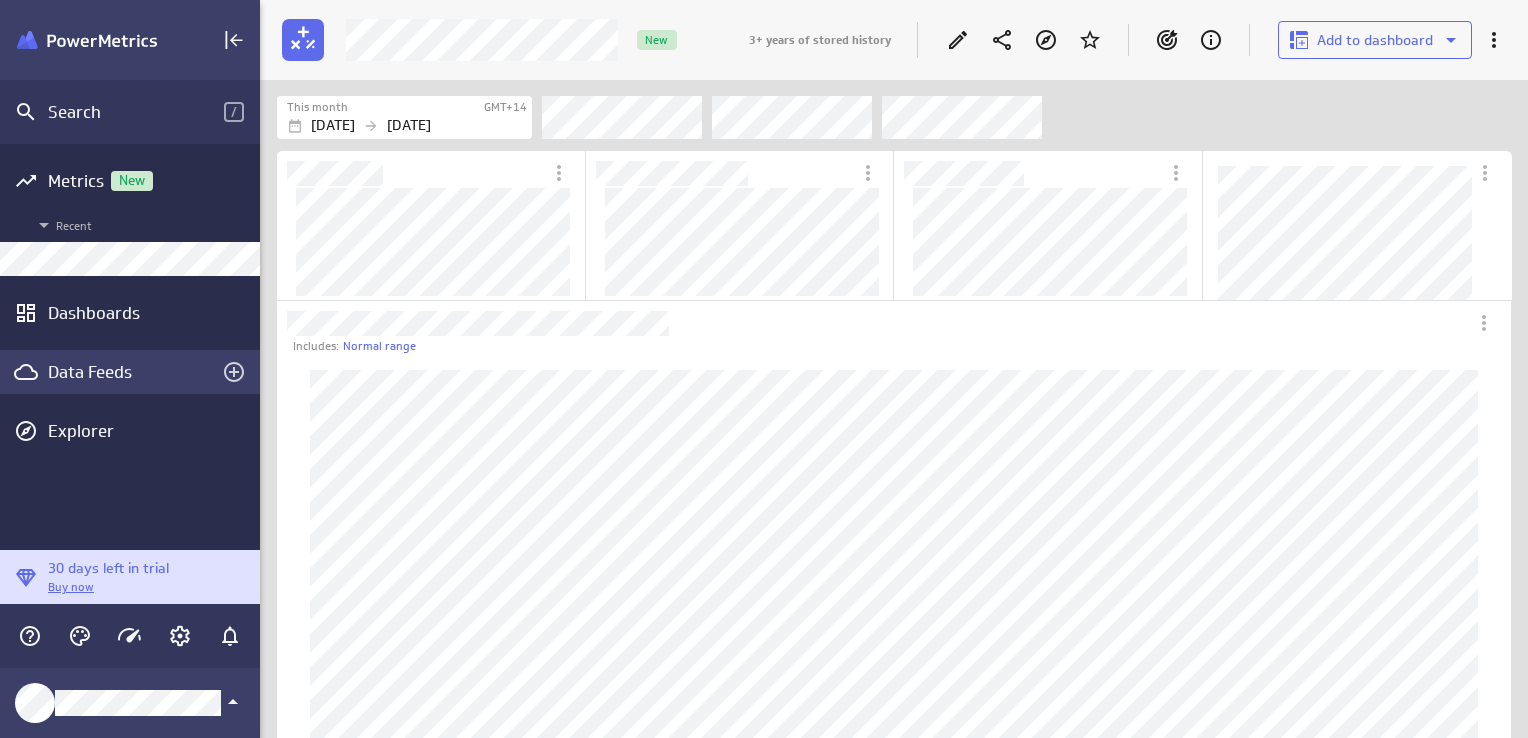 click on "Data Feeds" at bounding box center [130, 372] 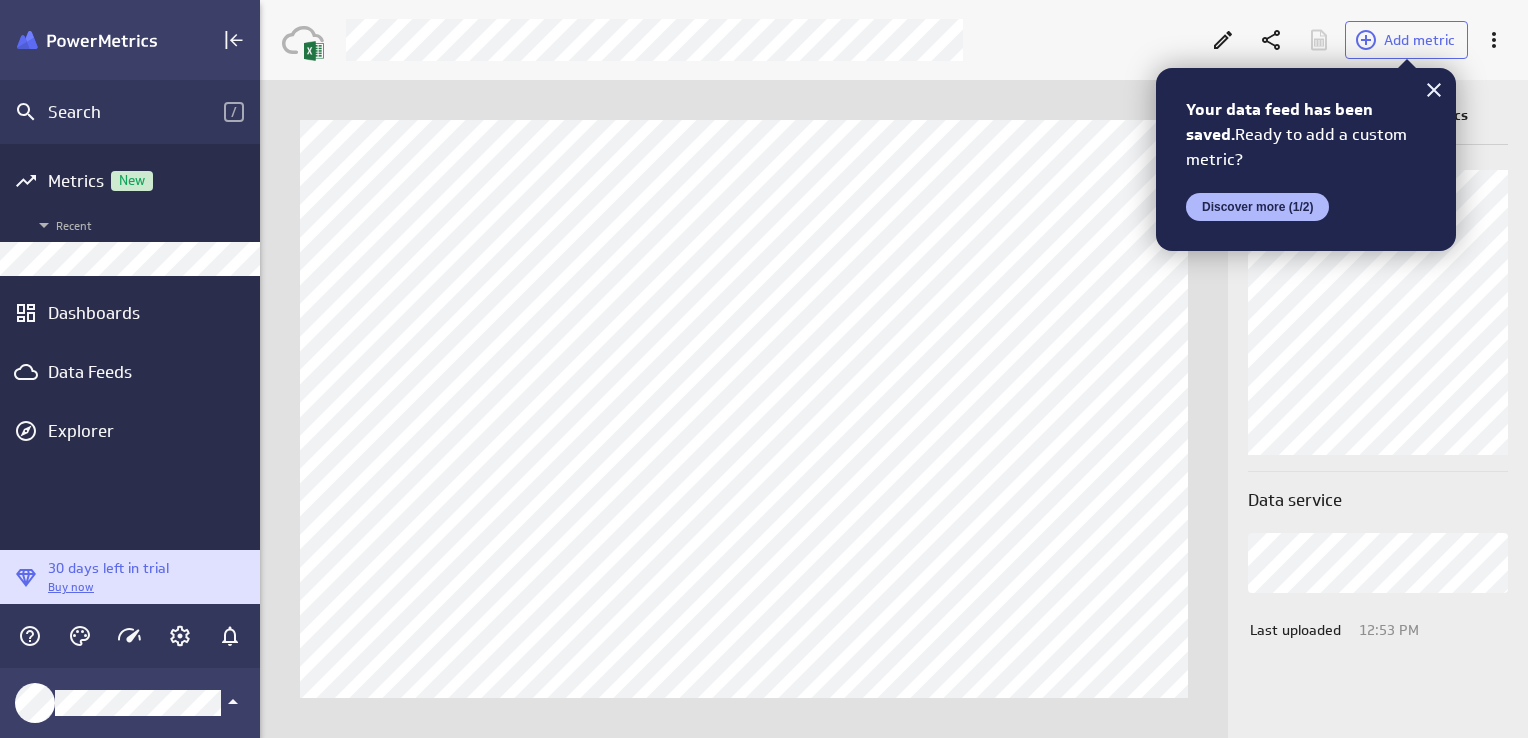scroll, scrollTop: 0, scrollLeft: 0, axis: both 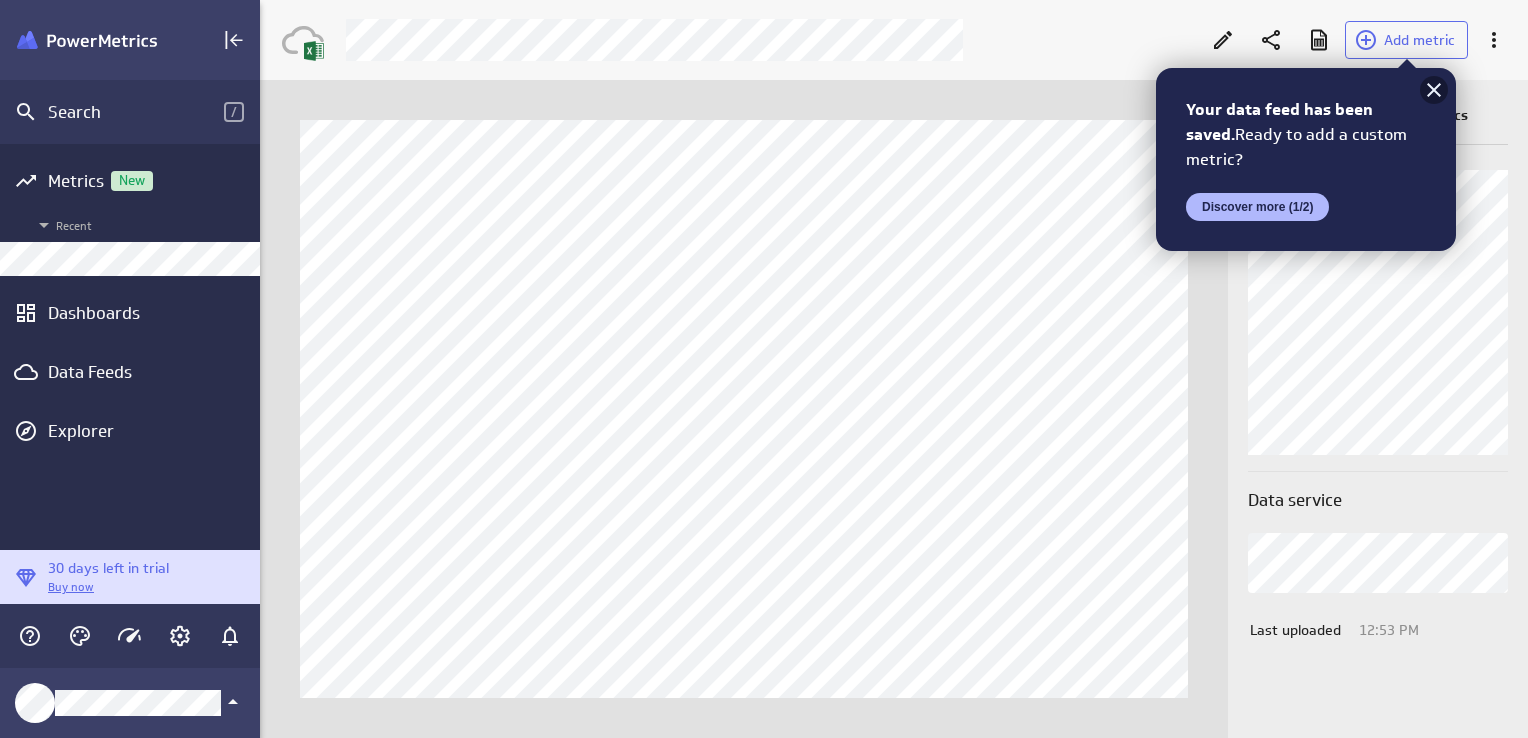 click 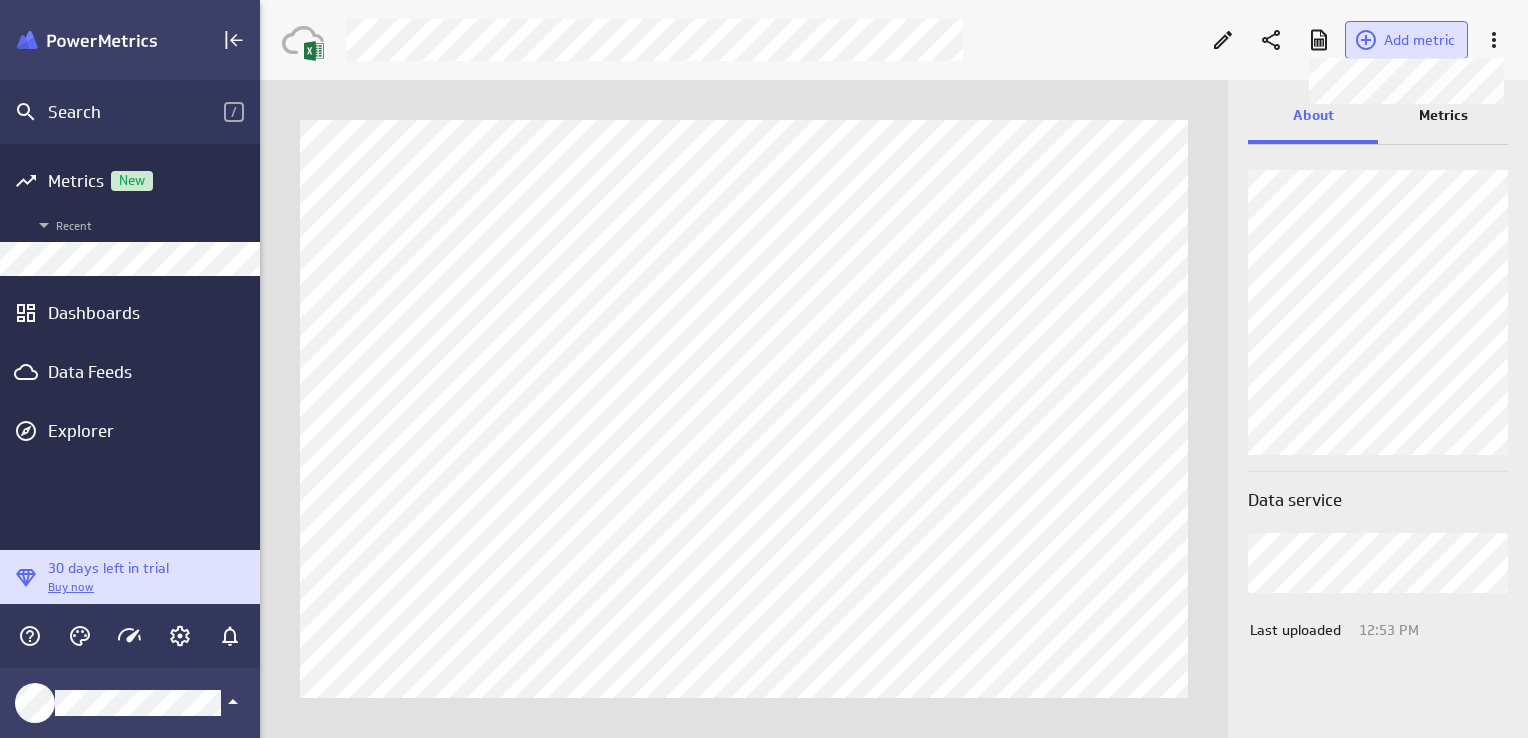 click on "Add metric" at bounding box center (1419, 40) 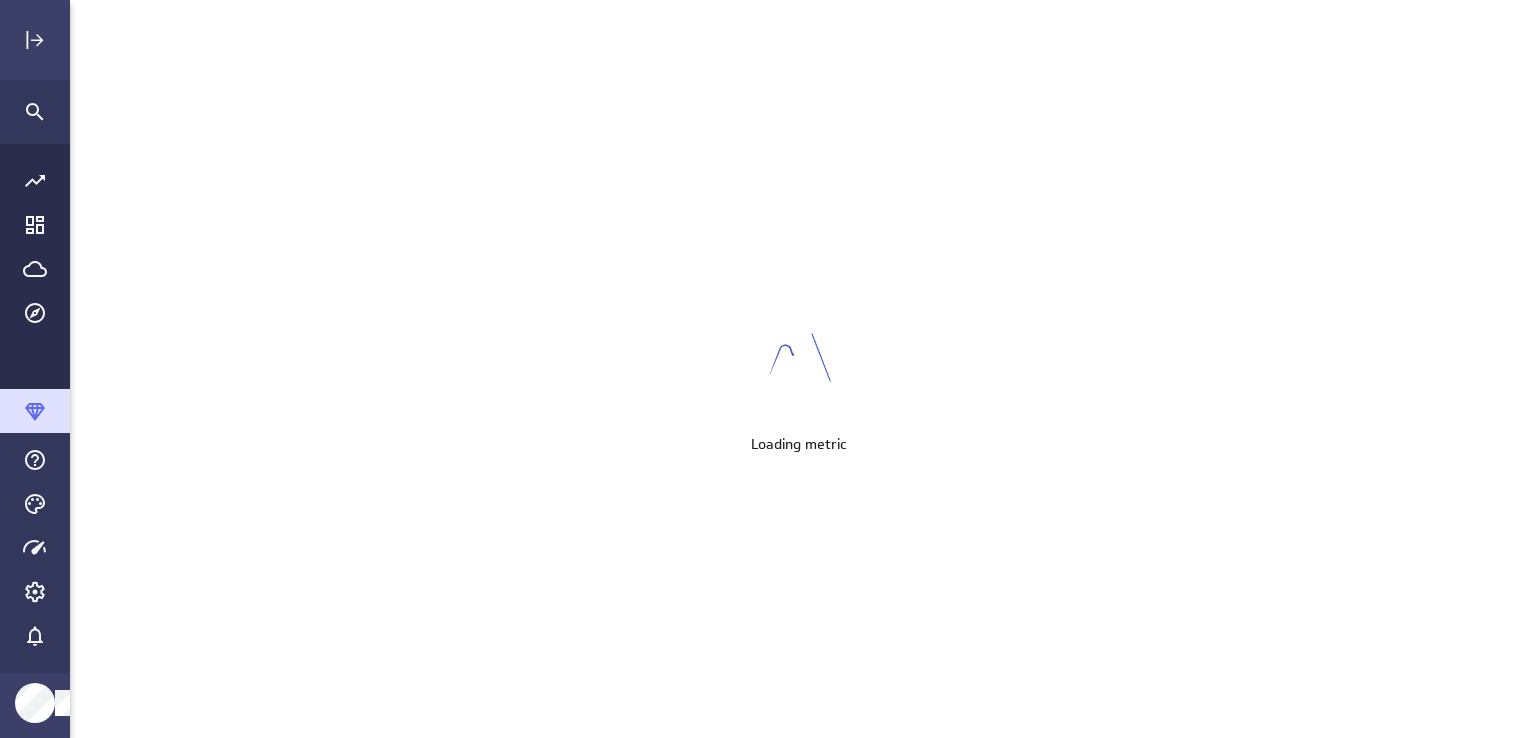 scroll, scrollTop: 9, scrollLeft: 10, axis: both 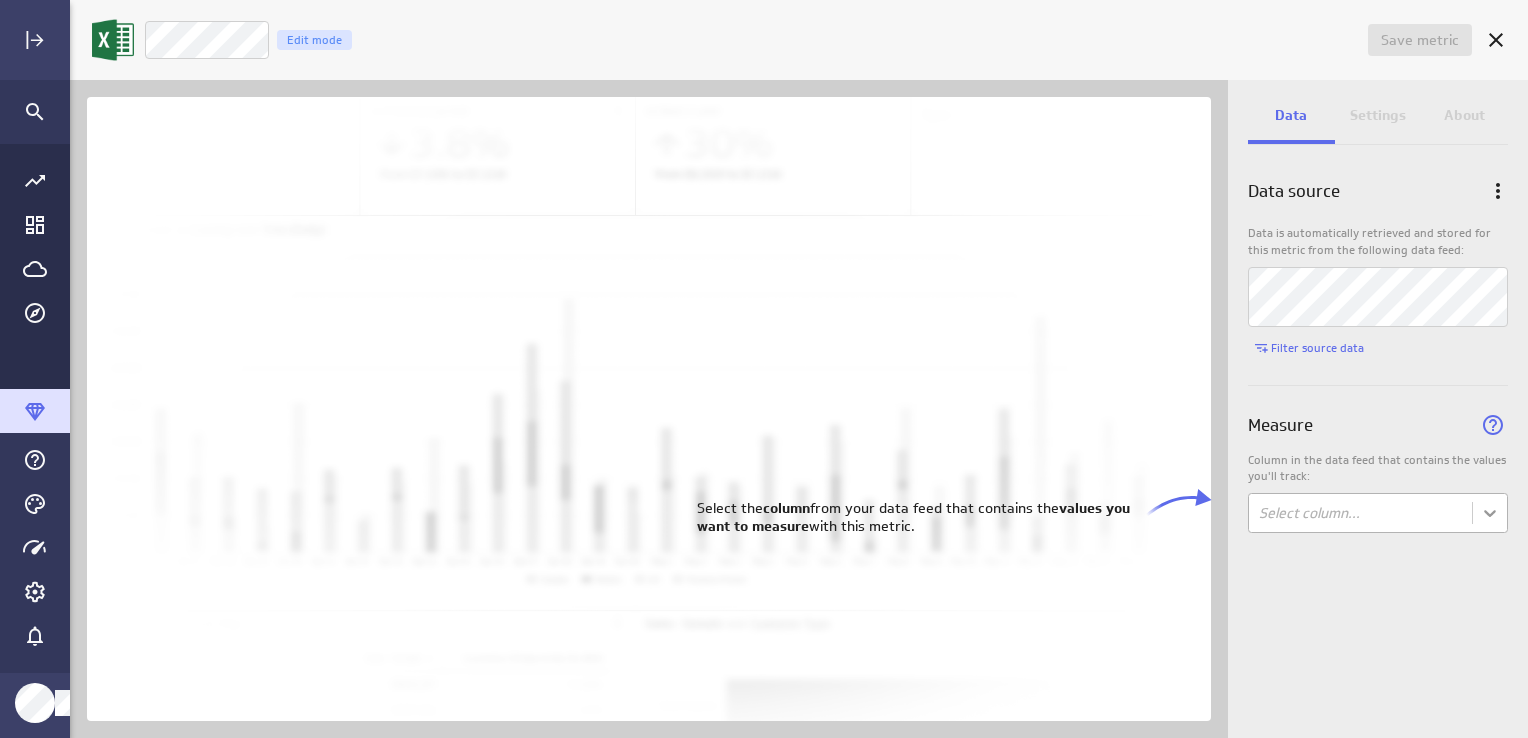 click on "Save metric Untitled Edit mode Data Settings About Data source Data is automatically retrieved and stored for this metric from the following data feed: Filter source data Measure Column in the data feed that contains the values you'll track: Select column... (no message) PowerMetrics Assistant Hey ISHANI. I’m your PowerMetrics Assistant. If I can’t answer your question, try searching in our  Help Center  (that’s what I do!) You can also contact the  Support Team . How can I help you today?
Select the  column  from your data feed that contains the  values you want to measure  with this metric." at bounding box center (764, 369) 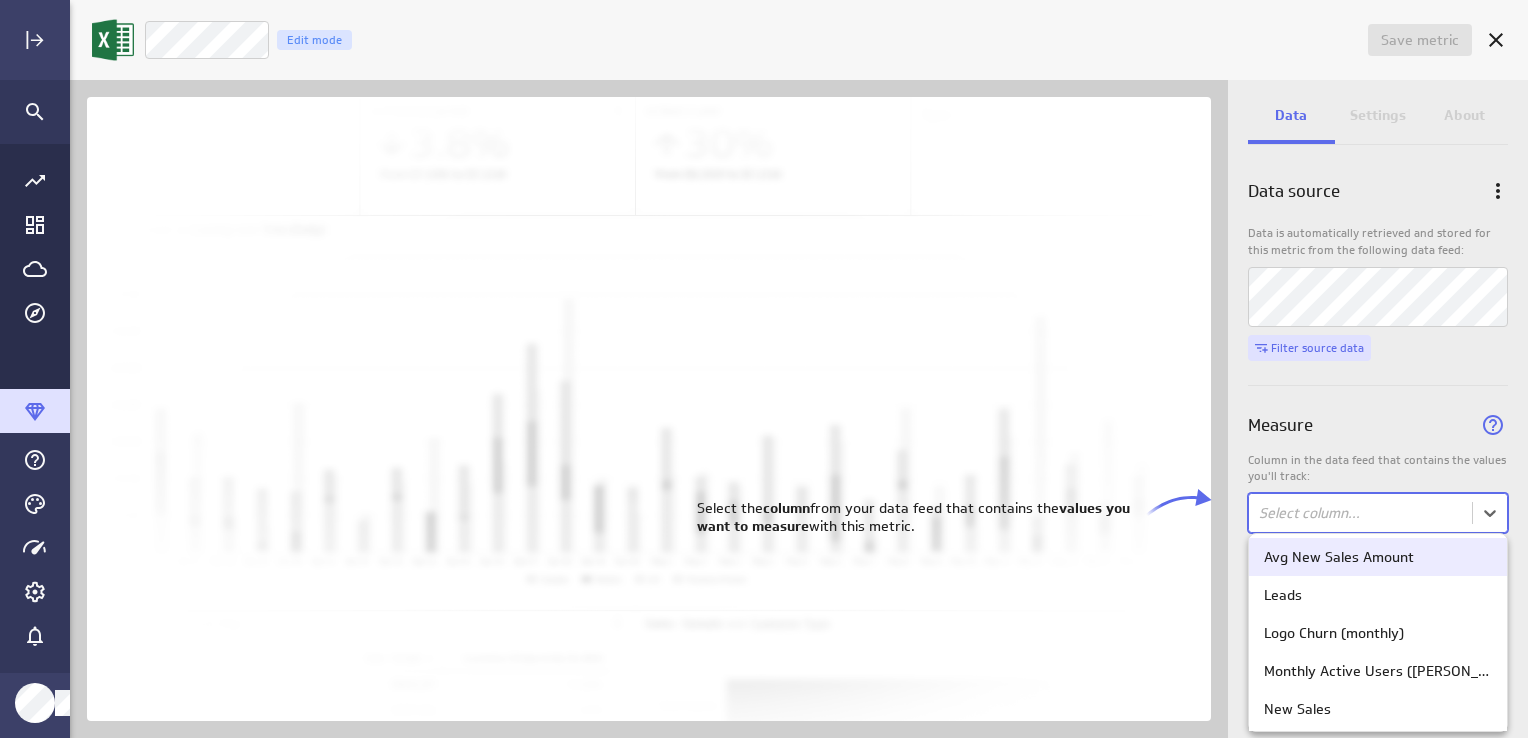 click at bounding box center [764, 369] 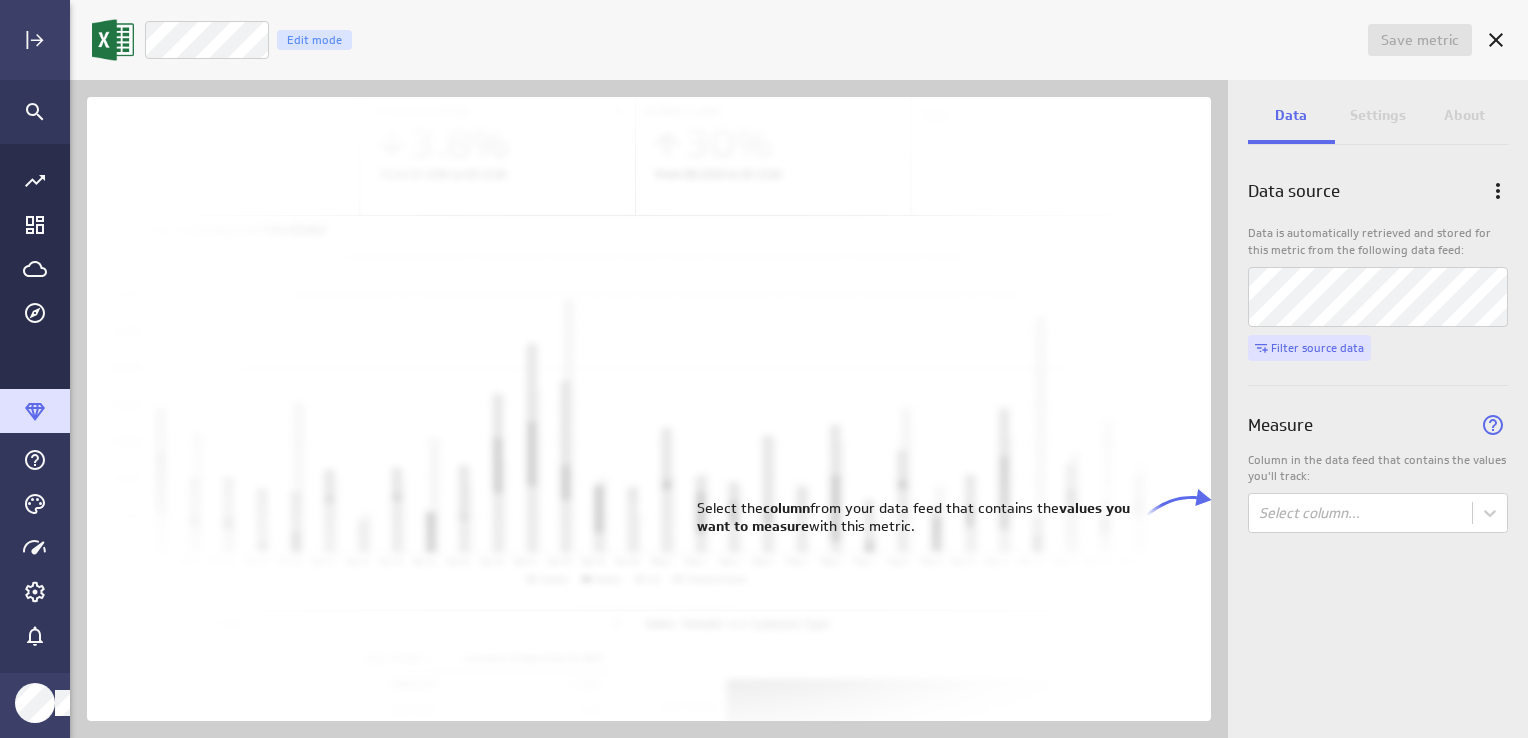 click on "Filter source data" at bounding box center [1317, 347] 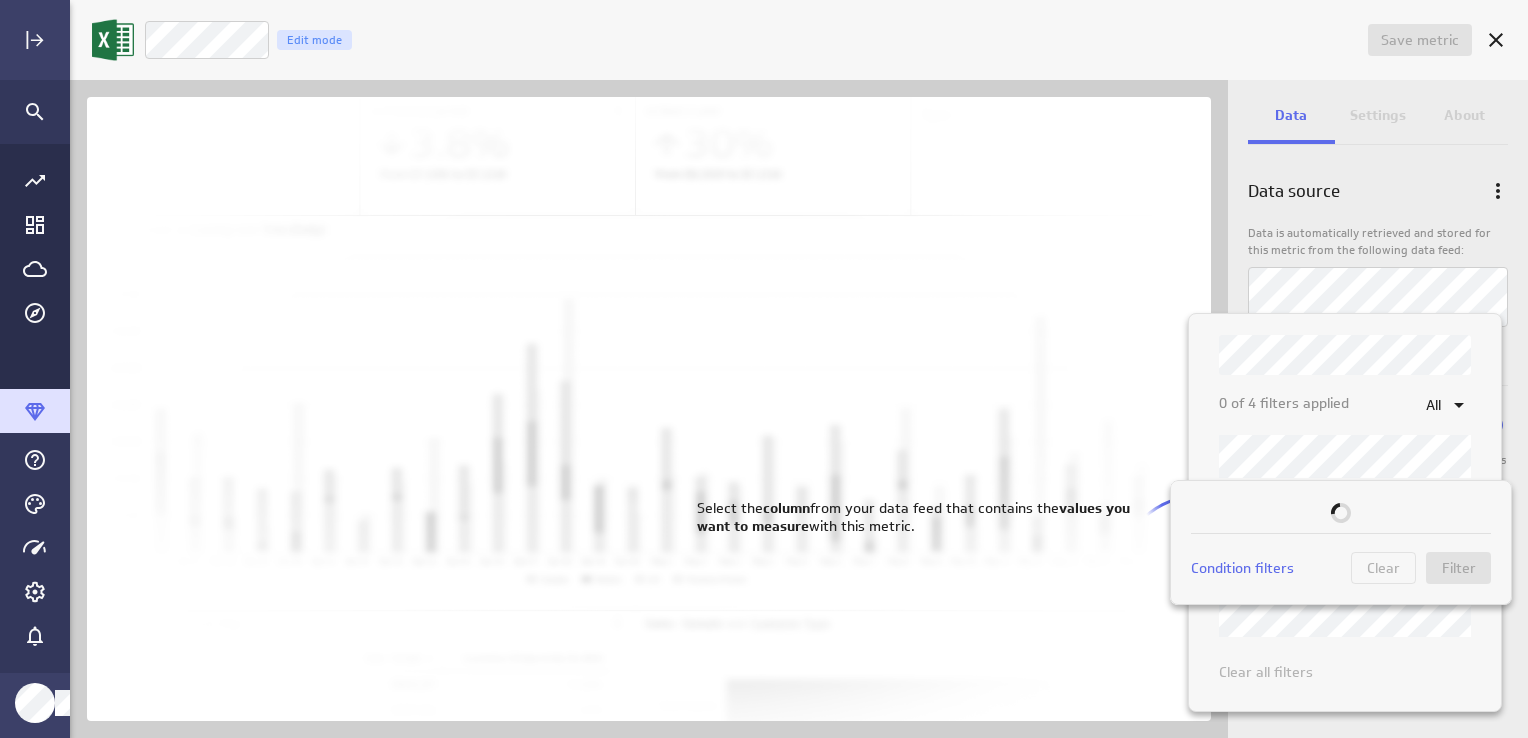 click at bounding box center (764, 369) 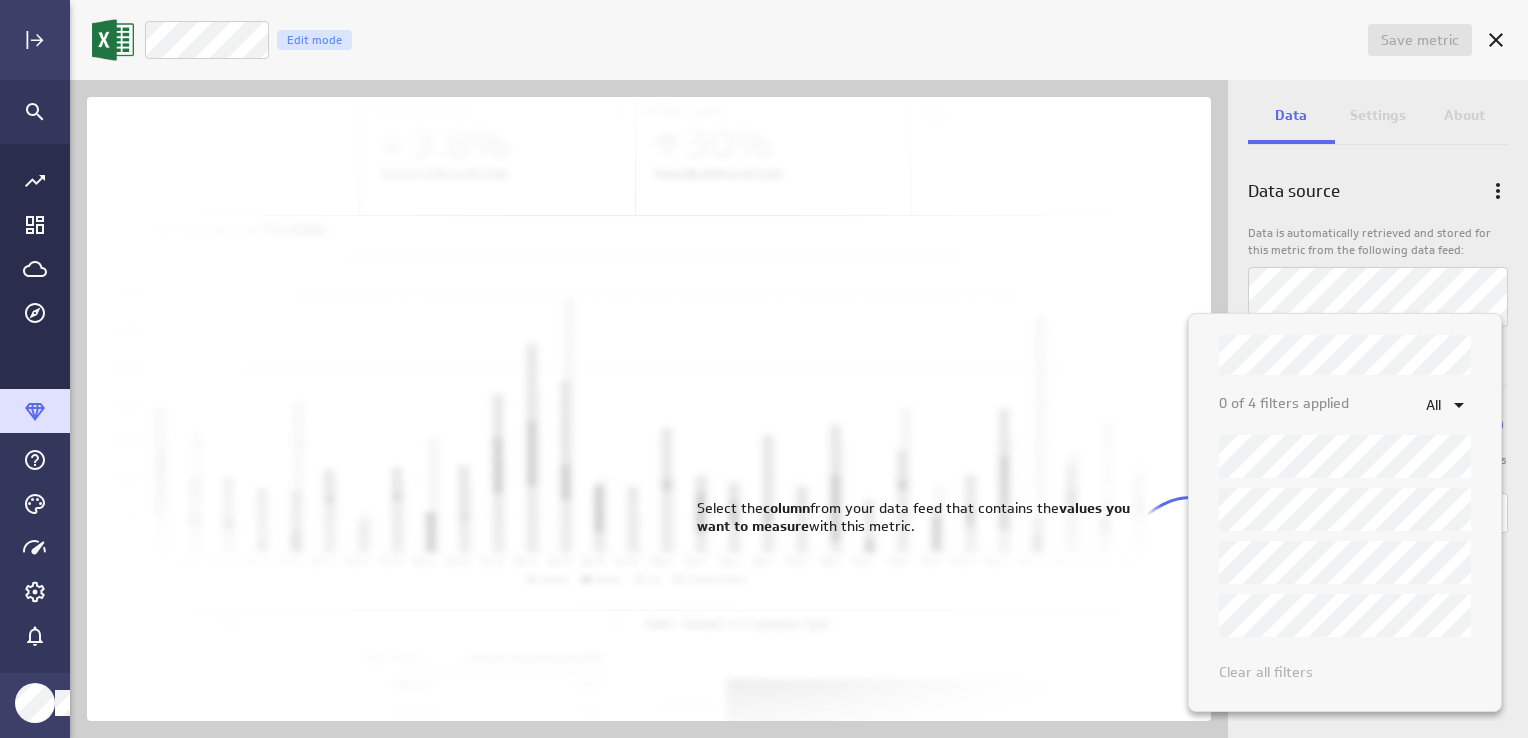 click at bounding box center [764, 369] 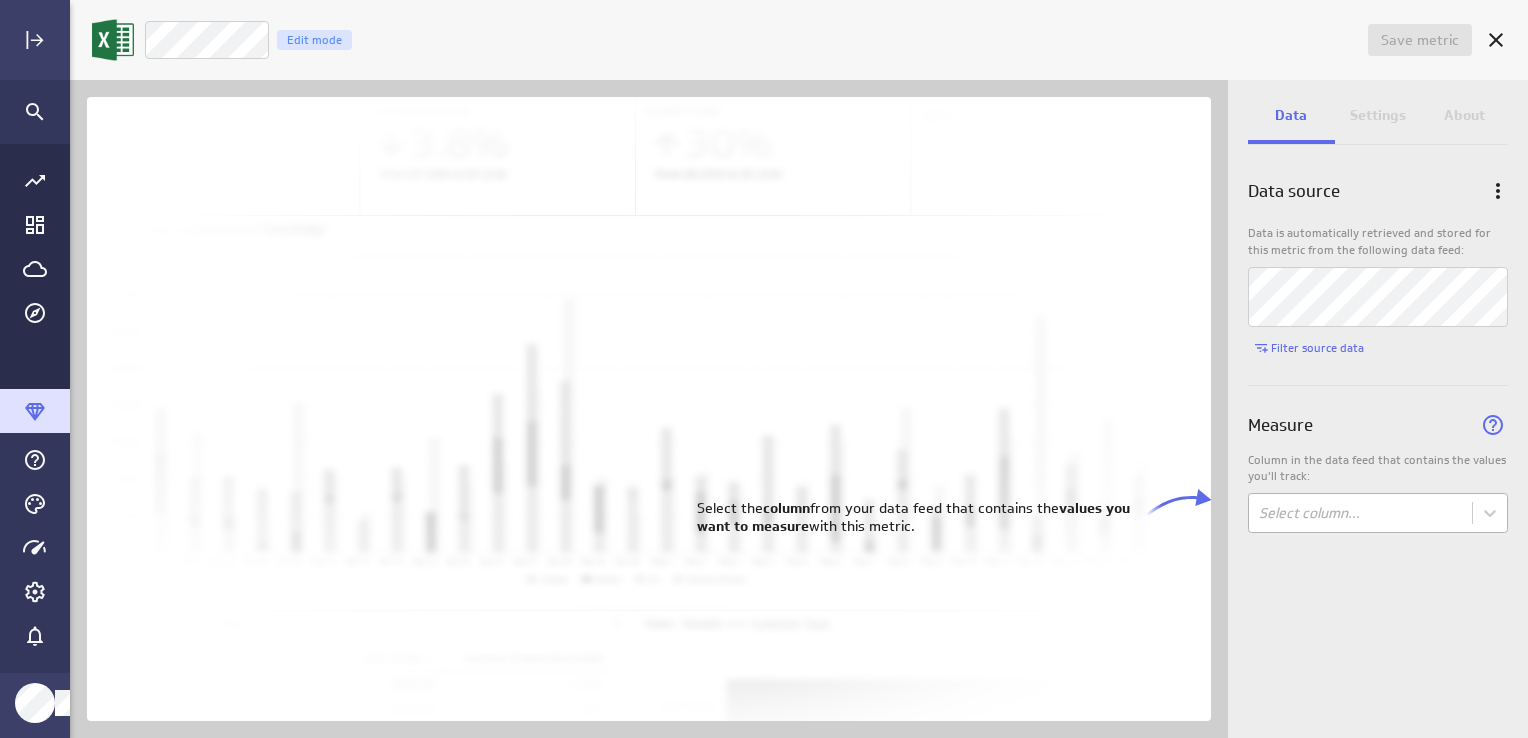 click on "Save metric Untitled Edit mode Data Settings About Data source Data is automatically retrieved and stored for this metric from the following data feed: Filter source data Measure Column in the data feed that contains the values you'll track: Select column... (no message) PowerMetrics Assistant Hey ISHANI. I’m your PowerMetrics Assistant. If I can’t answer your question, try searching in our  Help Center  (that’s what I do!) You can also contact the  Support Team . How can I help you today?
Select the  column  from your data feed that contains the  values you want to measure  with this metric." at bounding box center [764, 369] 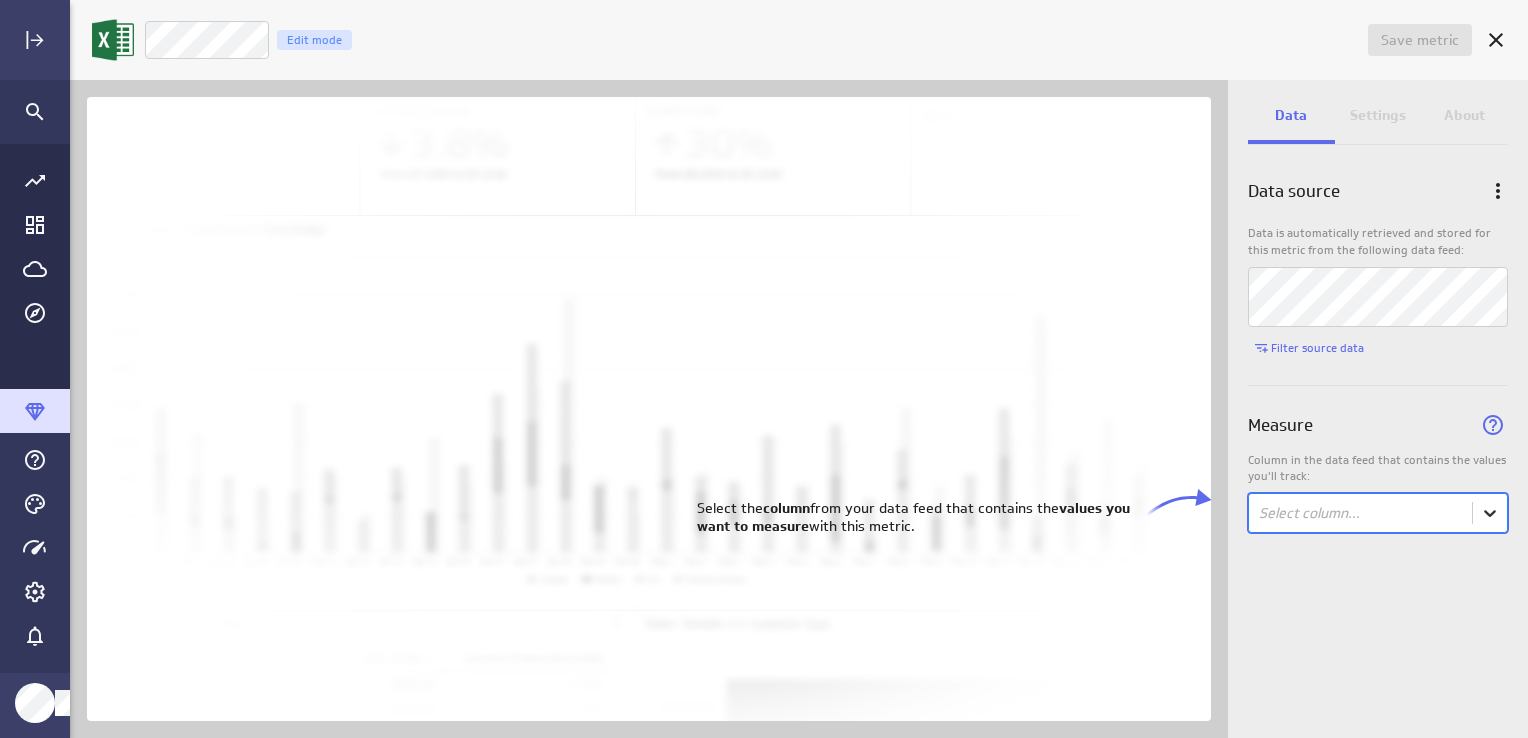 click on "Save metric Untitled Edit mode Data Settings About Data source Data is automatically retrieved and stored for this metric from the following data feed: Filter source data Measure Column in the data feed that contains the values you'll track: option , selected.   Select is focused , press Down to open the menu,  Select column... (no message) PowerMetrics Assistant Hey ISHANI. I’m your PowerMetrics Assistant. If I can’t answer your question, try searching in our  Help Center  (that’s what I do!) You can also contact the  Support Team . How can I help you today?
Select the  column  from your data feed that contains the  values you want to measure  with this metric." at bounding box center [764, 369] 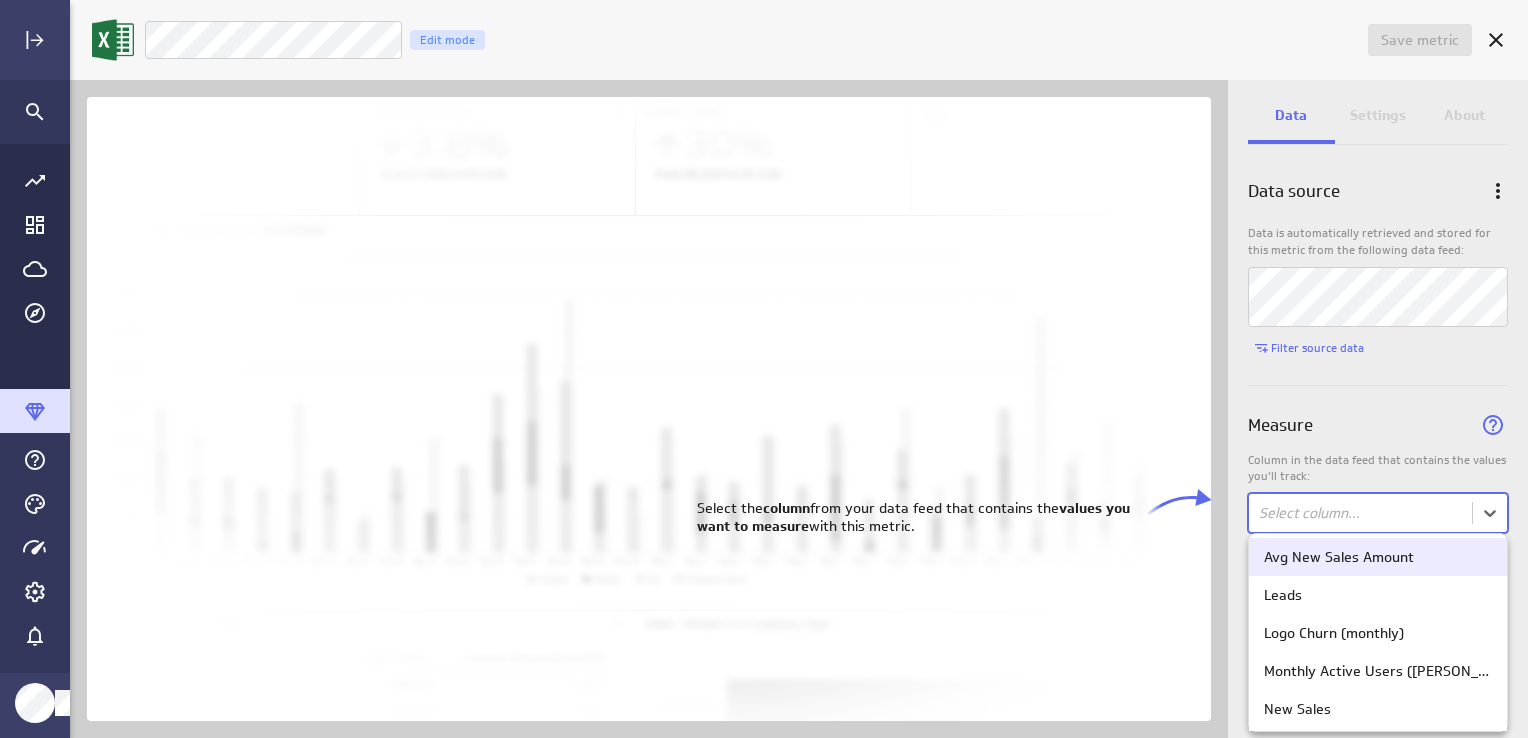 click on "Save metric “Sales by Product” Edit mode Data Settings About Data source Data is automatically retrieved and stored for this metric from the following data feed: Filter source data Measure Column in the data feed that contains the values you'll track: option Avg New Sales Amount focused, 1 of 12. 12 results available. Use Up and Down to choose options, press Enter to select the currently focused option, press Escape to exit the menu, press Tab to select the option and exit the menu. Select column... (no message) PowerMetrics Assistant Hey ISHANI. I’m your PowerMetrics Assistant. If I can’t answer your question, try searching in our  Help Center  (that’s what I do!) You can also contact the  Support Team . How can I help you today?
Select the  column  from your data feed that contains the  values you want to measure  with this metric. Avg New Sales Amount Leads Logo Churn (monthly) Monthly Active Users (MAUs) New Sales NRR (monthly) Channel" at bounding box center [764, 369] 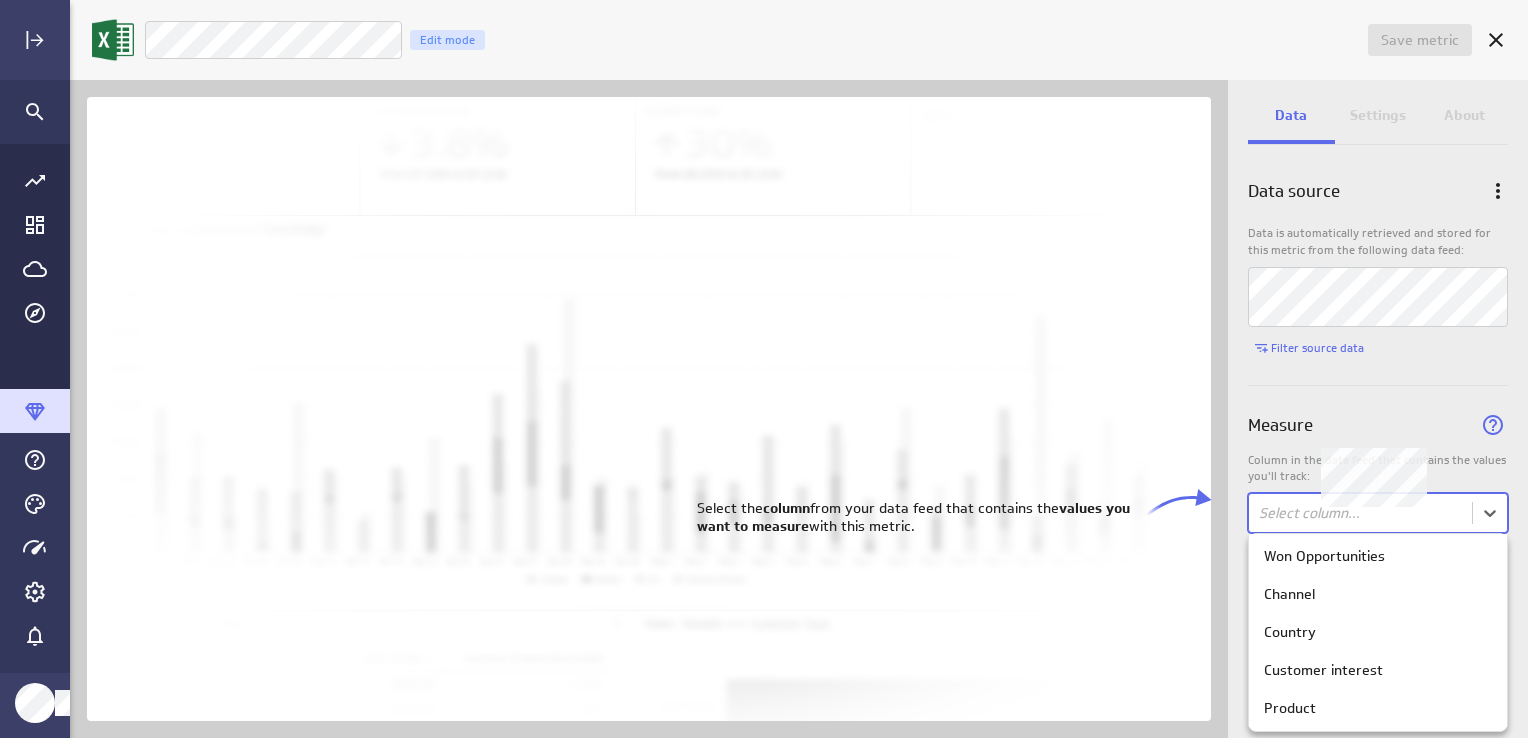 scroll, scrollTop: 272, scrollLeft: 0, axis: vertical 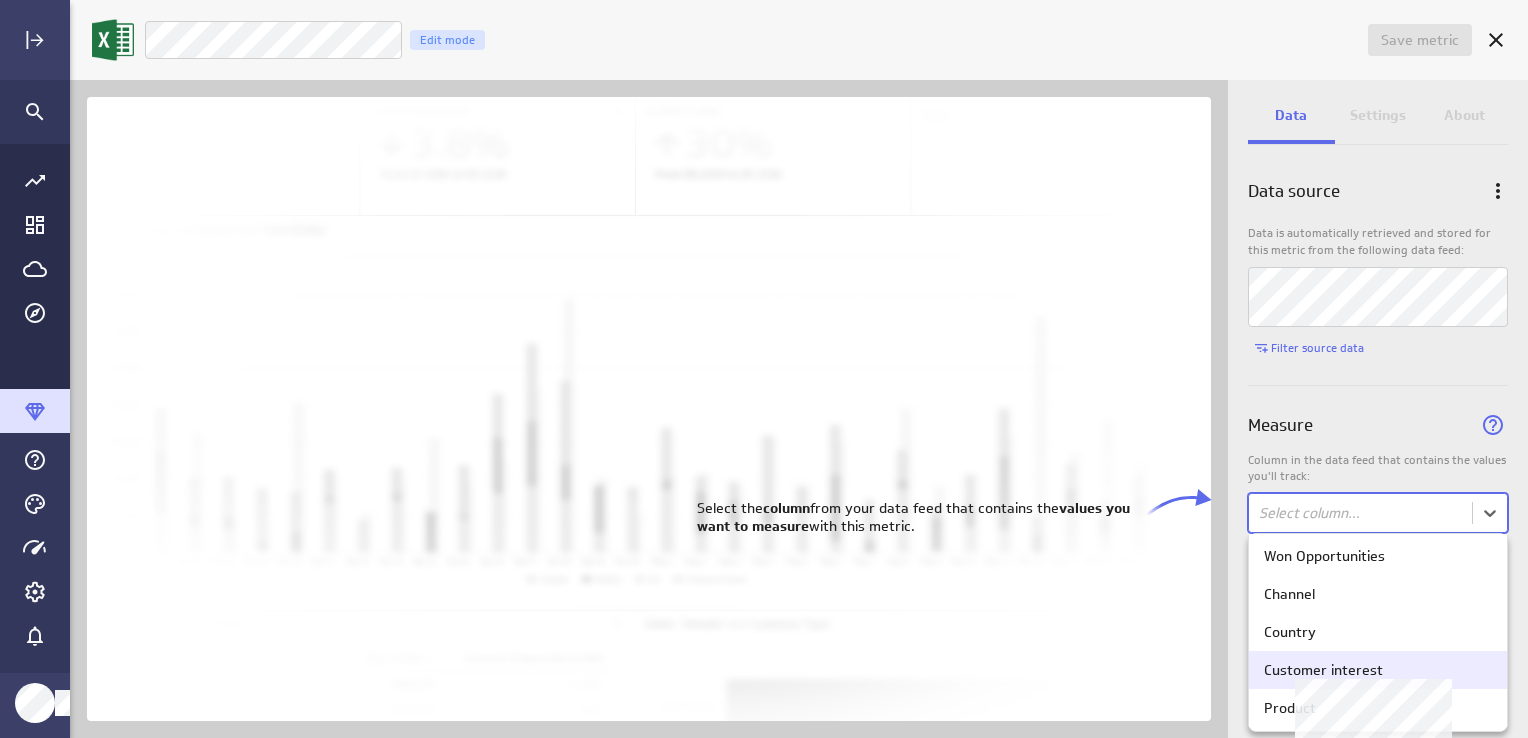 click on "Product" at bounding box center [1378, 708] 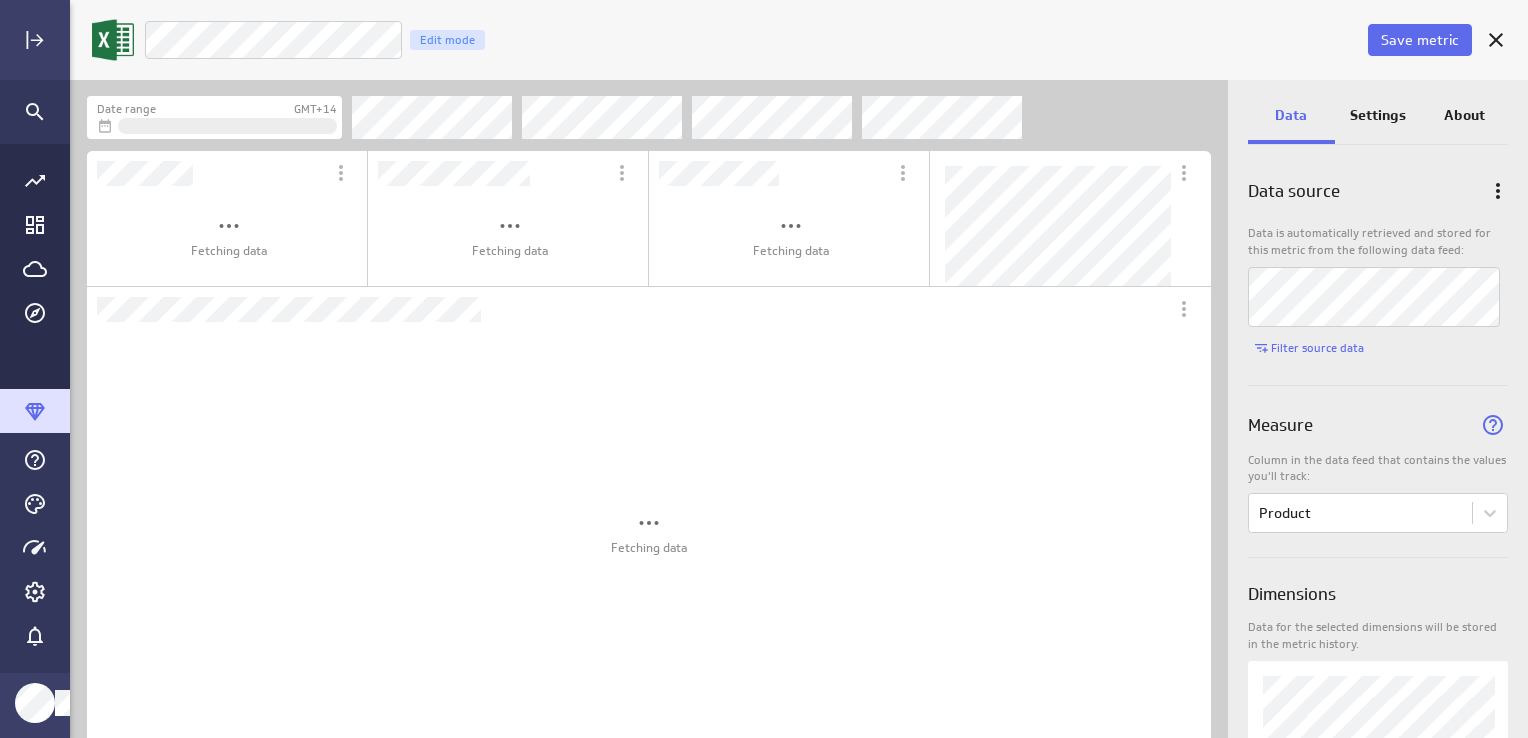 scroll, scrollTop: 9, scrollLeft: 9, axis: both 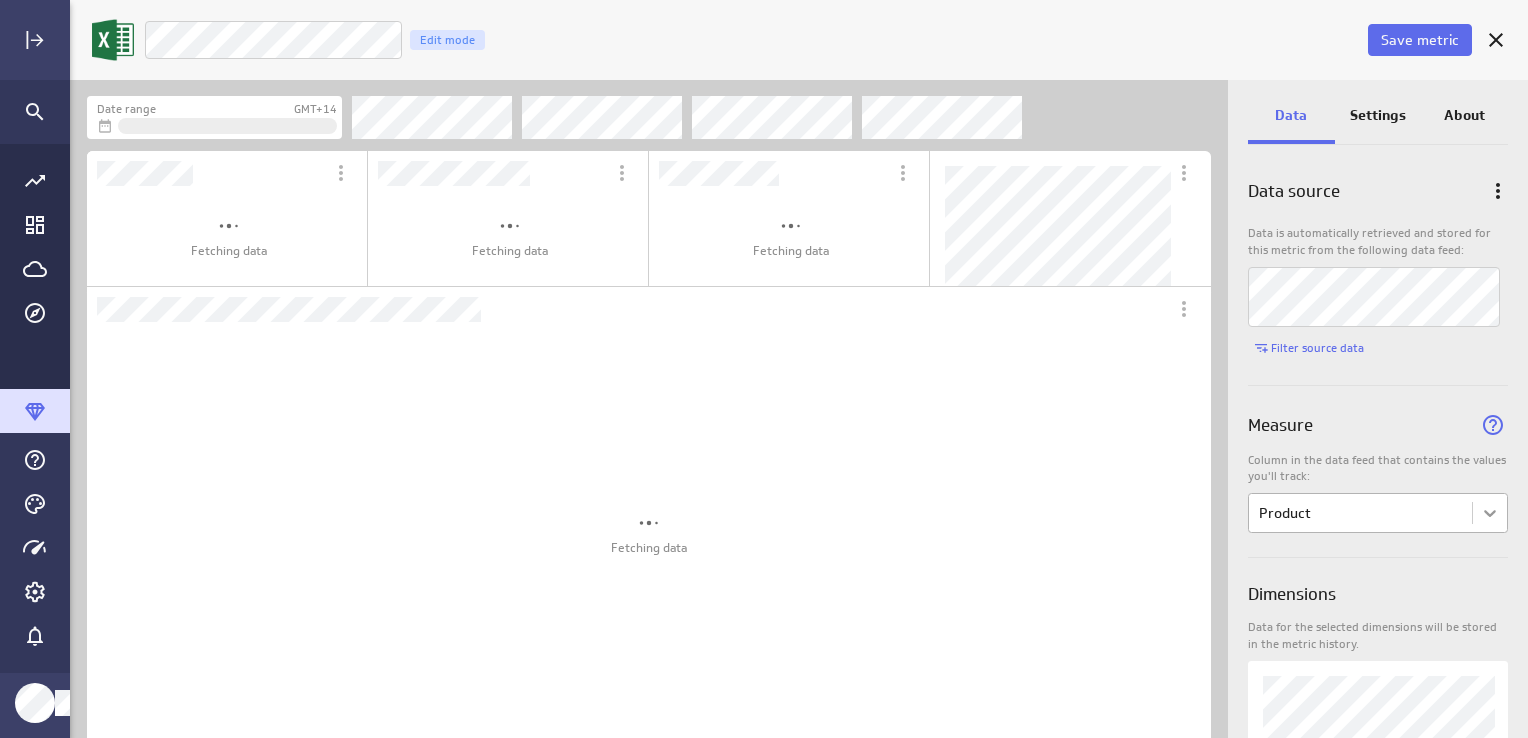 click on "Save metric “Sales by Product” Edit mode Date range GMT+14 Fetching data Fetching data Fetching data Fetching data Fetching data Fetching data Data Settings About Data source Data is automatically retrieved and stored for this metric from the following data feed: Filter source data Measure Column in the data feed that contains the values you'll track: Product Dimensions Data for the selected dimensions will be stored in the metric history. 4 of maximum 10 dimensions selected Date and Time Column in the data feed that contains the date/time associated with each value: Date (no message) PowerMetrics Assistant Hey ISHANI. I’m your PowerMetrics Assistant. If I can’t answer your question, try searching in our  Help Center  (that’s what I do!) You can also contact the  Support Team . How can I help you today?
Select the  column  from your data feed that contains the  values you want to measure  with this metric." at bounding box center [764, 369] 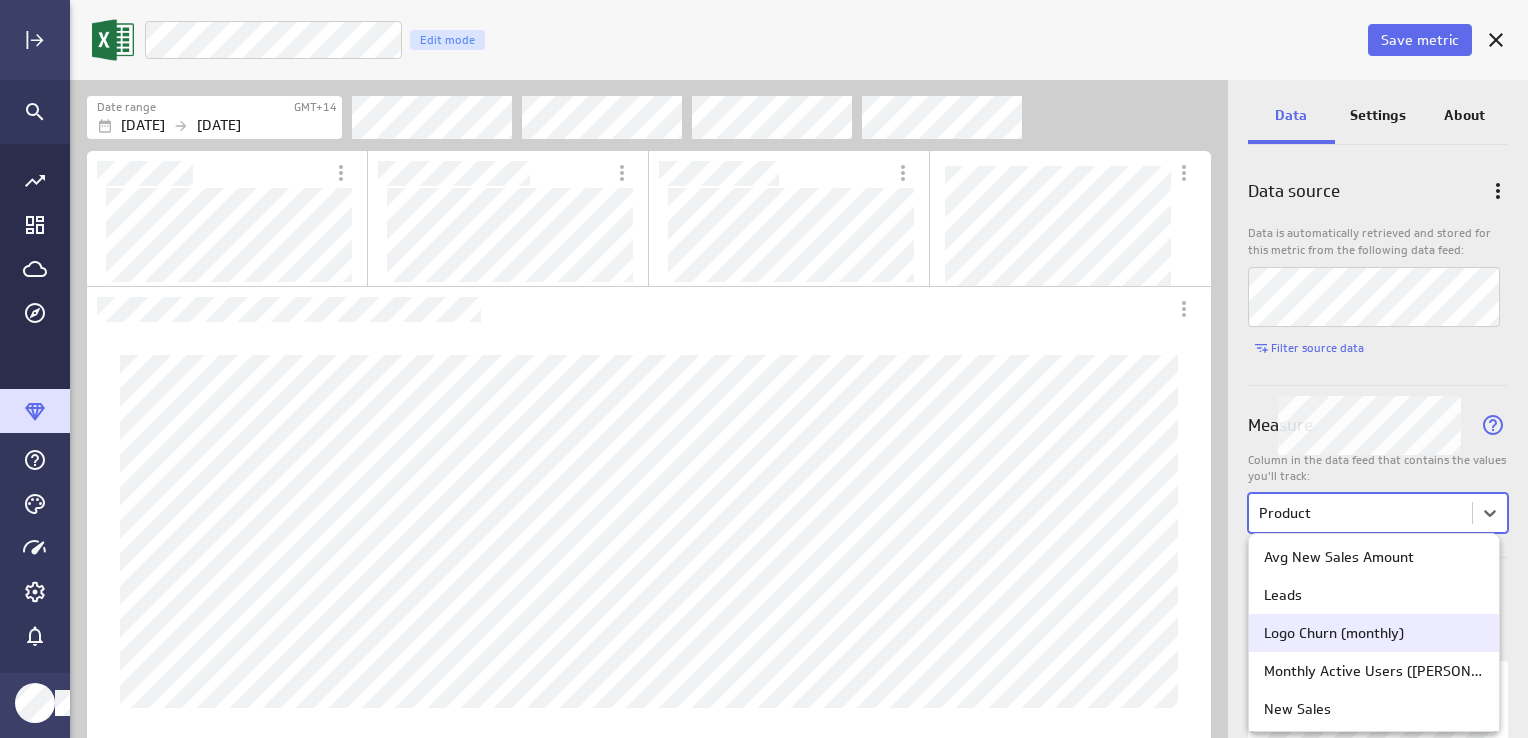 scroll, scrollTop: 272, scrollLeft: 0, axis: vertical 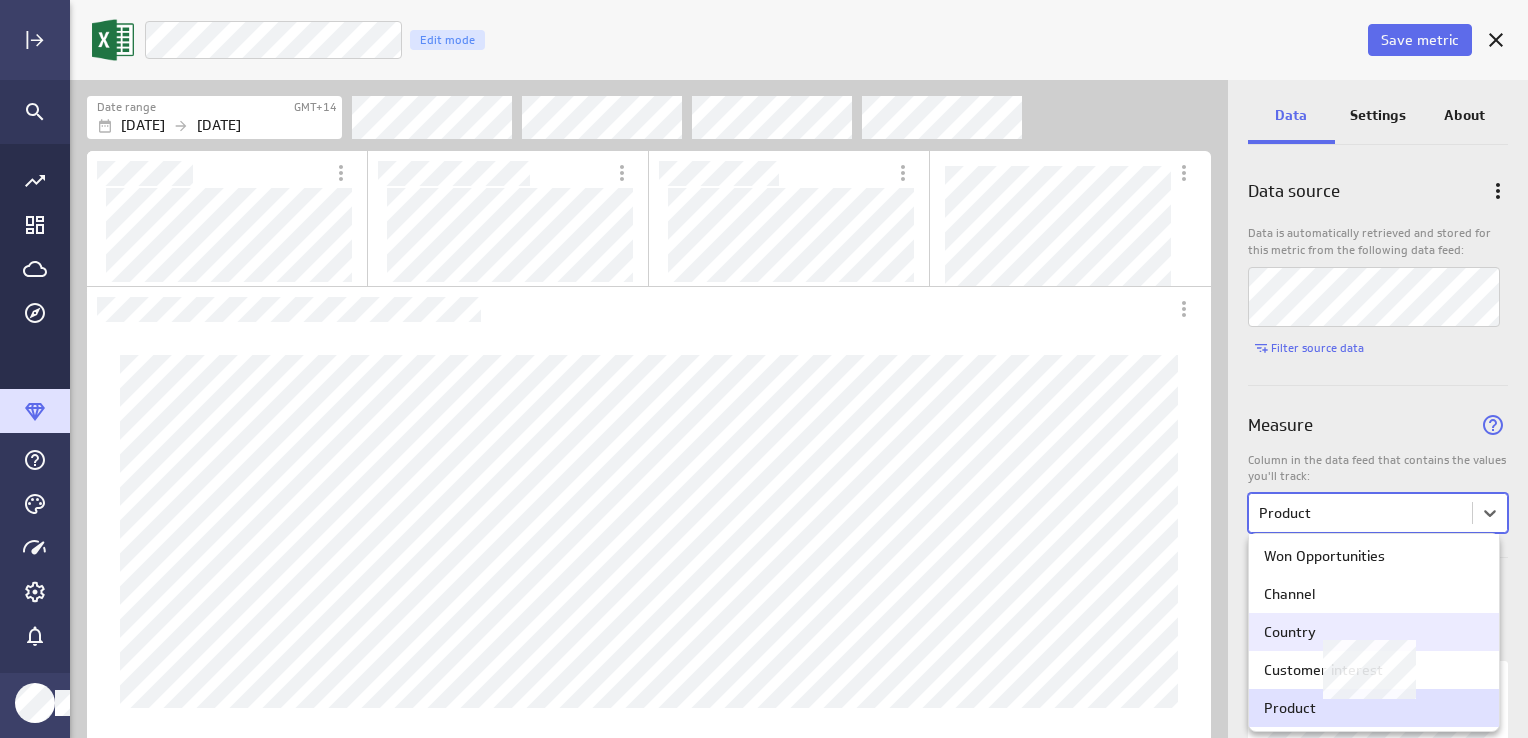 click on "Channel" at bounding box center (1374, 594) 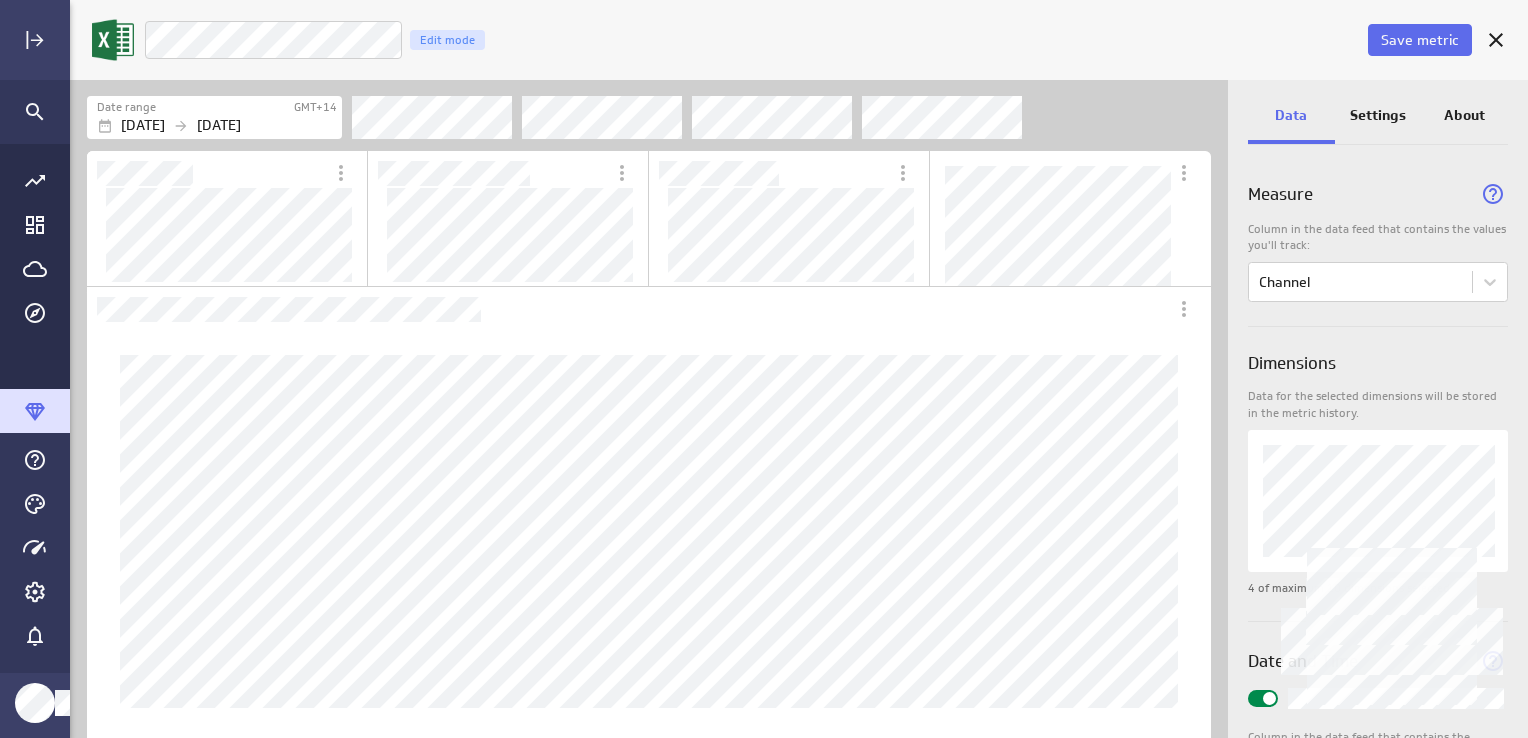 scroll, scrollTop: 145, scrollLeft: 0, axis: vertical 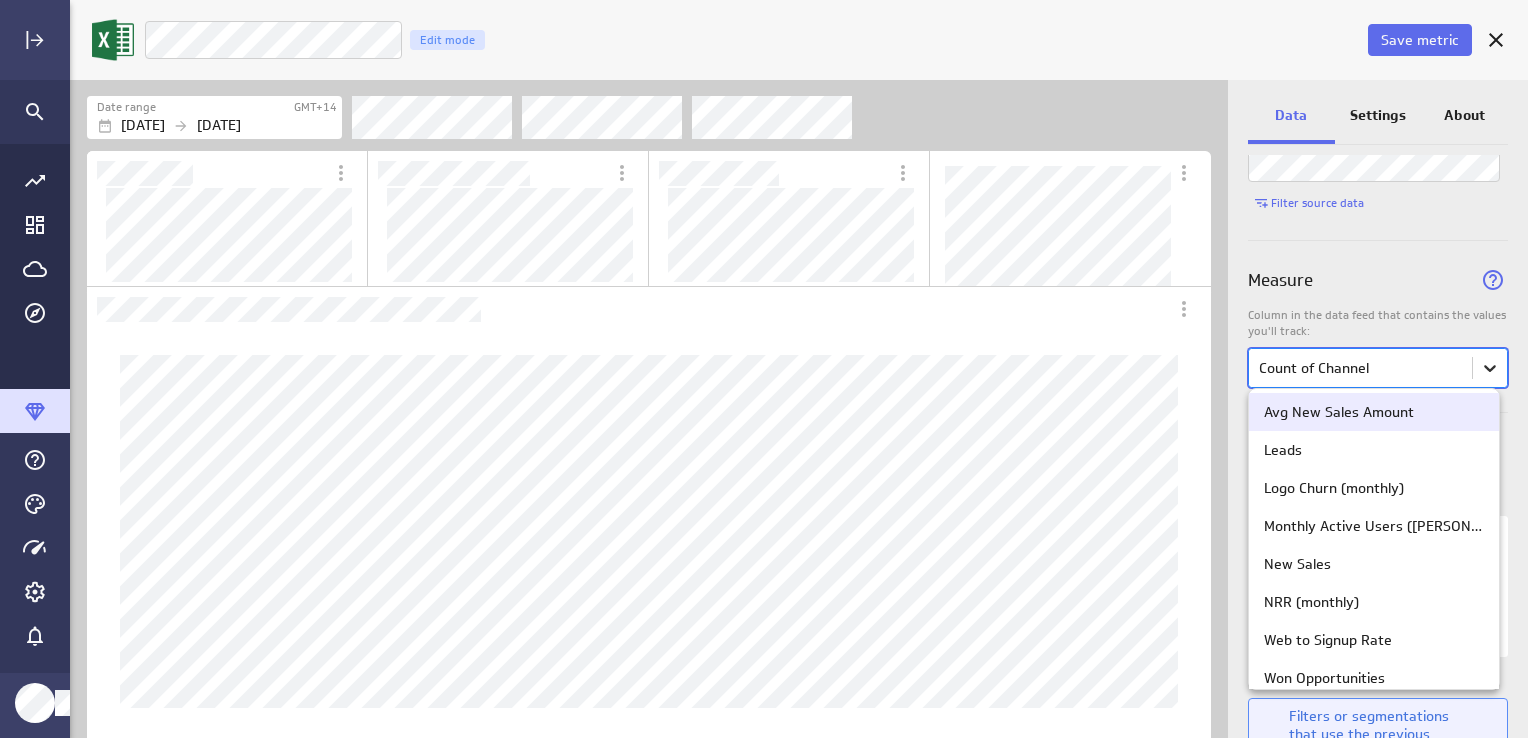 click on "Save metric “Sales by Product” Edit mode Date range GMT+14 Sep 08 2024 Jul 09 2025 Data Settings About Data source Data is automatically retrieved and stored for this metric from the following data feed: Filter source data Measure Column in the data feed that contains the values you'll track: option Avg New Sales Amount focused, 1 of 12. 12 results available. Use Up and Down to choose options, press Enter to select the currently focused option, press Escape to exit the menu, press Tab to select the option and exit the menu. Count of Channel Dimensions Data for the selected dimensions will be stored in the metric history. 3 of maximum 10 dimensions selected Filters or segmentations that use the previous dimension name will be removed from existing visualizations and need to be reapplied. Date and Time Column in the data feed that contains the date/time associated with each value: Date (no message) PowerMetrics Assistant Help Center Support Team . How can I help you today?" at bounding box center [764, 369] 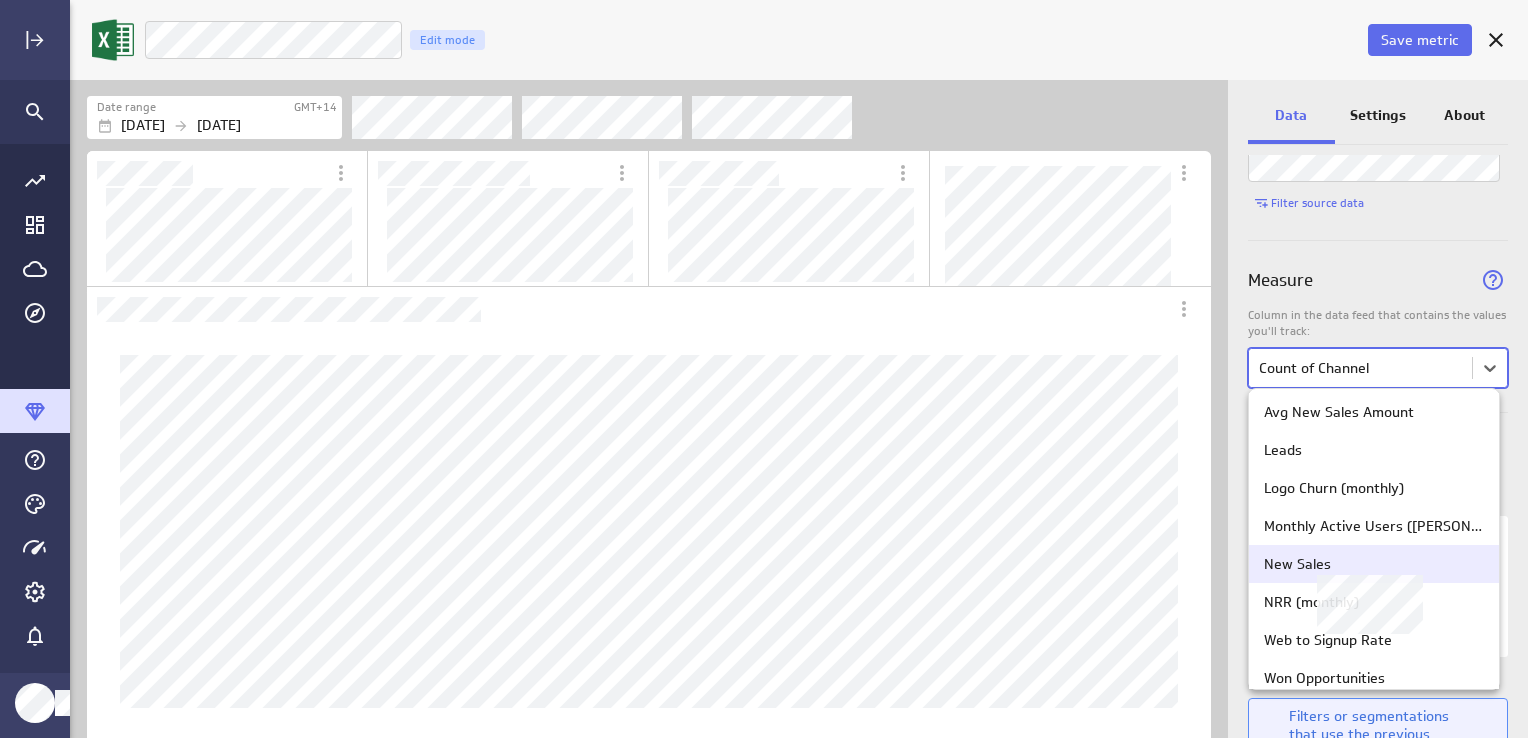 click on "New Sales" at bounding box center (1374, 564) 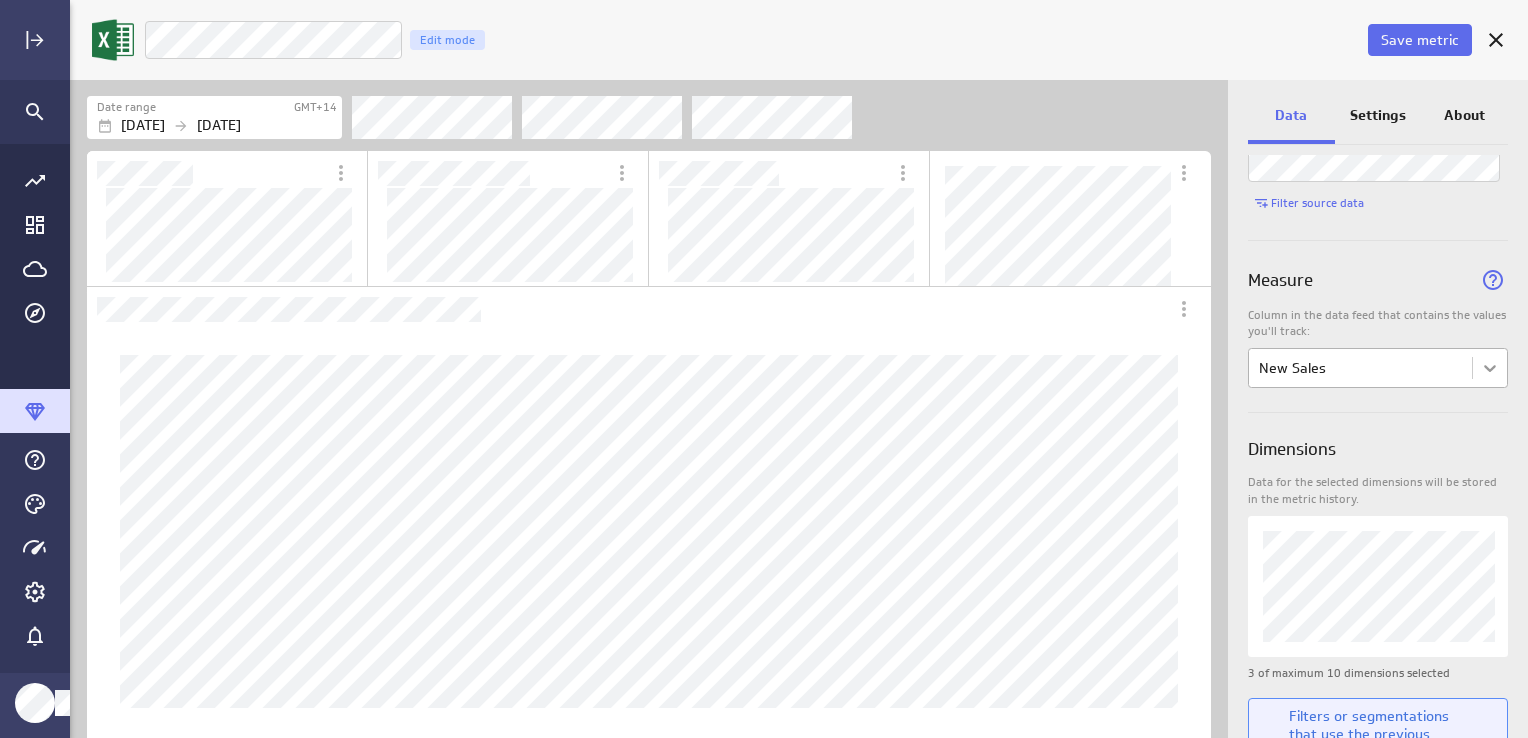 click on "Save metric “Sales by Product” Edit mode Date range GMT+14 Sep 08 2024 Jul 09 2025 Data Settings About Data source Data is automatically retrieved and stored for this metric from the following data feed: Filter source data Measure Column in the data feed that contains the values you'll track: New Sales Dimensions Data for the selected dimensions will be stored in the metric history. 3 of maximum 10 dimensions selected Filters or segmentations that use the previous dimension name will be removed from existing visualizations and need to be reapplied. Date and Time Column in the data feed that contains the date/time associated with each value: Date (no message) PowerMetrics Assistant Hey ISHANI. I’m your PowerMetrics Assistant. If I can’t answer your question, try searching in our  Help Center  (that’s what I do!) You can also contact the  Support Team . How can I help you today?
Select the  column  from your data feed that contains the" at bounding box center (764, 369) 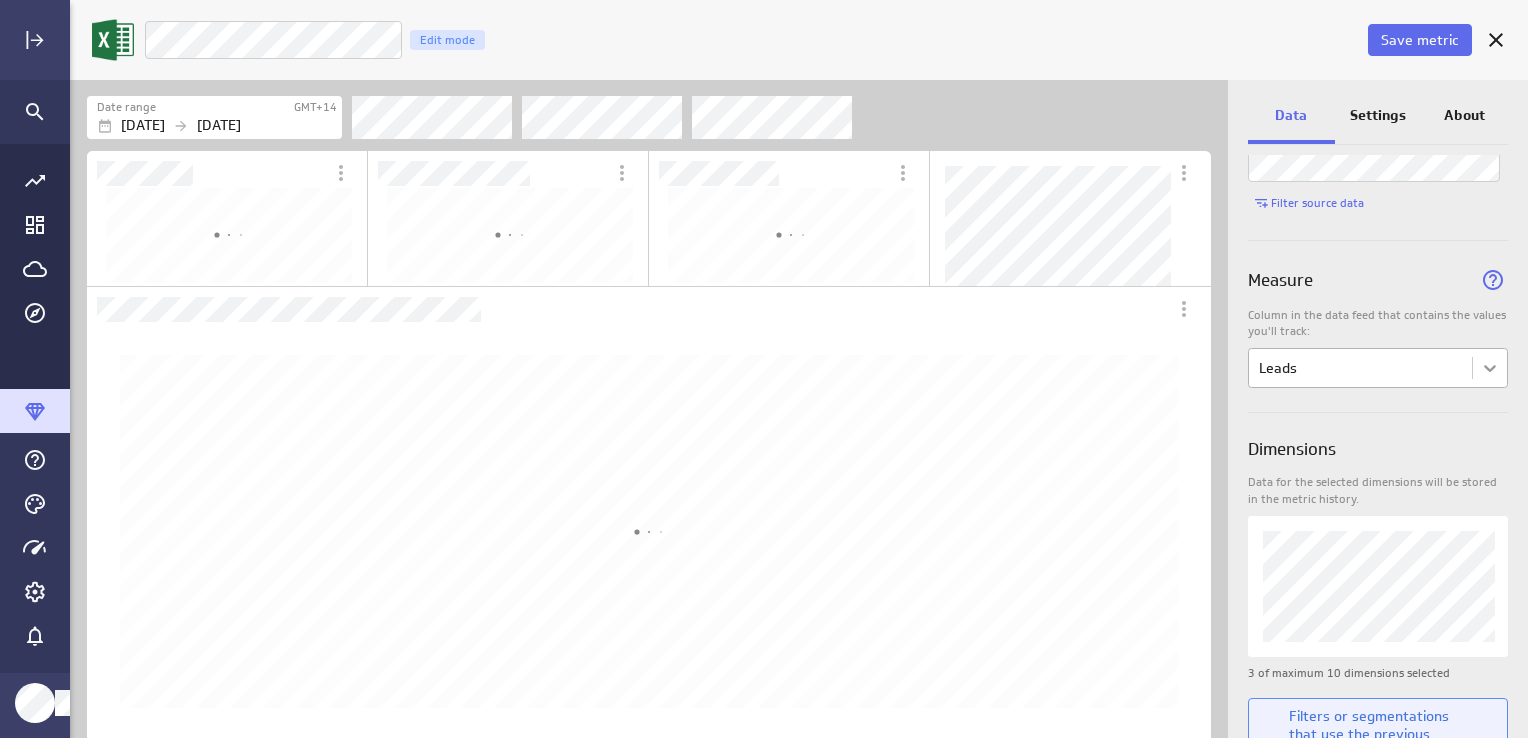 click on "Save metric “Sales by Product” Edit mode Date range GMT+14 Sep 08 2024 Jul 09 2025 Data Settings About Data source Data is automatically retrieved and stored for this metric from the following data feed: Filter source data Measure Column in the data feed that contains the values you'll track: Leads Dimensions Data for the selected dimensions will be stored in the metric history. 3 of maximum 10 dimensions selected Filters or segmentations that use the previous dimension name will be removed from existing visualizations and need to be reapplied. Date and Time Column in the data feed that contains the date/time associated with each value: Date (no message) PowerMetrics Assistant Hey ISHANI. I’m your PowerMetrics Assistant. If I can’t answer your question, try searching in our  Help Center  (that’s what I do!) You can also contact the  Support Team . How can I help you today?
Select the  column  from your data feed that contains the" at bounding box center [764, 369] 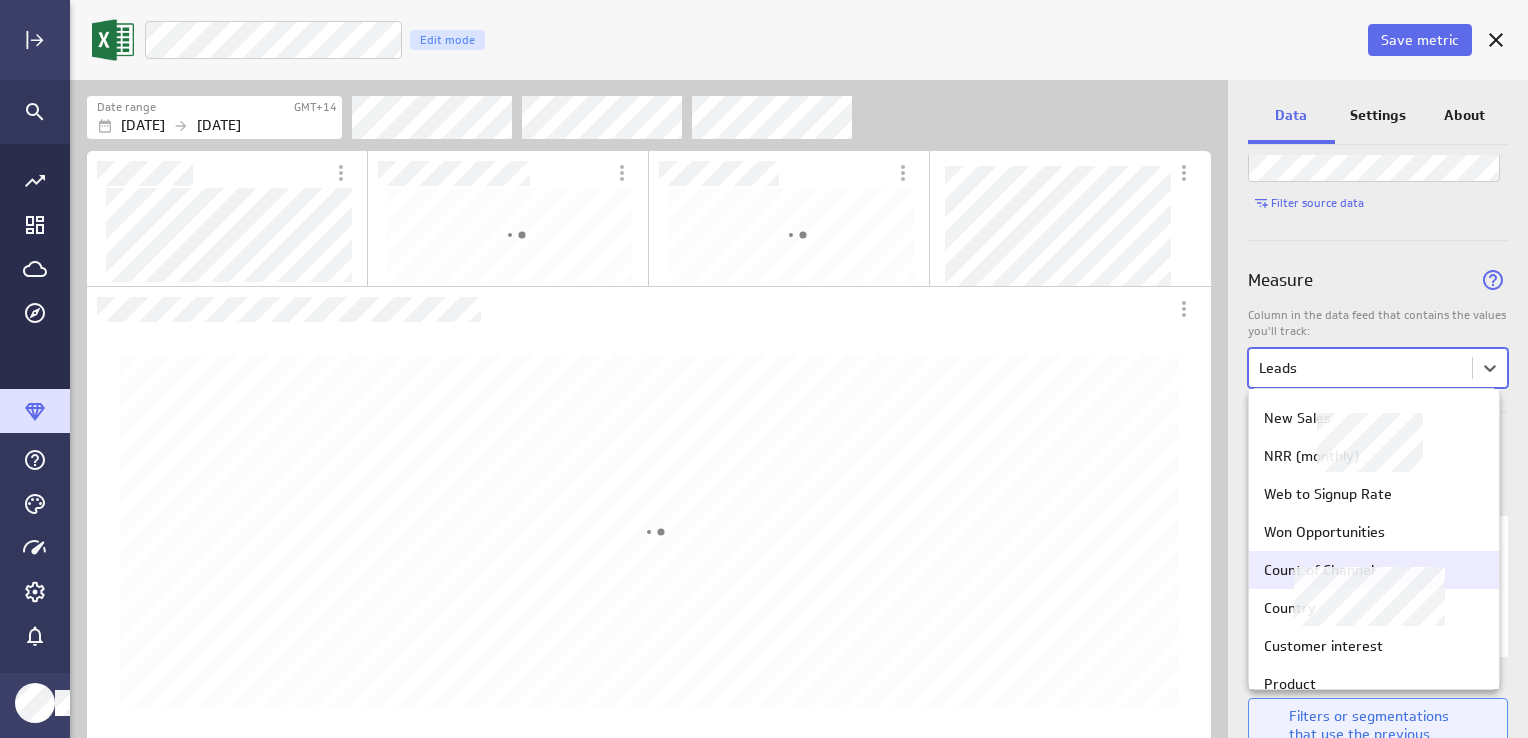 scroll, scrollTop: 168, scrollLeft: 0, axis: vertical 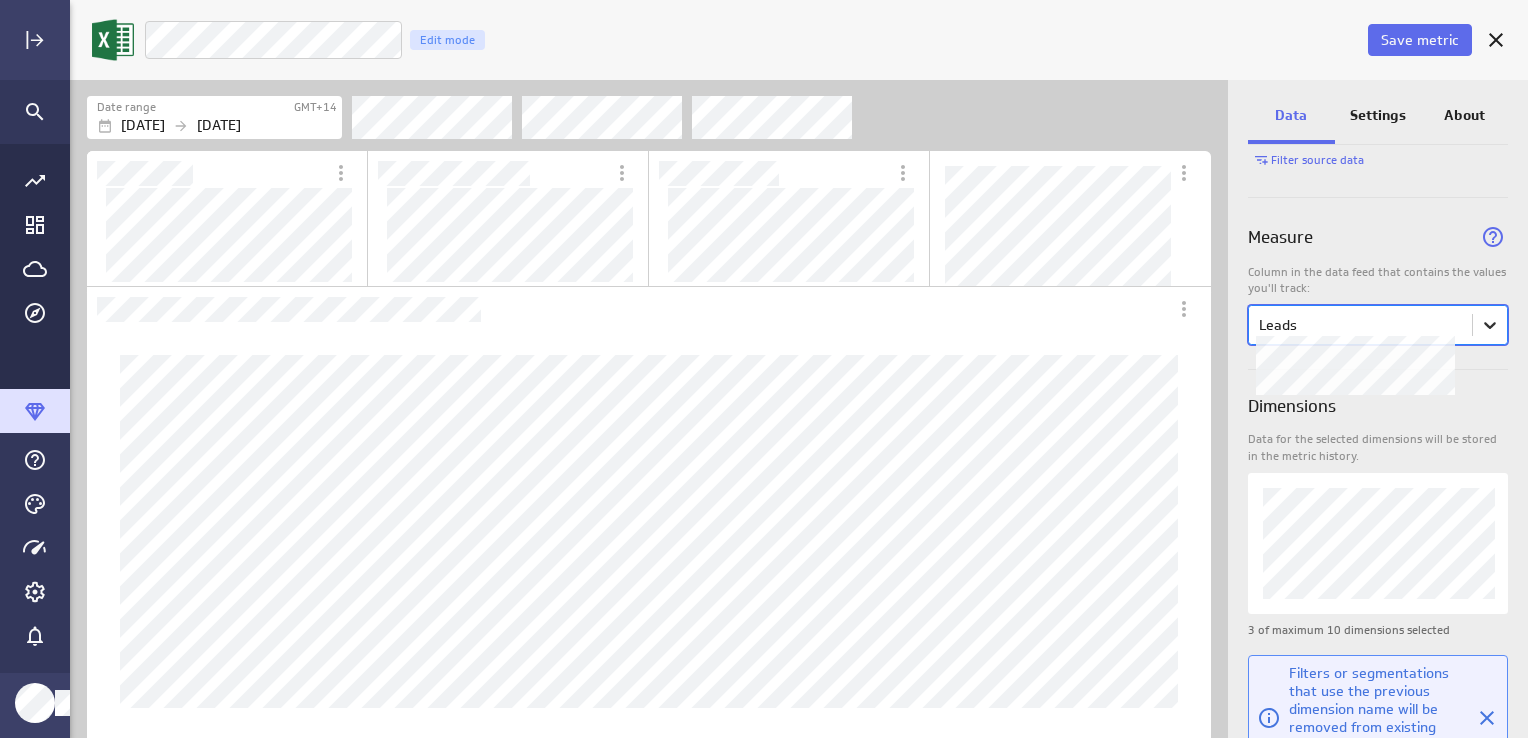 click on "Save metric “Sales by Product” Edit mode Date range GMT+14 Sep 08 2024 Jul 09 2025 Data Settings About Data source Data is automatically retrieved and stored for this metric from the following data feed: Filter source data Measure Column in the data feed that contains the values you'll track: option Leads, selected.   Select is focused , press Down to open the menu,  Leads Dimensions Data for the selected dimensions will be stored in the metric history. 3 of maximum 10 dimensions selected Filters or segmentations that use the previous dimension name will be removed from existing visualizations and need to be reapplied. Date and Time Column in the data feed that contains the date/time associated with each value: Date (no message) PowerMetrics Assistant Hey ISHANI. I’m your PowerMetrics Assistant. If I can’t answer your question, try searching in our  Help Center  (that’s what I do!) You can also contact the  Support Team . How can I help you today?" at bounding box center [764, 369] 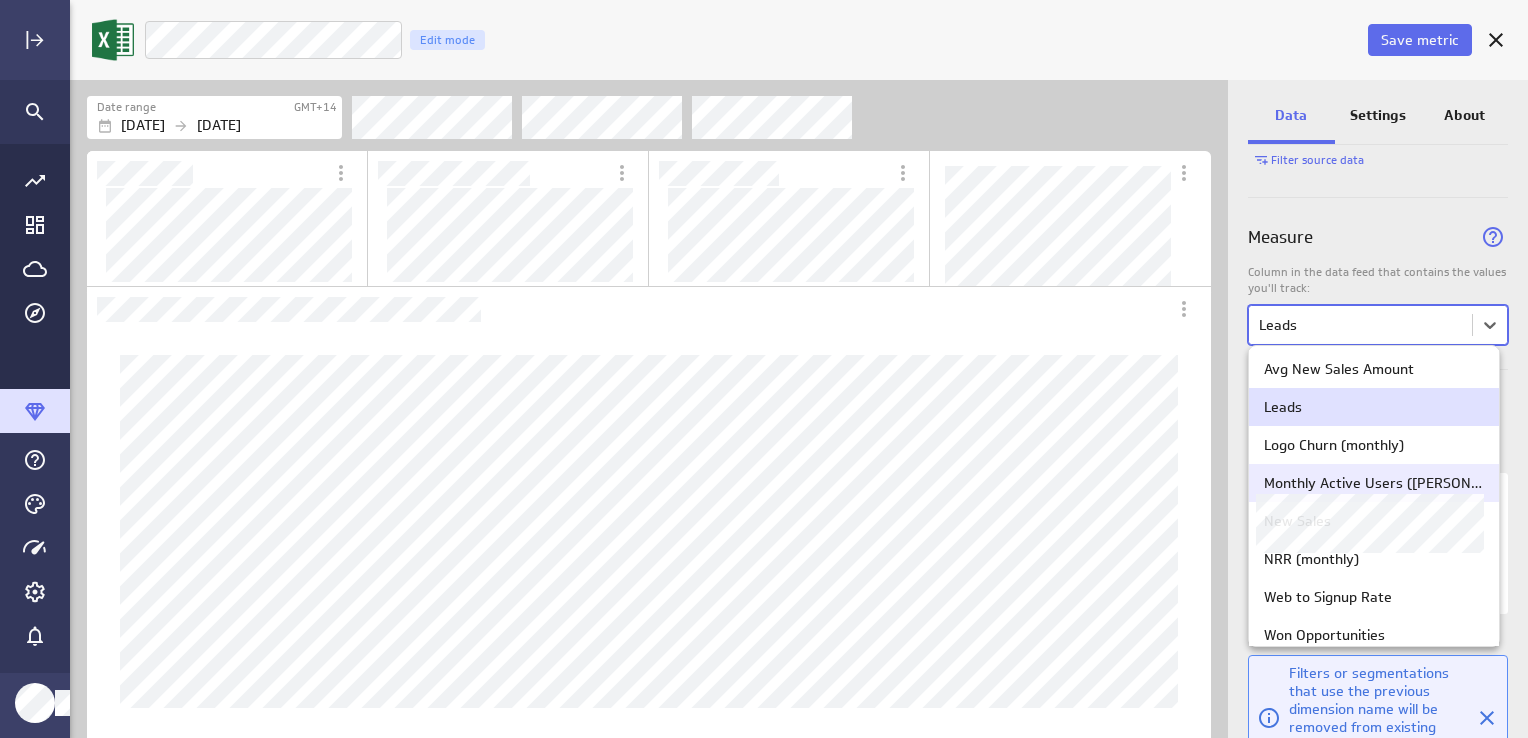 click on "Monthly Active Users (MAUs)" at bounding box center [1374, 483] 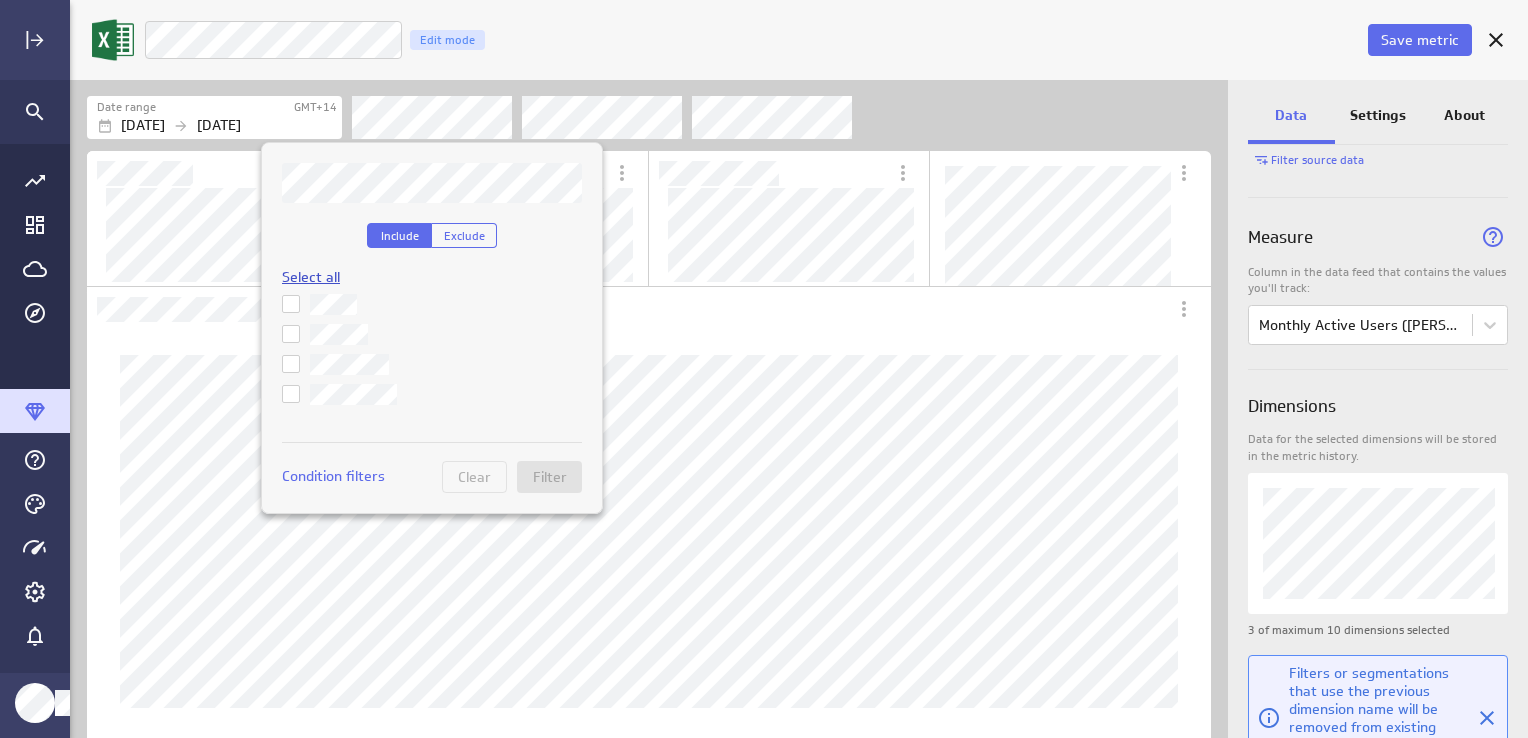click on "Select all" at bounding box center (311, 277) 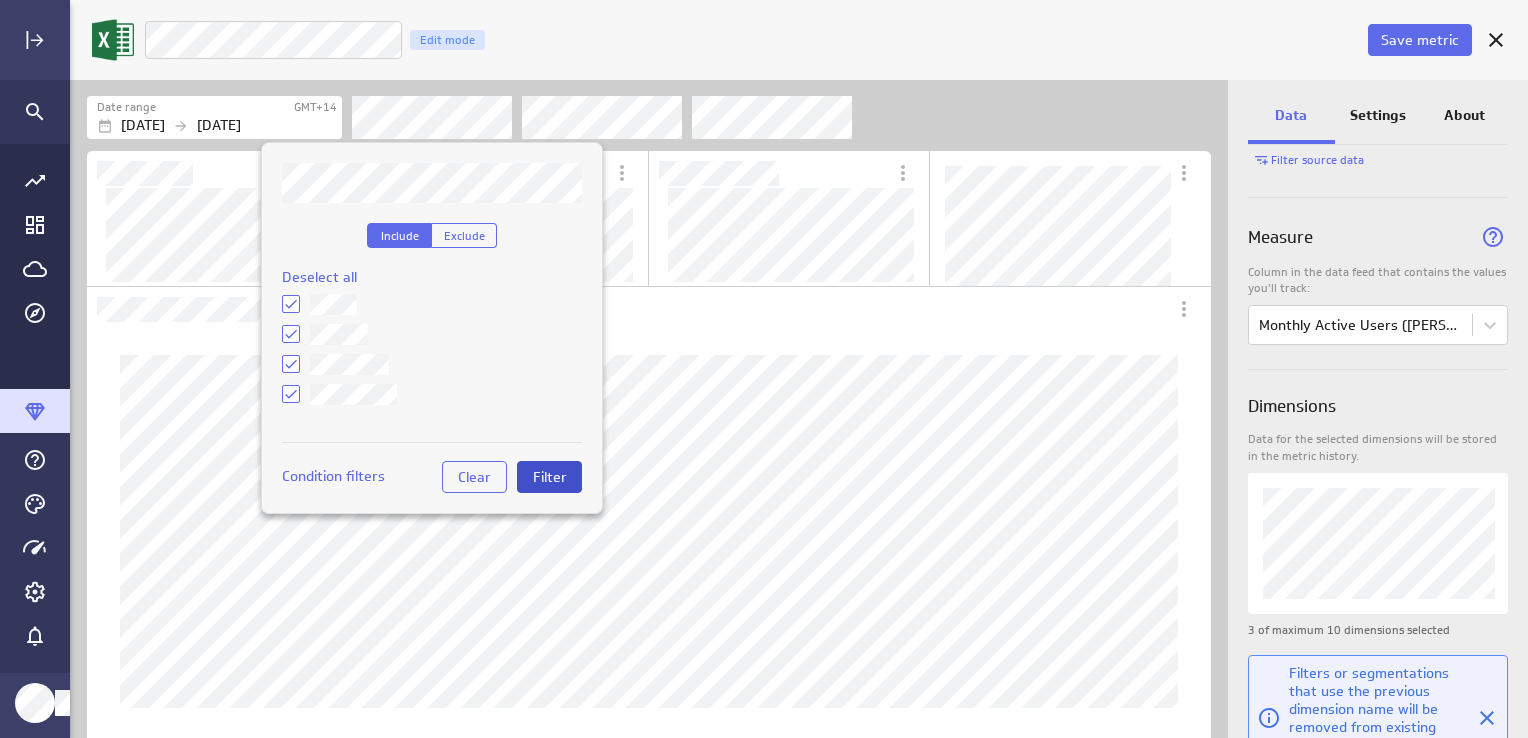 click on "Filter" at bounding box center (550, 477) 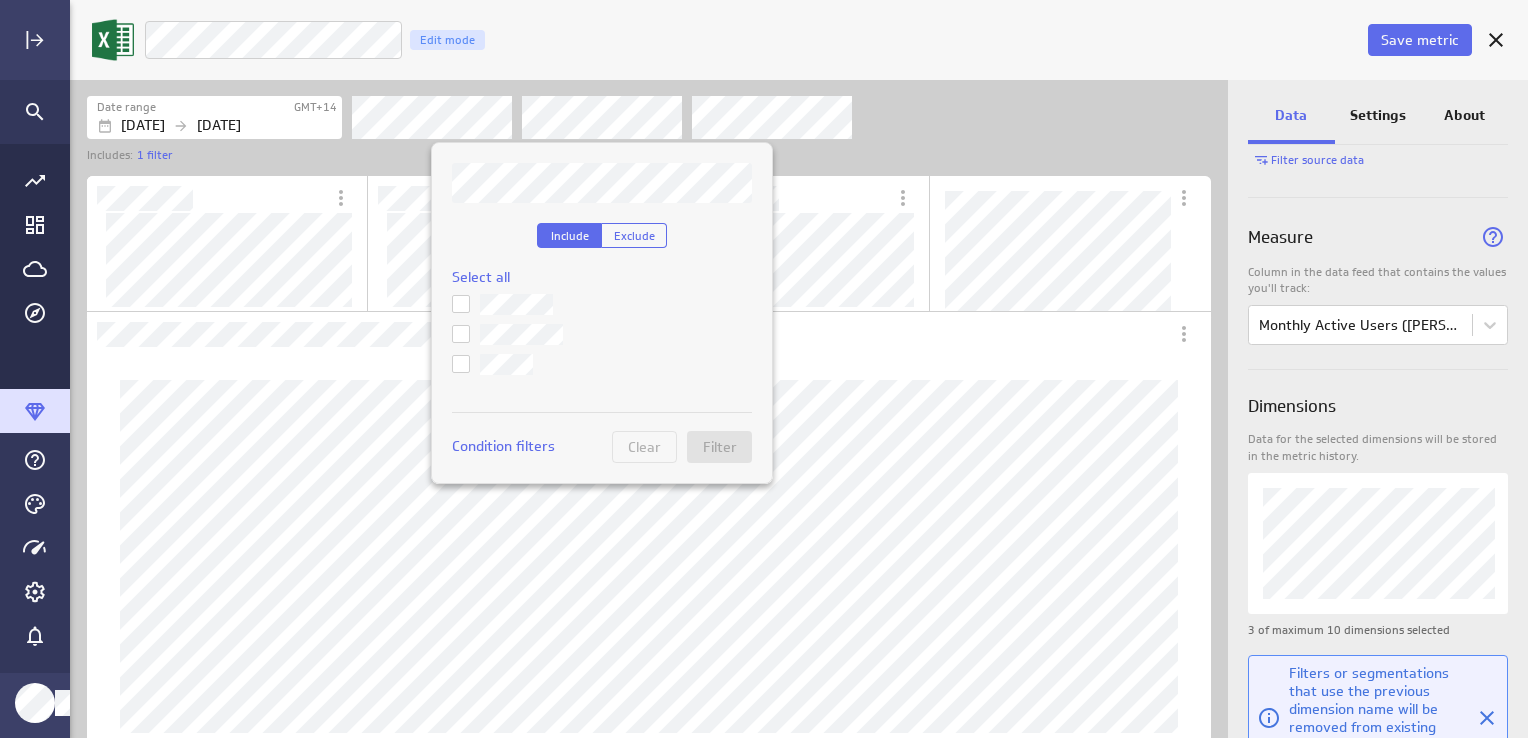 click at bounding box center (764, 369) 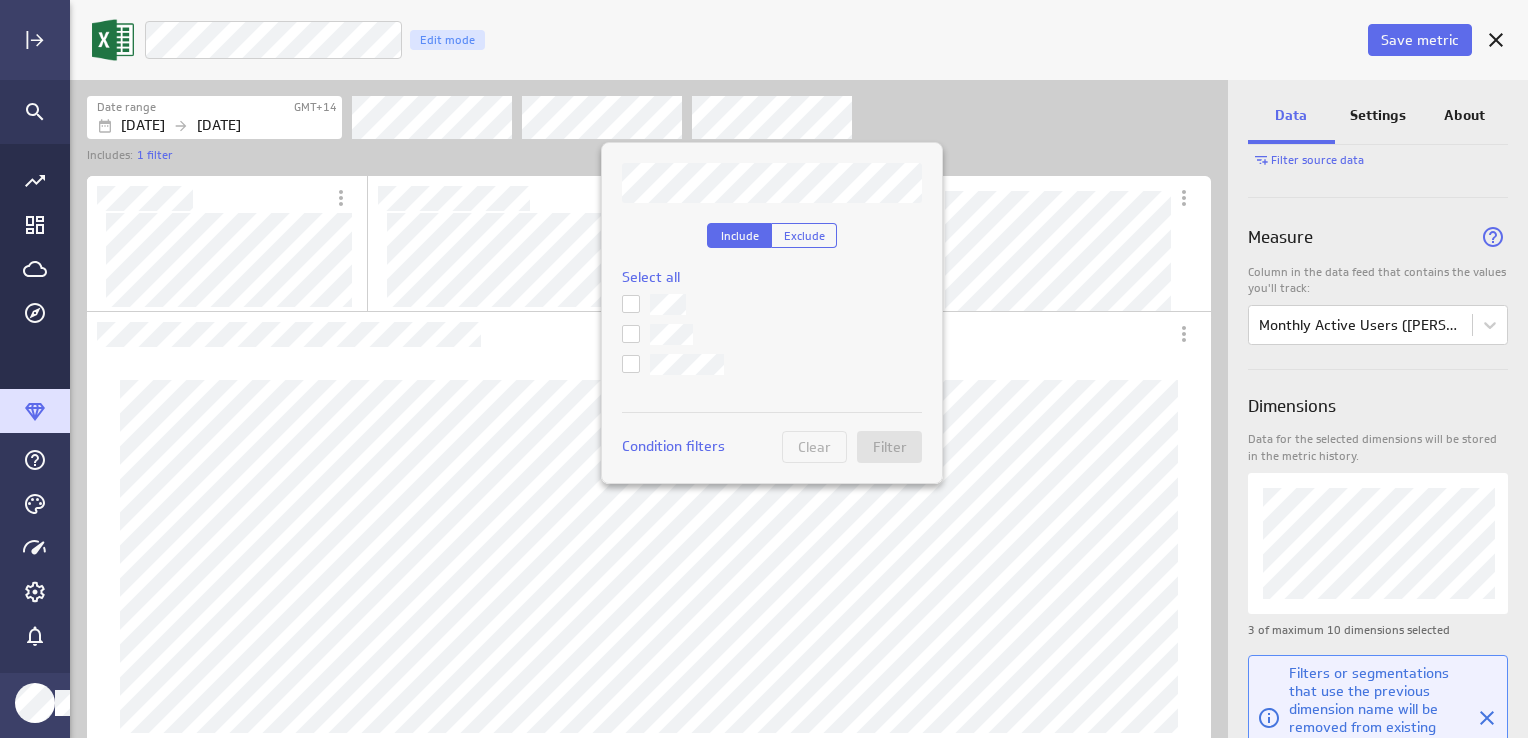 click at bounding box center (764, 369) 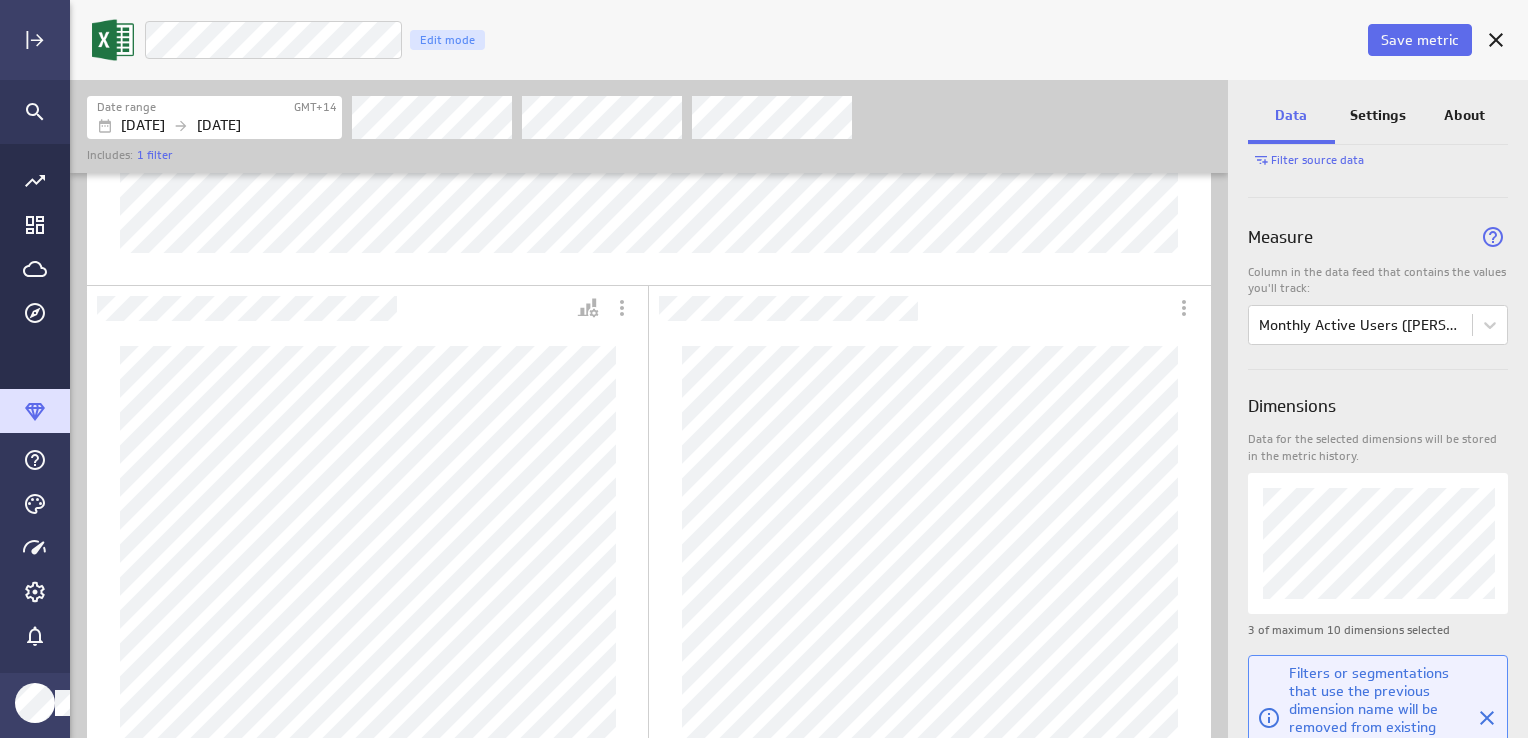 scroll, scrollTop: 532, scrollLeft: 0, axis: vertical 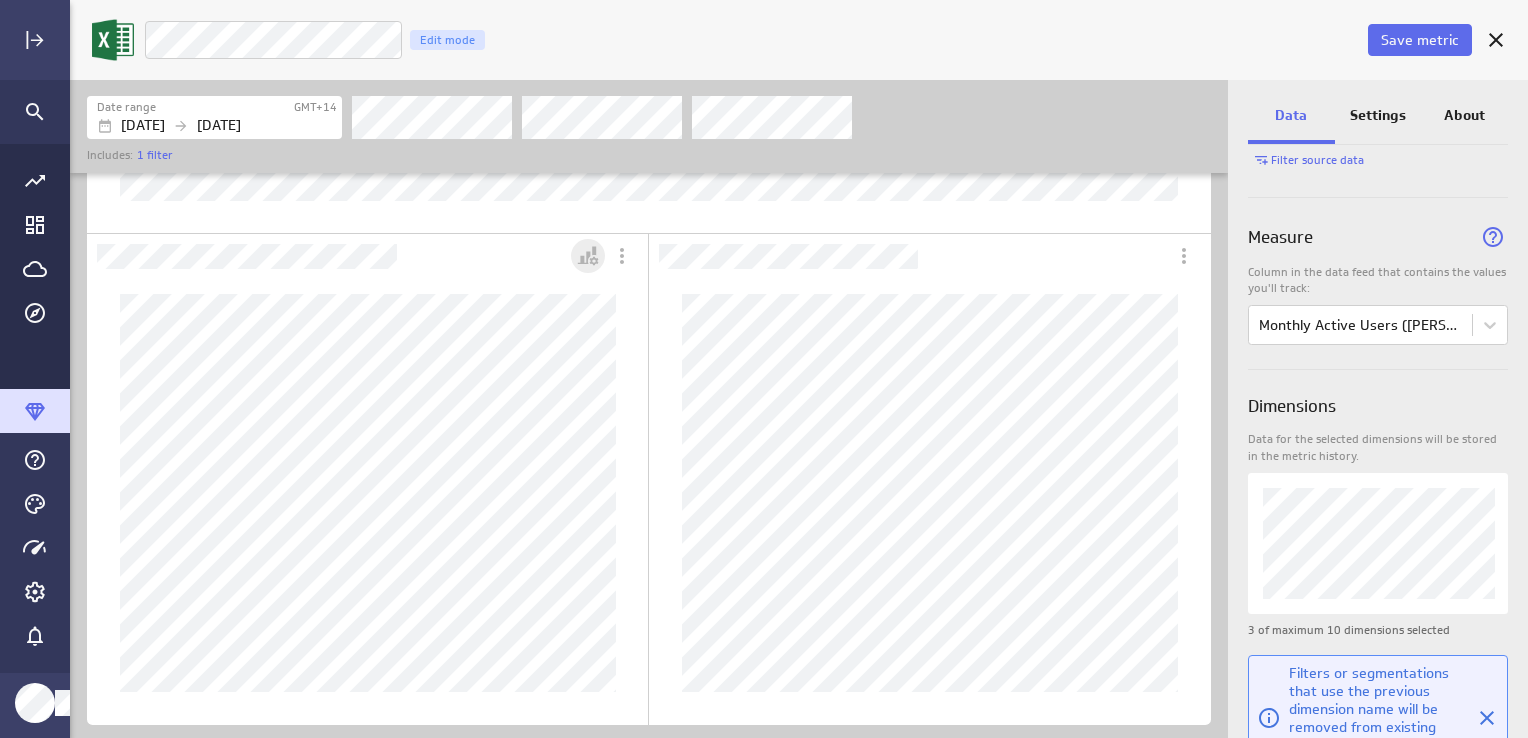 click 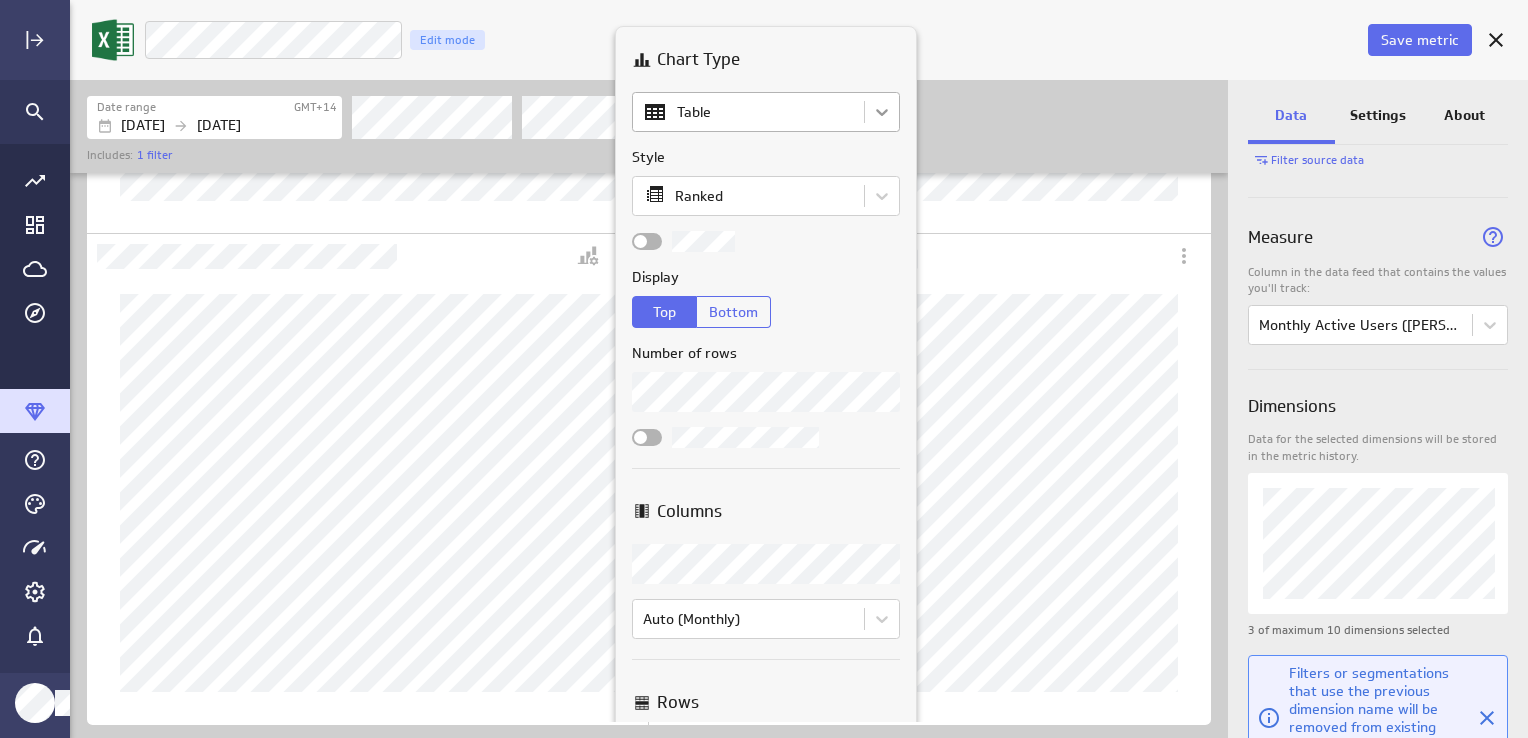 click on "Save metric “Sales by Product” Edit mode Date range GMT+14 Sep 08 2024 Jul 09 2025 Includes:  1 filter Data Settings About Data source Data is automatically retrieved and stored for this metric from the following data feed: Filter source data Measure Column in the data feed that contains the values you'll track: Monthly Active Users (MAUs) Dimensions Data for the selected dimensions will be stored in the metric history. 3 of maximum 10 dimensions selected Filters or segmentations that use the previous dimension name will be removed from existing visualizations and need to be reapplied. Date and Time Column in the data feed that contains the date/time associated with each value: Date (no message) PowerMetrics Assistant Hey ISHANI. I’m your PowerMetrics Assistant. If I can’t answer your question, try searching in our  Help Center  (that’s what I do!) You can also contact the  Support Team . How can I help you today?
Select the  column     Table" at bounding box center (764, 369) 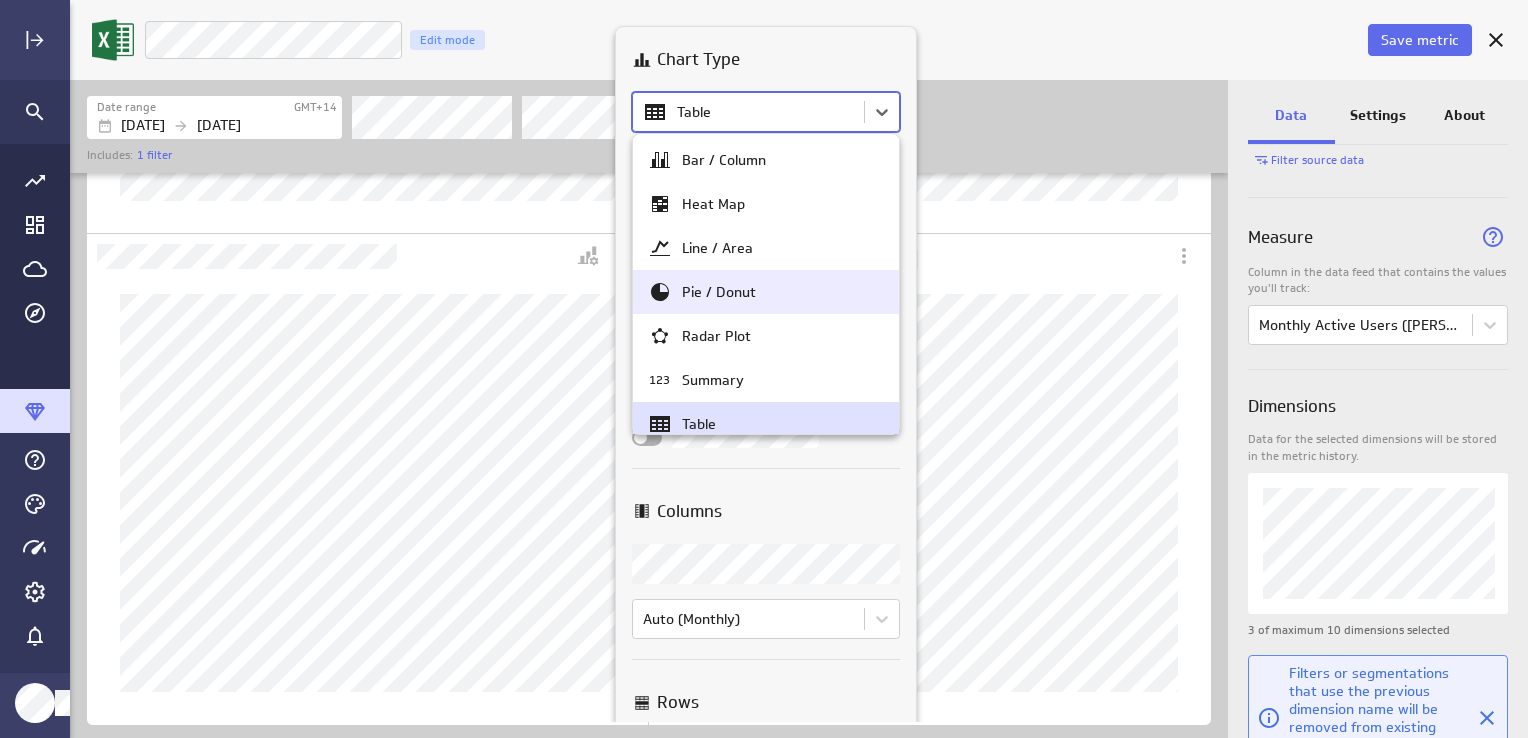 click at bounding box center [764, 369] 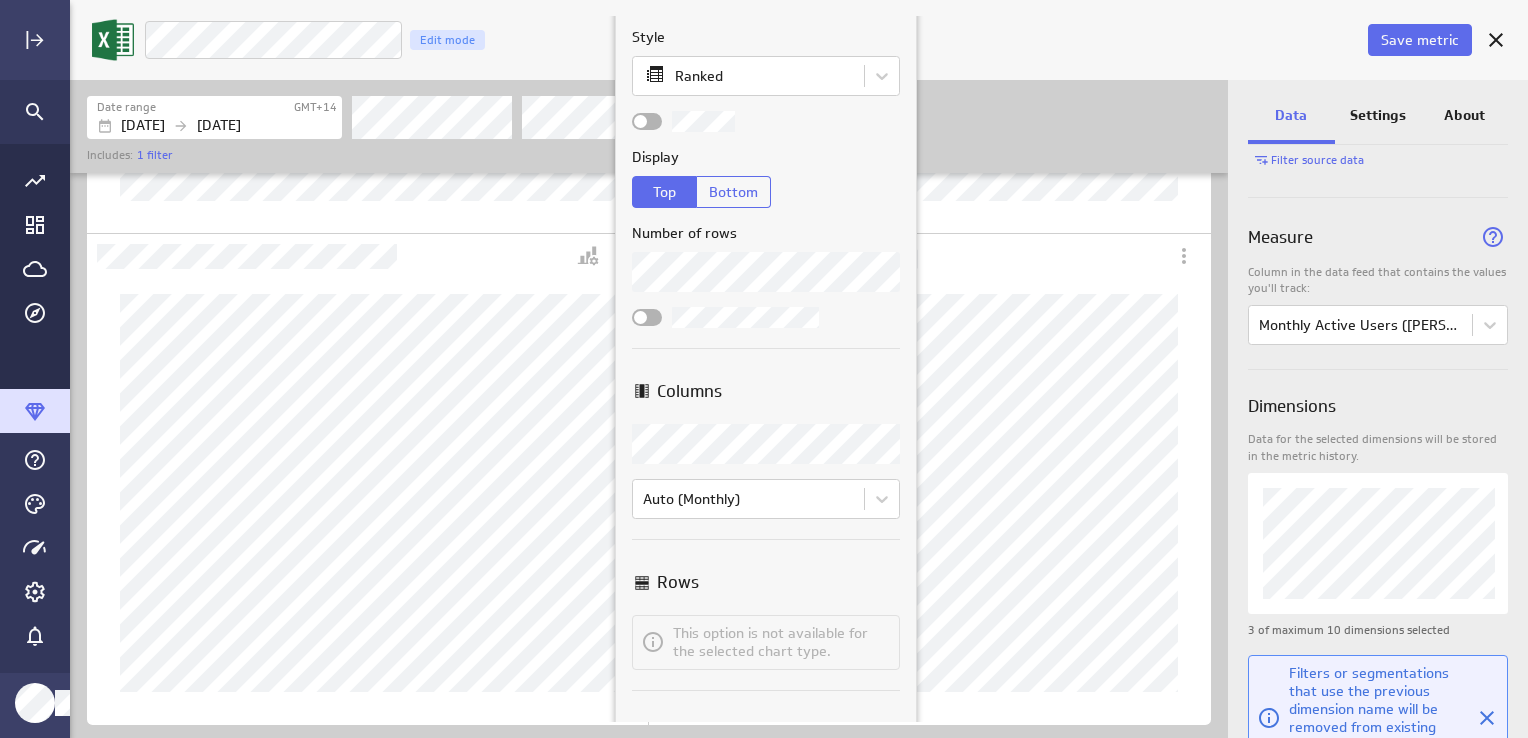 scroll, scrollTop: 288, scrollLeft: 0, axis: vertical 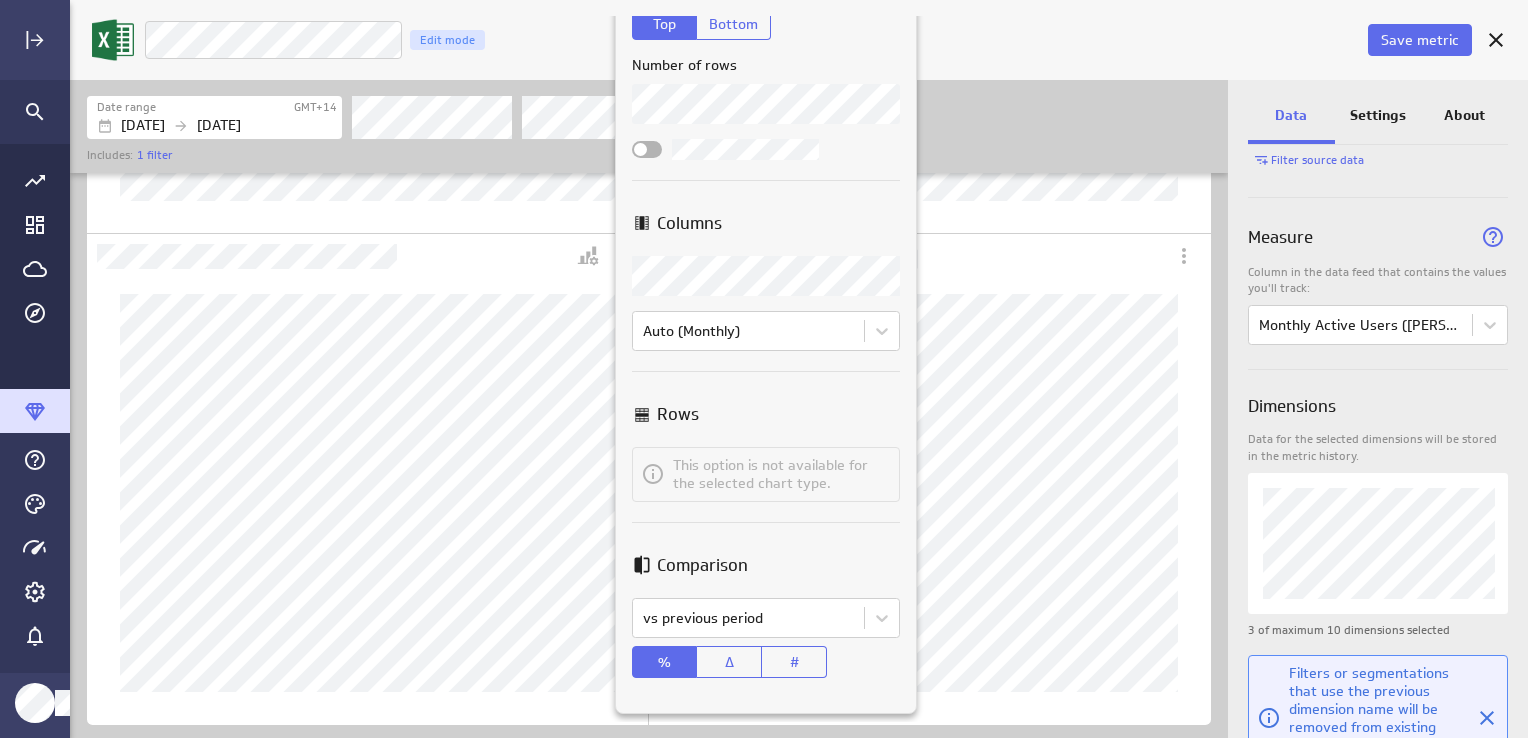 click on "Save metric “Sales by Product” Edit mode Date range GMT+14 Sep 08 2024 Jul 09 2025 Includes:  1 filter Data Settings About Data source Data is automatically retrieved and stored for this metric from the following data feed: Filter source data Measure Column in the data feed that contains the values you'll track: Monthly Active Users (MAUs) Dimensions Data for the selected dimensions will be stored in the metric history. 3 of maximum 10 dimensions selected Filters or segmentations that use the previous dimension name will be removed from existing visualizations and need to be reapplied. Date and Time Column in the data feed that contains the date/time associated with each value: Date (no message) PowerMetrics Assistant Hey ISHANI. I’m your PowerMetrics Assistant. If I can’t answer your question, try searching in our  Help Center  (that’s what I do!) You can also contact the  Support Team . How can I help you today?
Select the  column     Table" at bounding box center [764, 369] 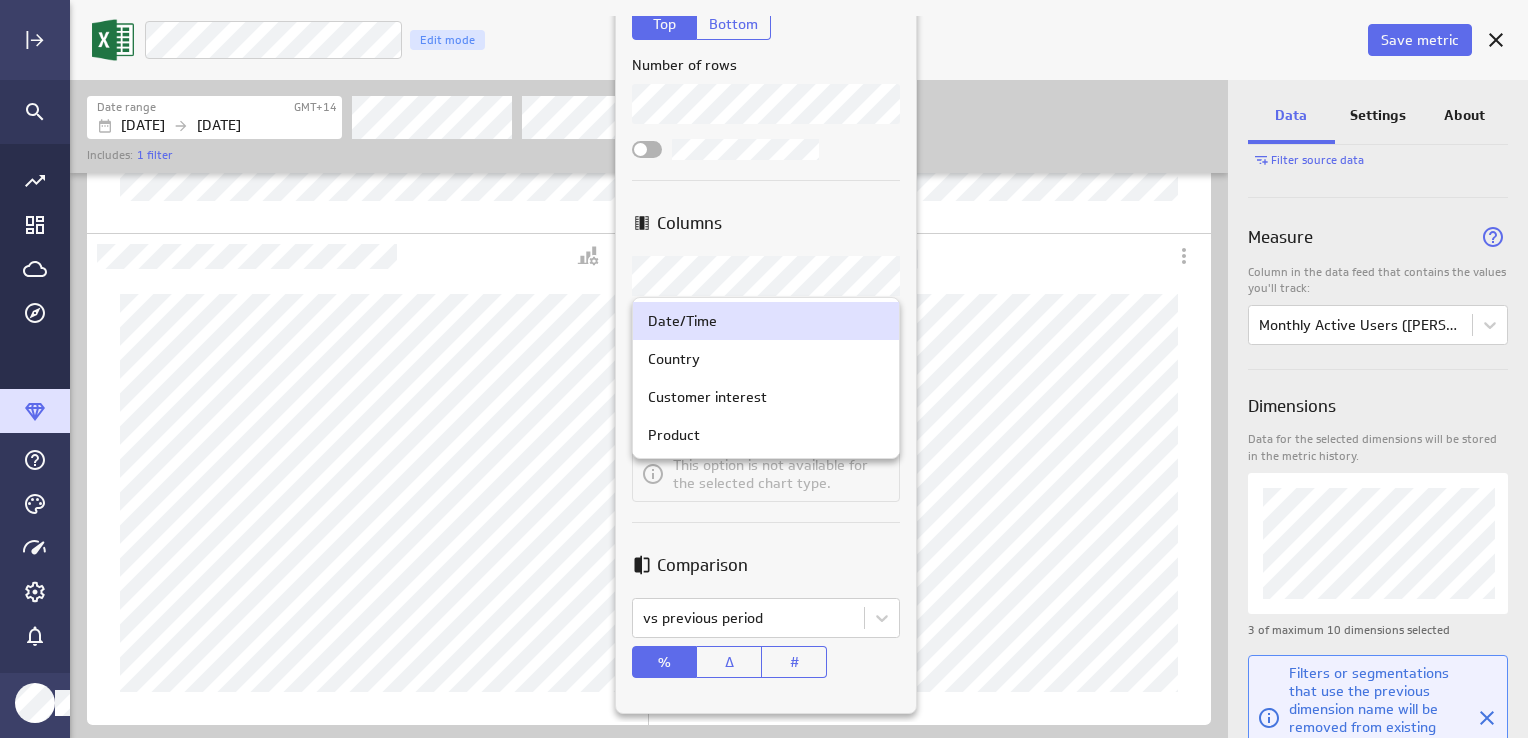 click at bounding box center (764, 369) 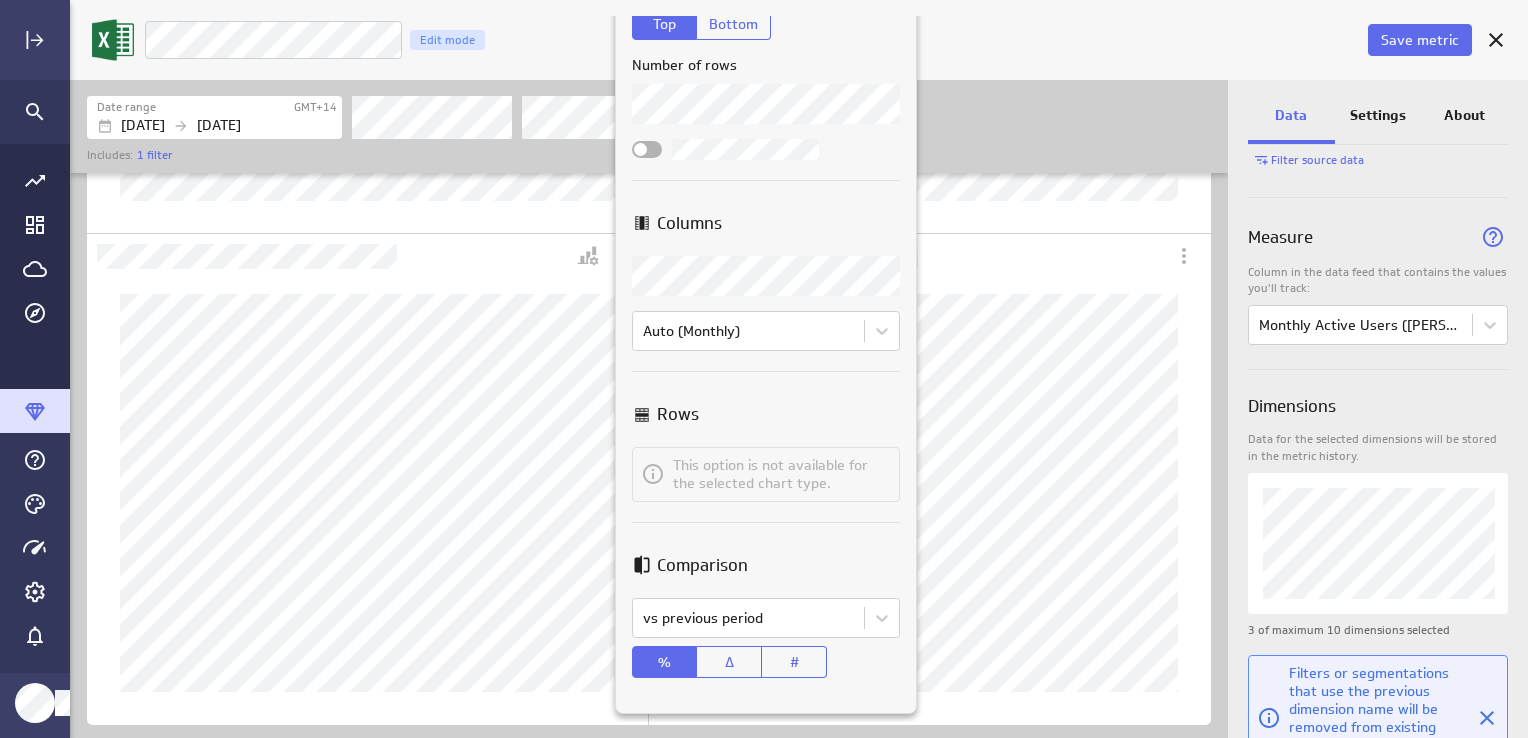 click on "Save metric “Sales by Product” Edit mode Date range GMT+14 Sep 08 2024 Jul 09 2025 Includes:  1 filter Data Settings About Data source Data is automatically retrieved and stored for this metric from the following data feed: Filter source data Measure Column in the data feed that contains the values you'll track: Monthly Active Users (MAUs) Dimensions Data for the selected dimensions will be stored in the metric history. 3 of maximum 10 dimensions selected Filters or segmentations that use the previous dimension name will be removed from existing visualizations and need to be reapplied. Date and Time Column in the data feed that contains the date/time associated with each value: Date (no message) PowerMetrics Assistant Hey ISHANI. I’m your PowerMetrics Assistant. If I can’t answer your question, try searching in our  Help Center  (that’s what I do!) You can also contact the  Support Team . How can I help you today?
Select the  column     Table" at bounding box center (764, 369) 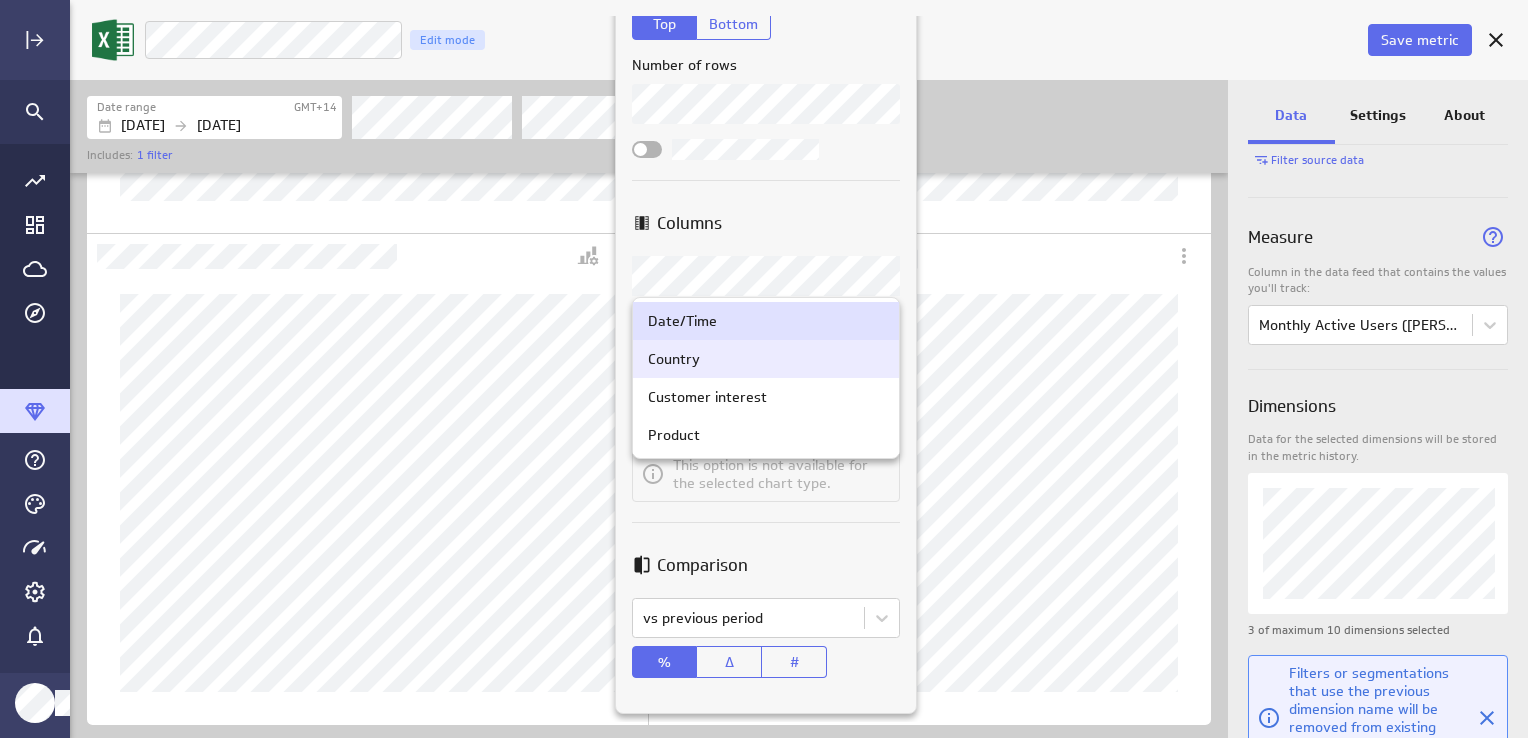 click on "Country" at bounding box center [766, 359] 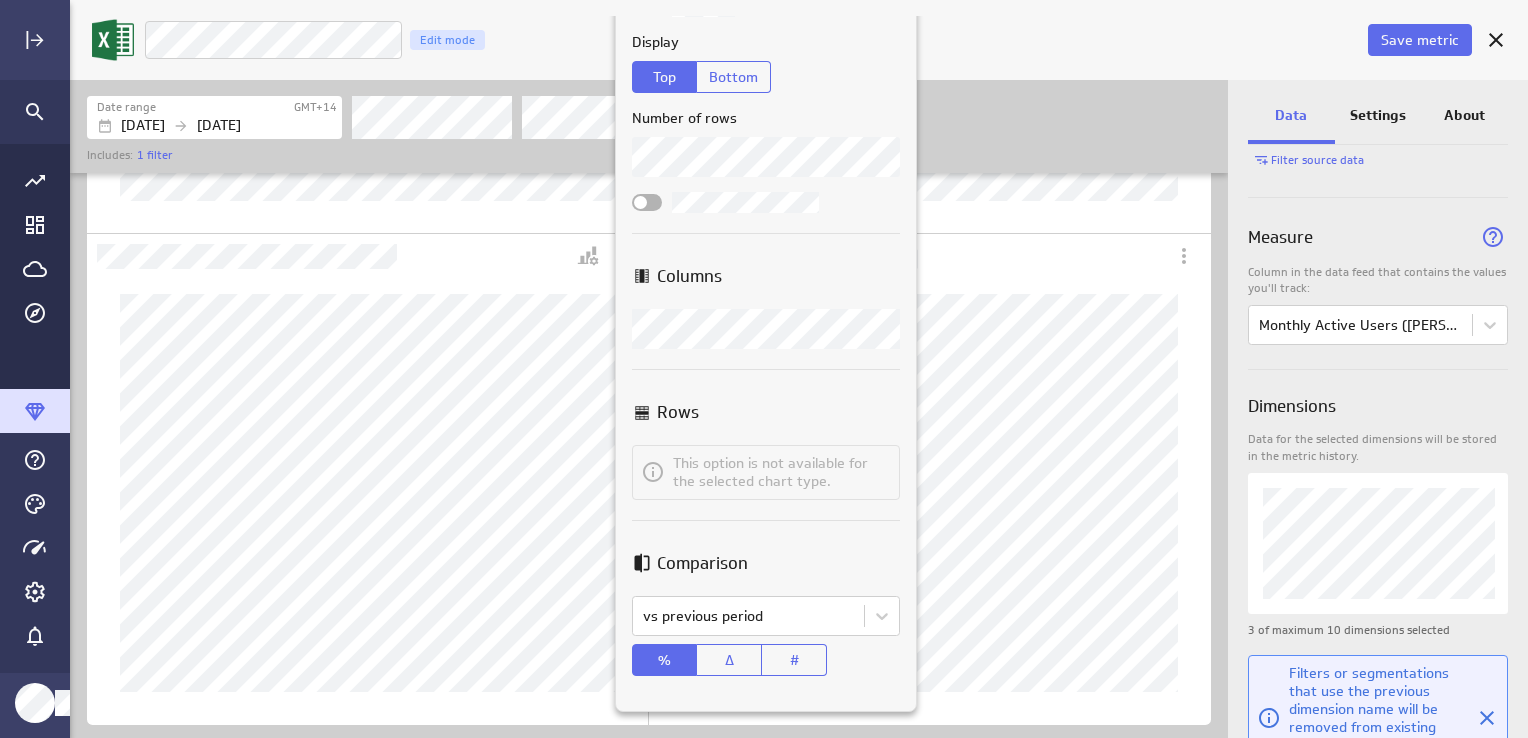 scroll, scrollTop: 232, scrollLeft: 0, axis: vertical 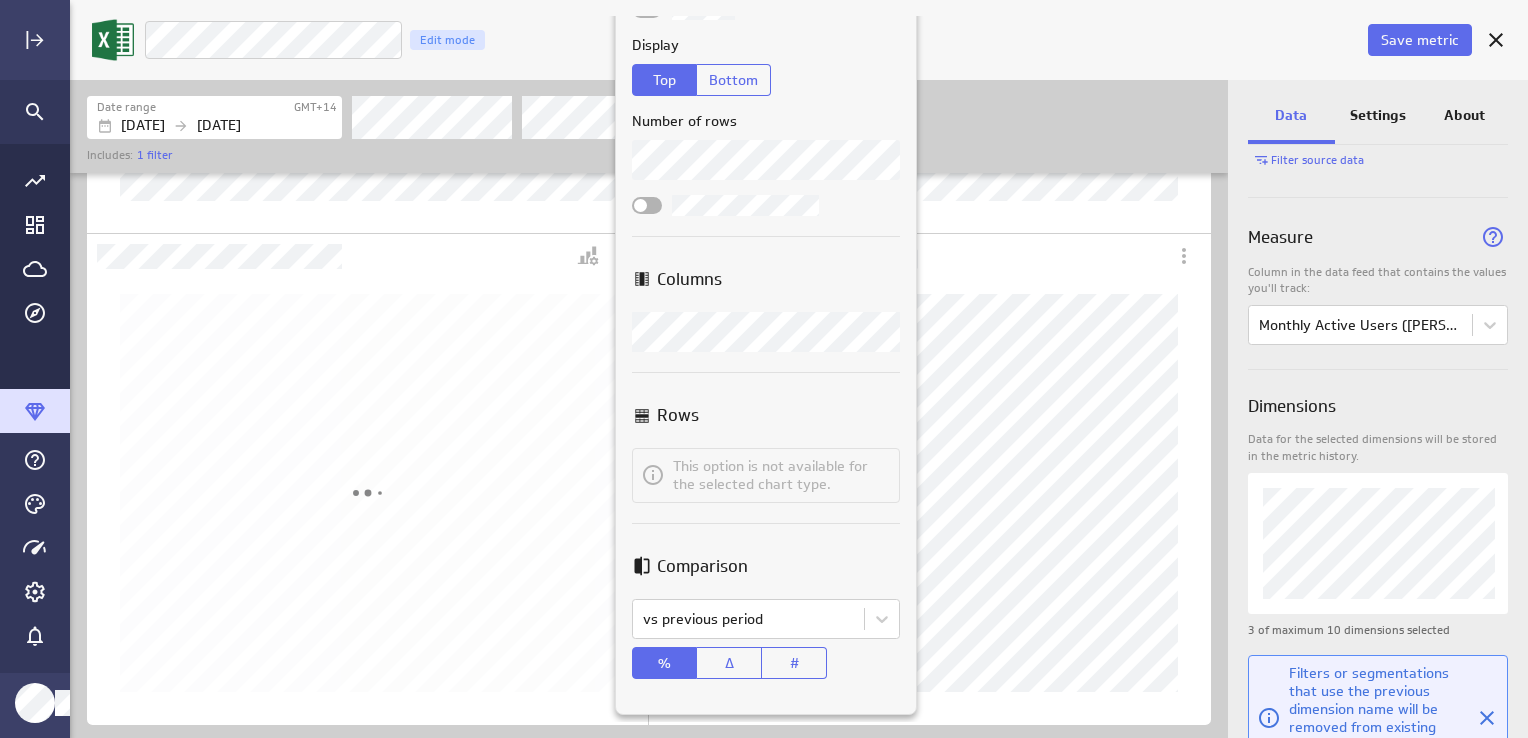 click on "Save metric “Sales by Product” Edit mode Date range GMT+14 Sep 08 2024 Jul 09 2025 Includes:  1 filter Data Settings About Data source Data is automatically retrieved and stored for this metric from the following data feed: Filter source data Measure Column in the data feed that contains the values you'll track: Monthly Active Users (MAUs) Dimensions Data for the selected dimensions will be stored in the metric history. 3 of maximum 10 dimensions selected Filters or segmentations that use the previous dimension name will be removed from existing visualizations and need to be reapplied. Date and Time Column in the data feed that contains the date/time associated with each value: Date (no message) PowerMetrics Assistant Hey ISHANI. I’m your PowerMetrics Assistant. If I can’t answer your question, try searching in our  Help Center  (that’s what I do!) You can also contact the  Support Team . How can I help you today?
Select the  column     Table" at bounding box center (764, 369) 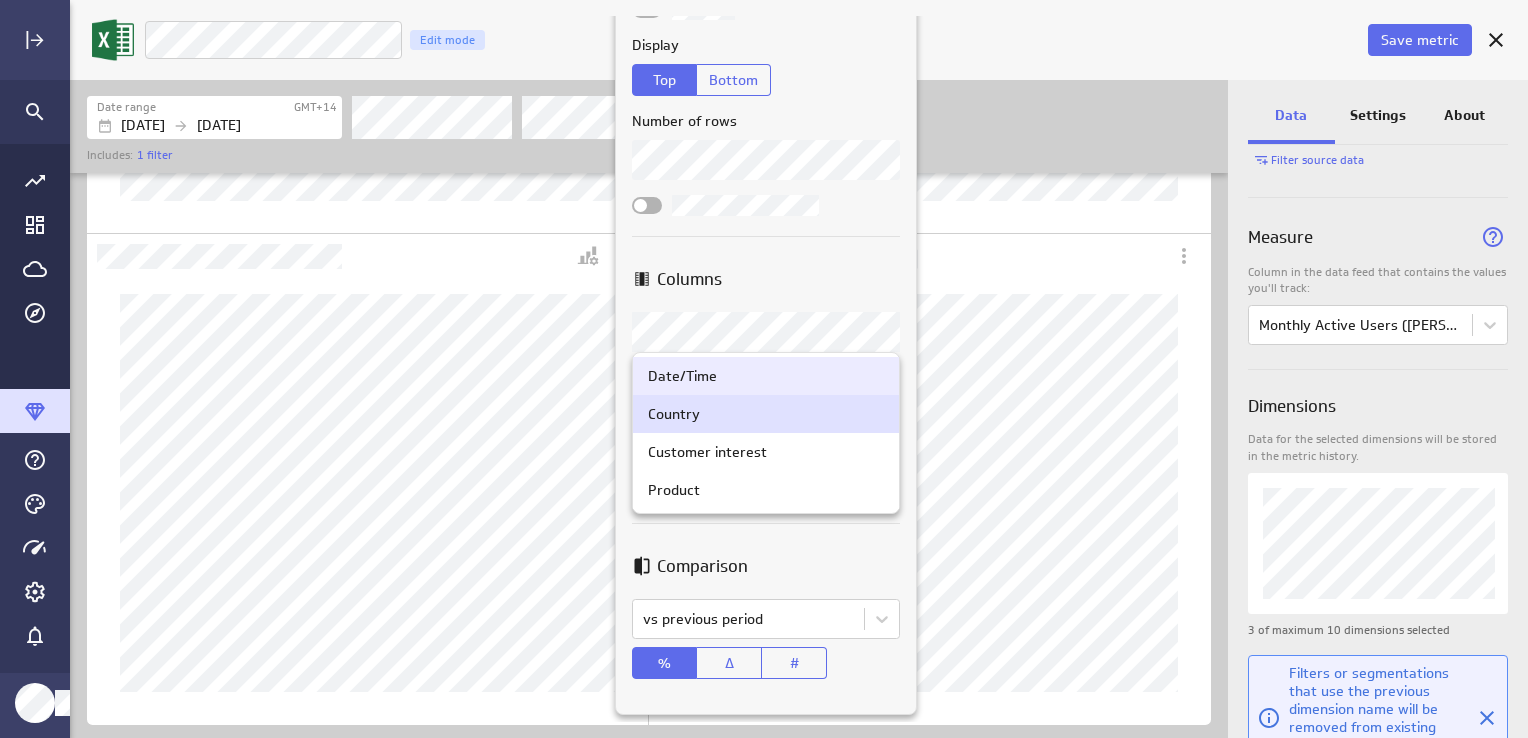 click on "Date/Time" at bounding box center (766, 376) 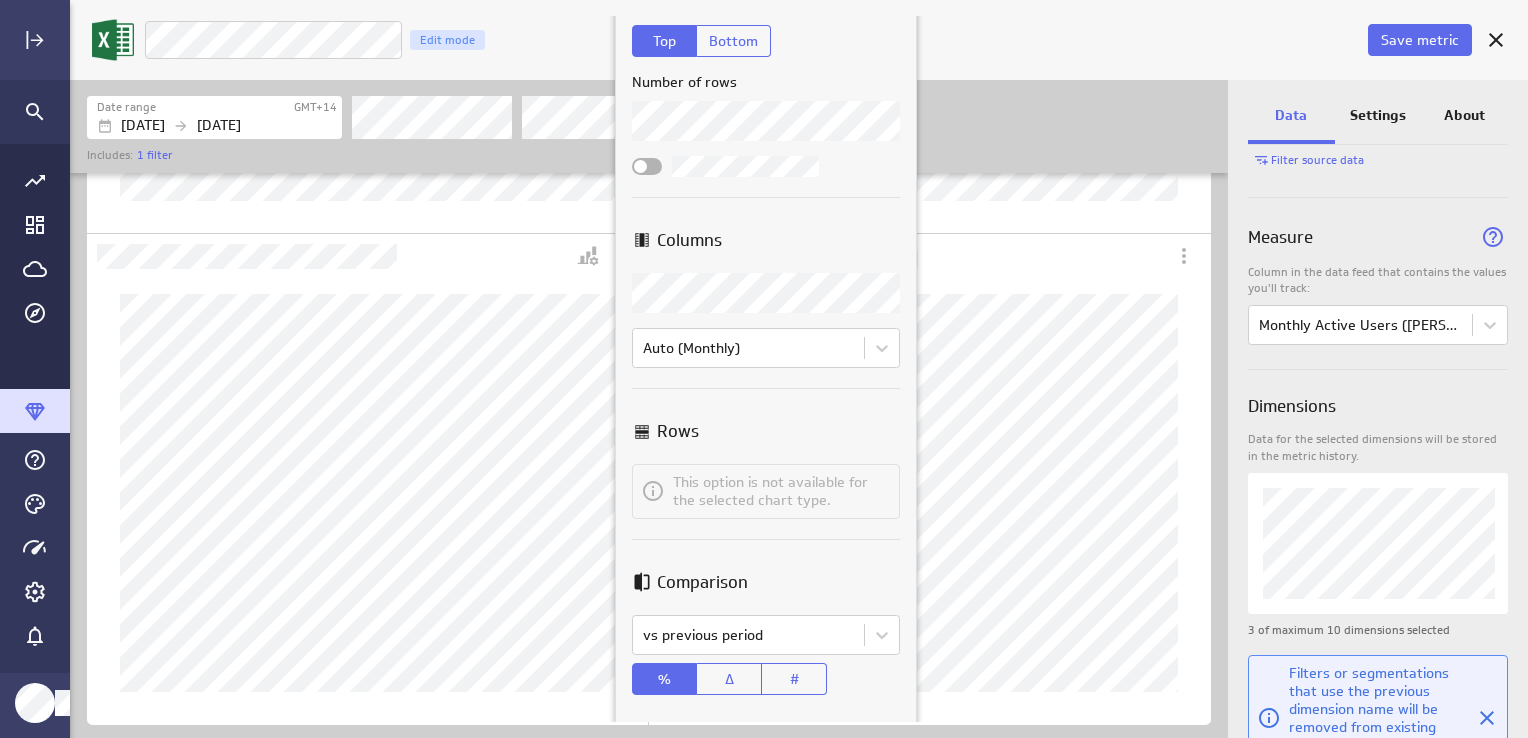 scroll, scrollTop: 288, scrollLeft: 0, axis: vertical 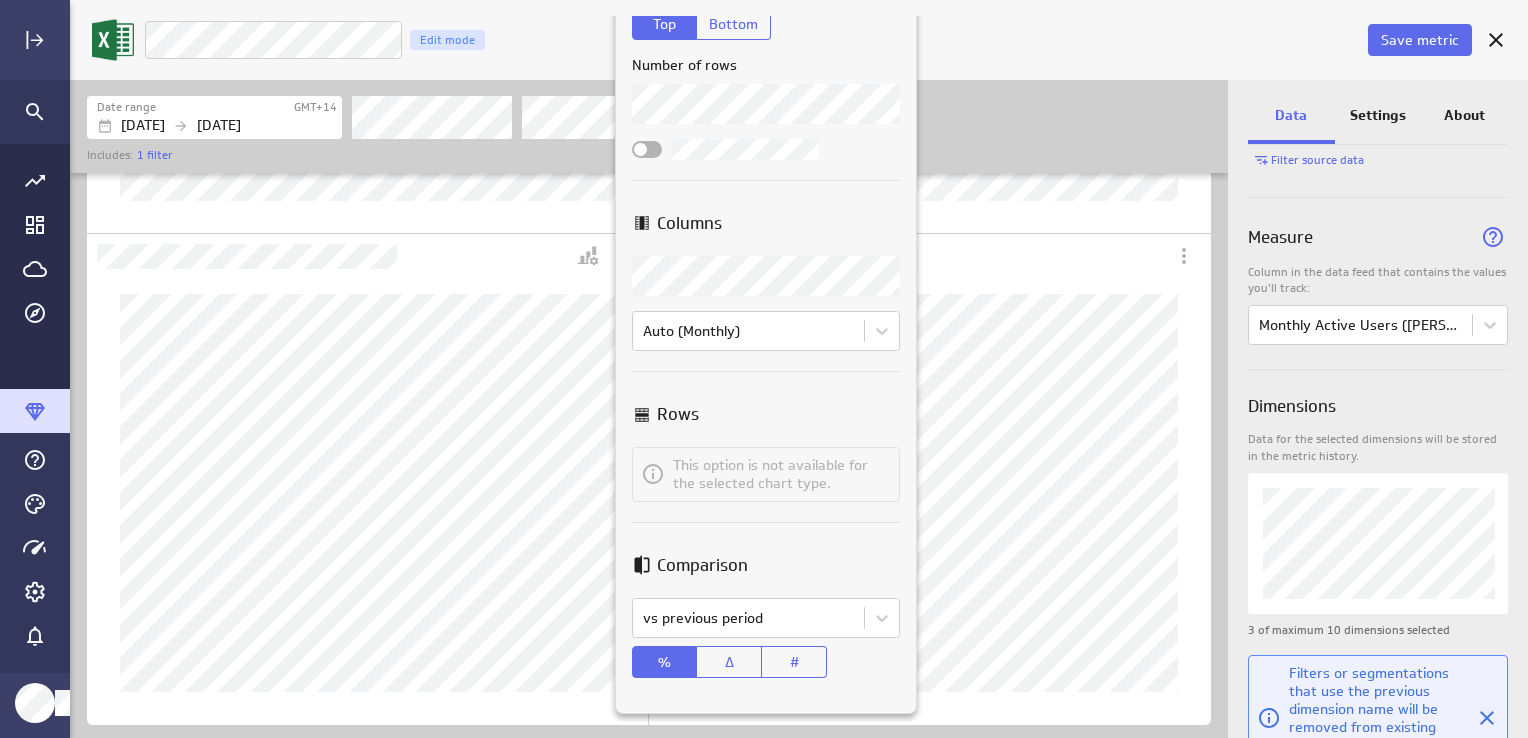 click 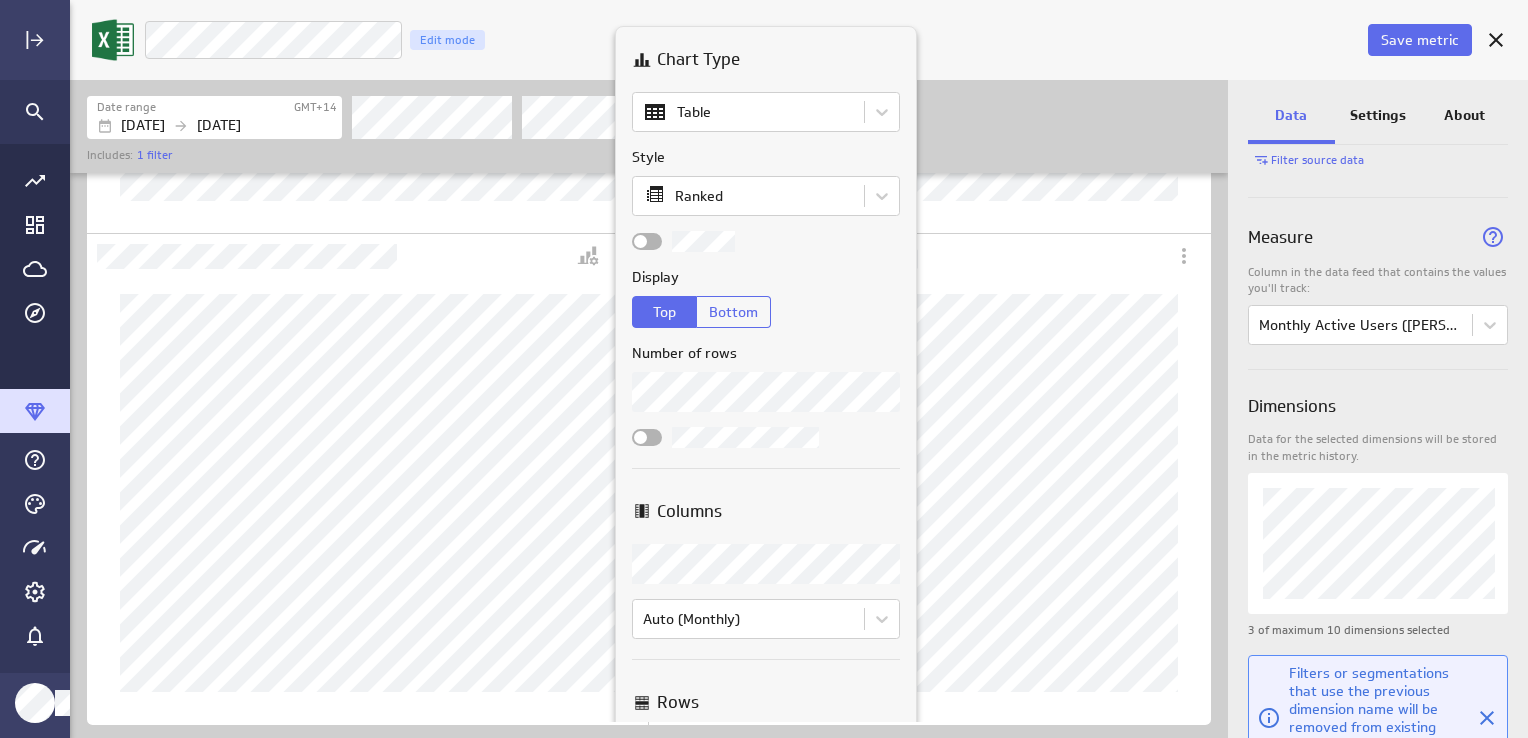 scroll, scrollTop: 100, scrollLeft: 0, axis: vertical 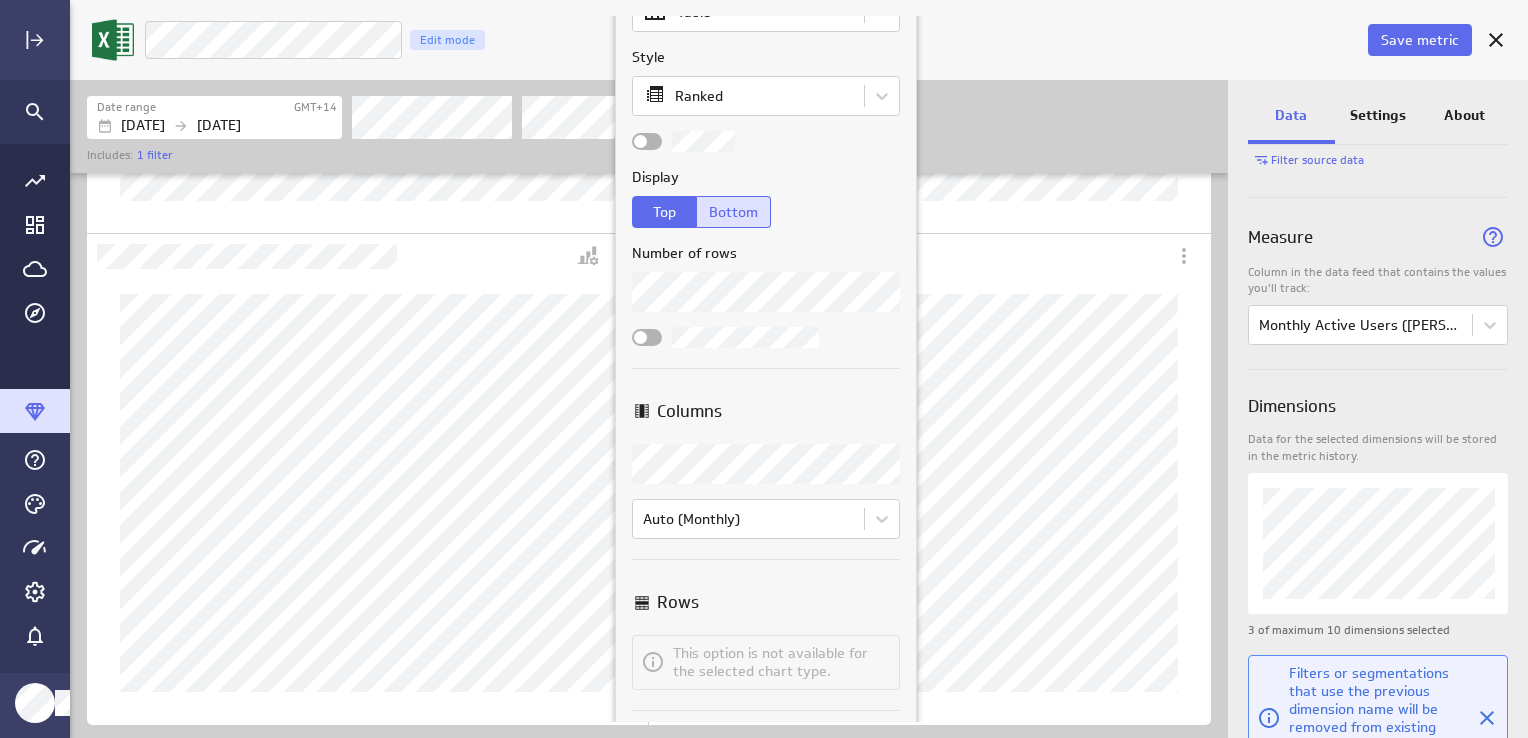 click on "Bottom" at bounding box center (733, 212) 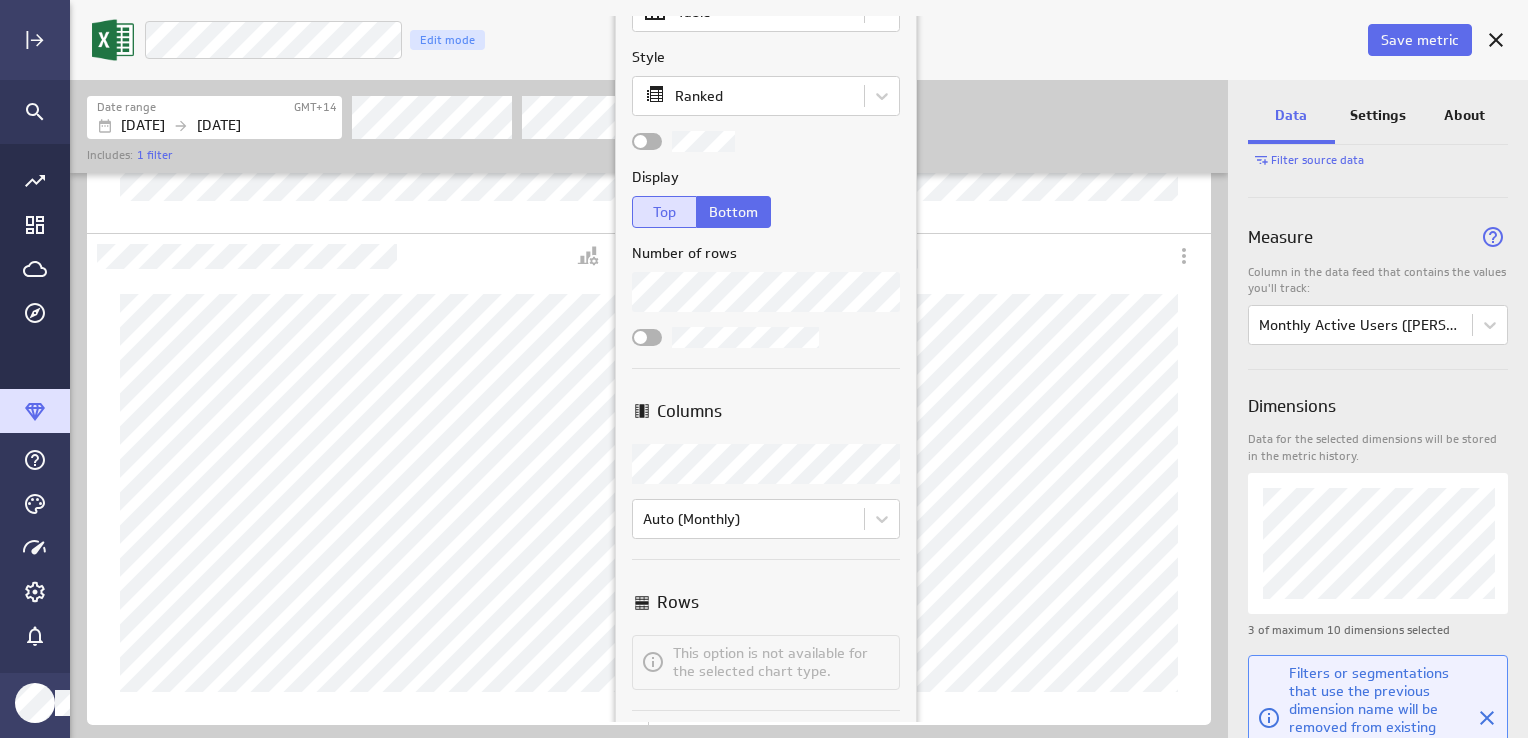 click on "Top" at bounding box center (664, 212) 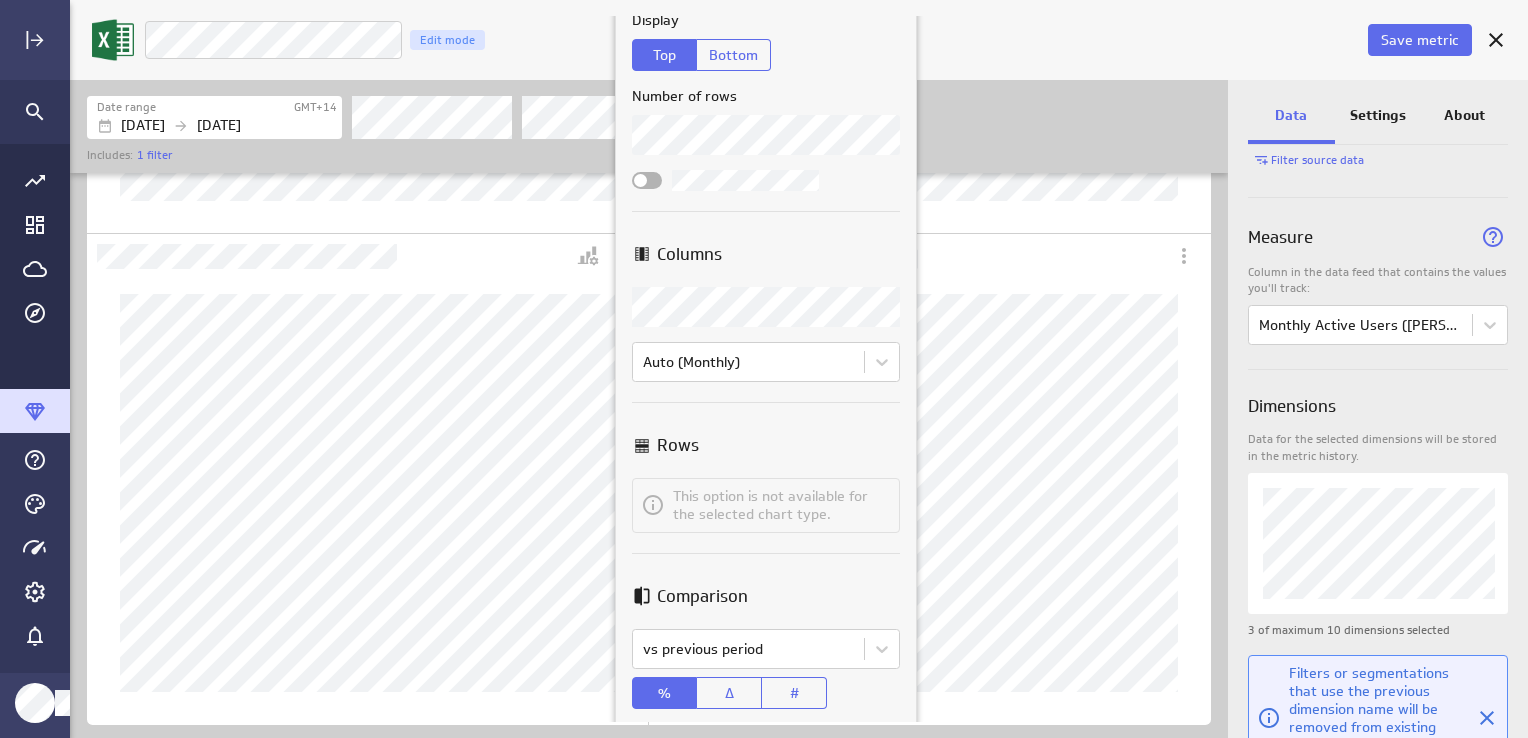 scroll, scrollTop: 288, scrollLeft: 0, axis: vertical 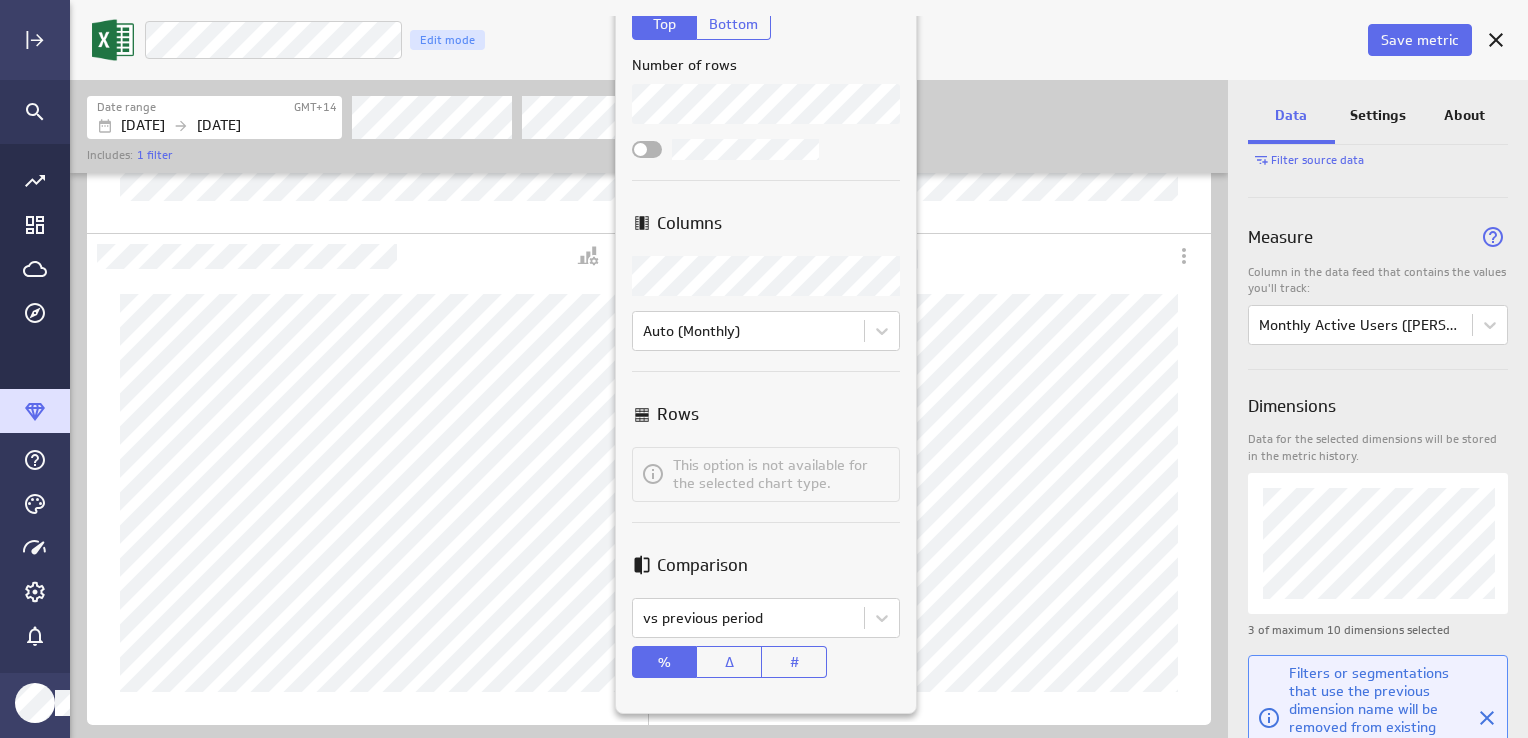 click at bounding box center (764, 369) 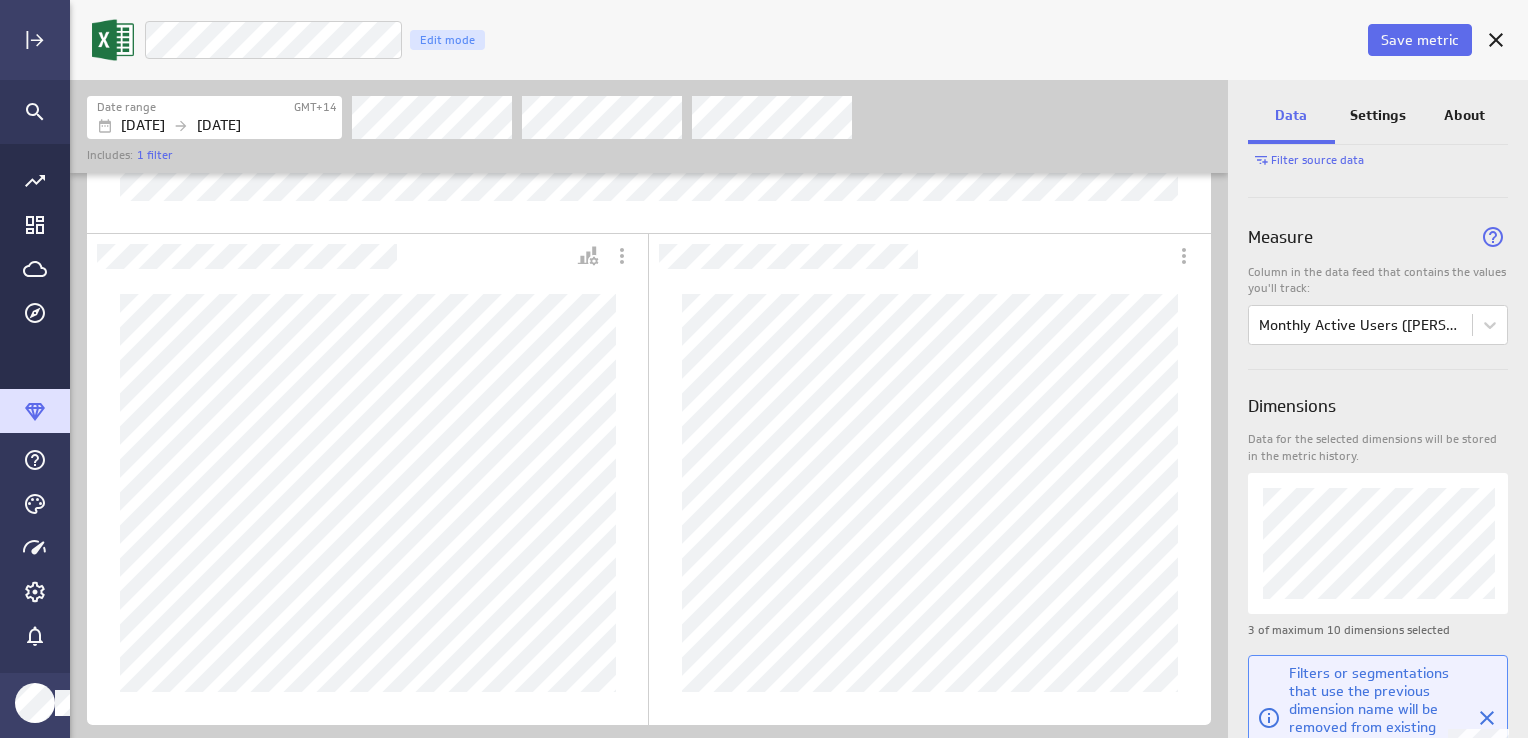 click 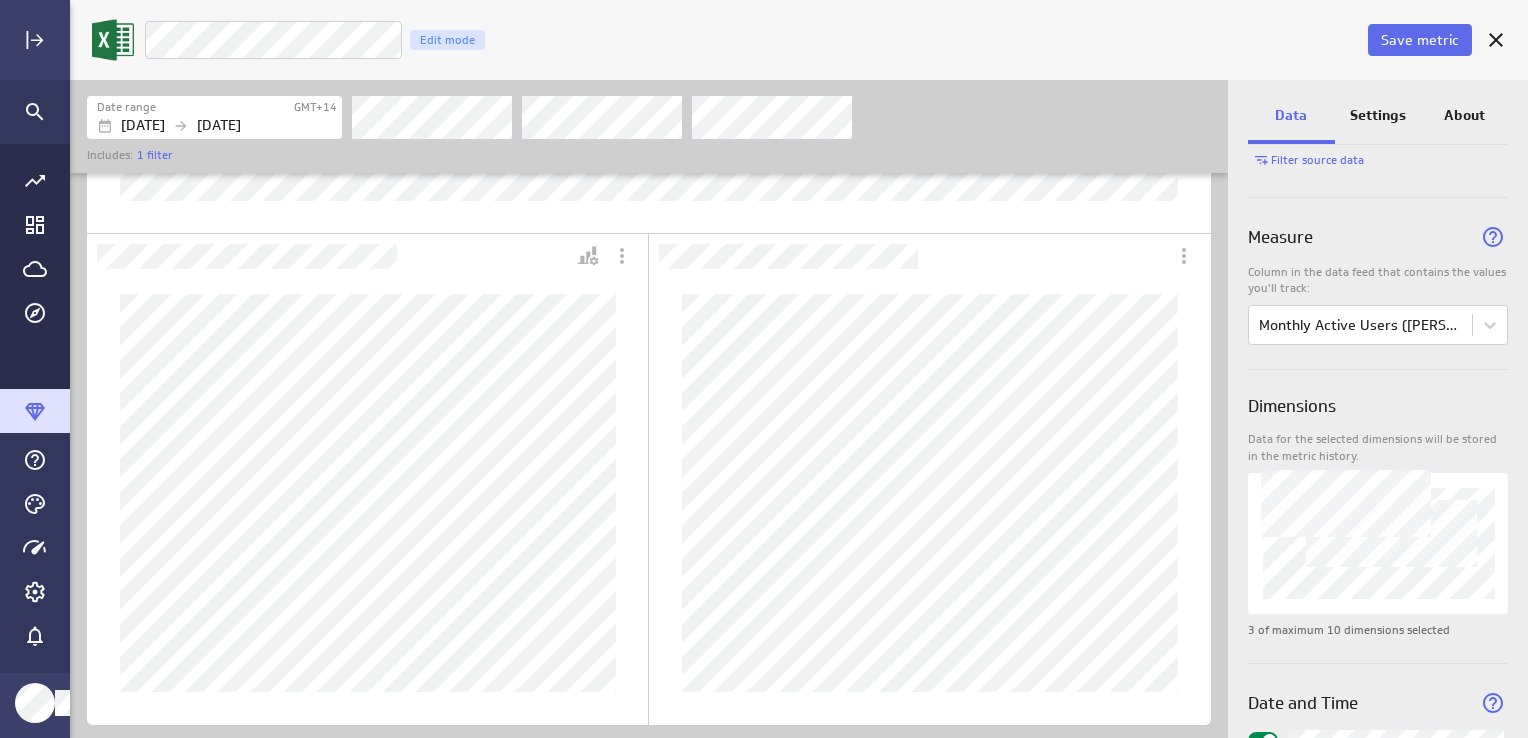 scroll, scrollTop: 344, scrollLeft: 0, axis: vertical 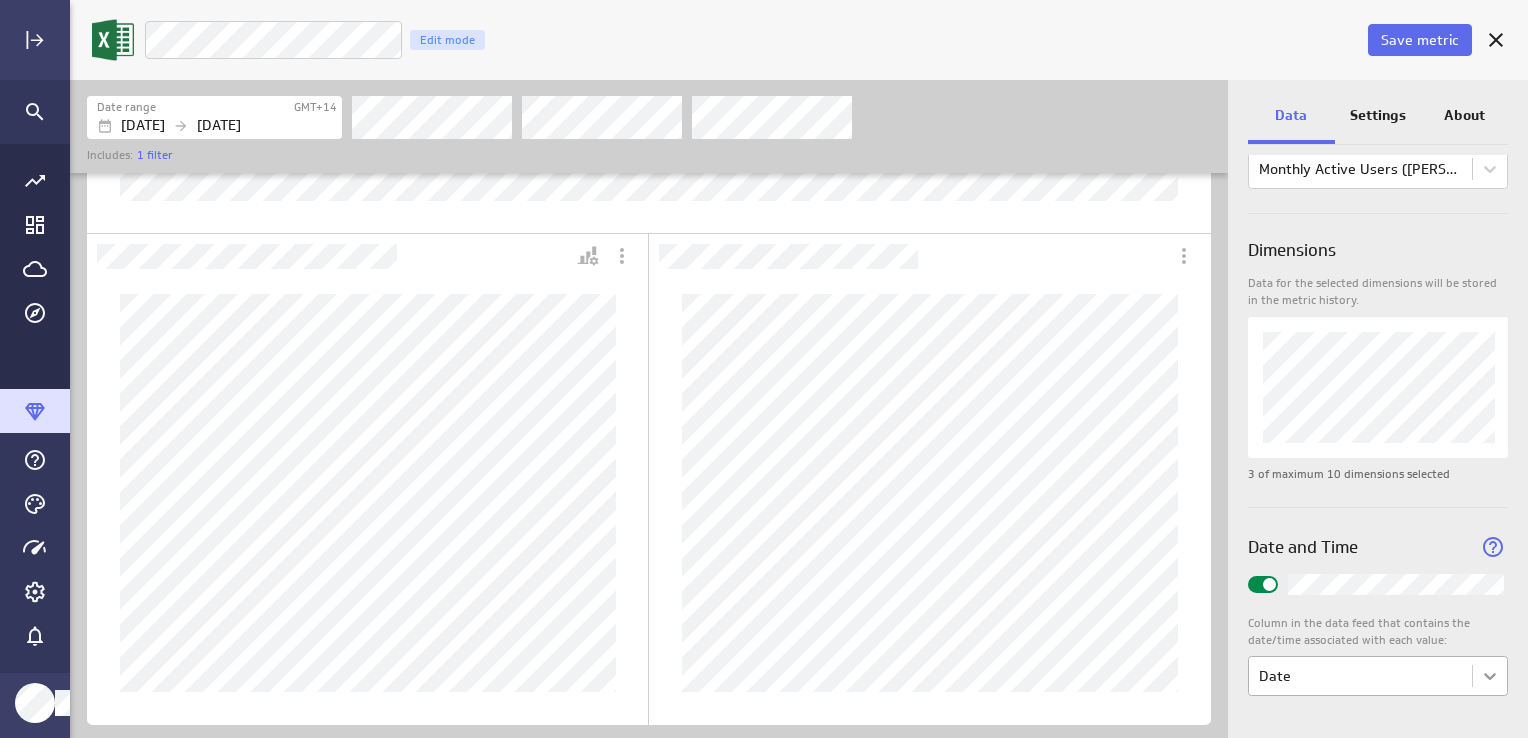 click on "Save metric “Sales by Product” Edit mode Date range GMT+14 Sep 08 2024 Jul 09 2025 Includes:  1 filter Data Settings About Data source Data is automatically retrieved and stored for this metric from the following data feed: Filter source data Measure Column in the data feed that contains the values you'll track: Monthly Active Users (MAUs) Dimensions Data for the selected dimensions will be stored in the metric history. 3 of maximum 10 dimensions selected Date and Time Column in the data feed that contains the date/time associated with each value: Date (no message) PowerMetrics Assistant Hey ISHANI. I’m your PowerMetrics Assistant. If I can’t answer your question, try searching in our  Help Center  (that’s what I do!) You can also contact the  Support Team . How can I help you today?
Select the  column  from your data feed that contains the  values you want to measure  with this metric. Created with Highcharts 9.0.1" at bounding box center (764, 369) 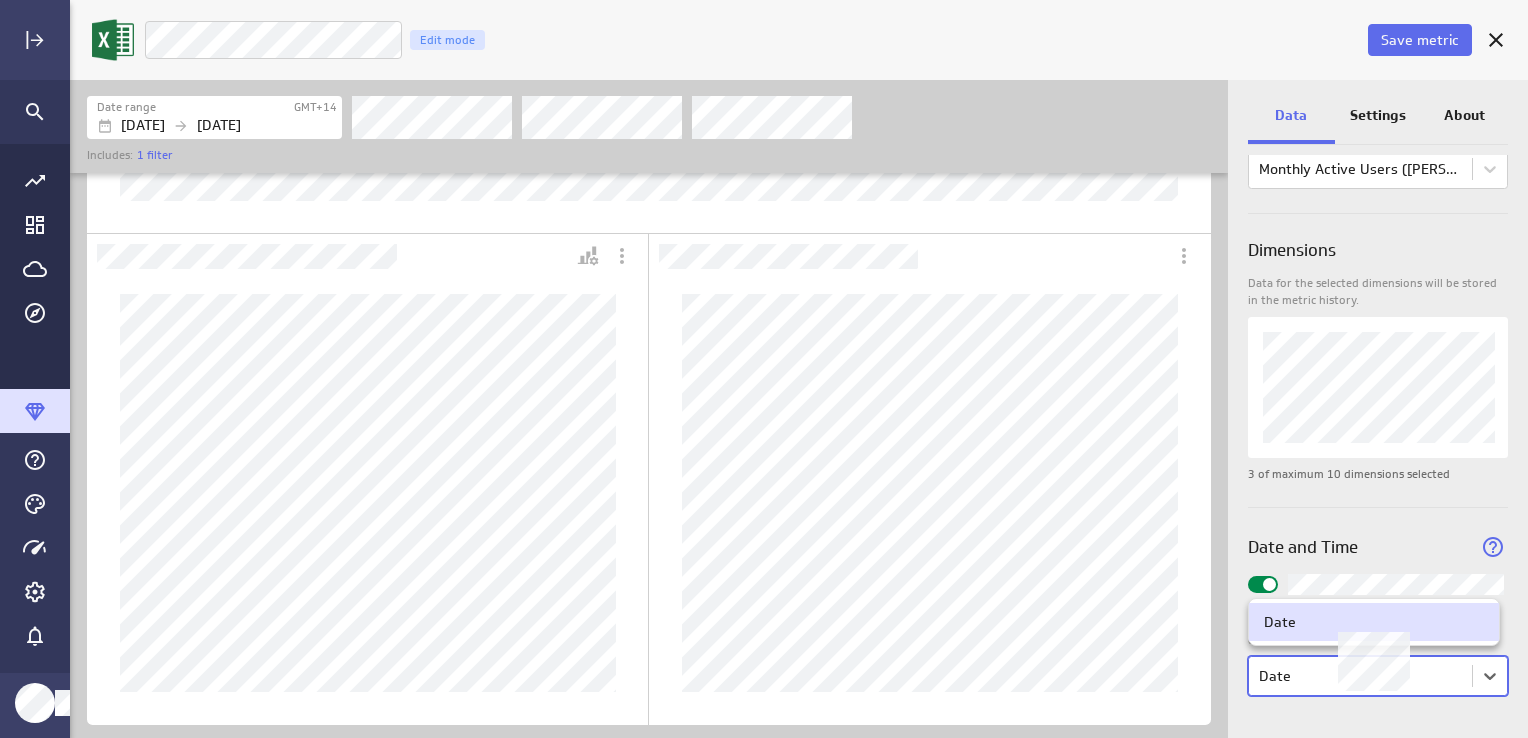 drag, startPoint x: 1187, startPoint y: 459, endPoint x: 1250, endPoint y: 454, distance: 63.1981 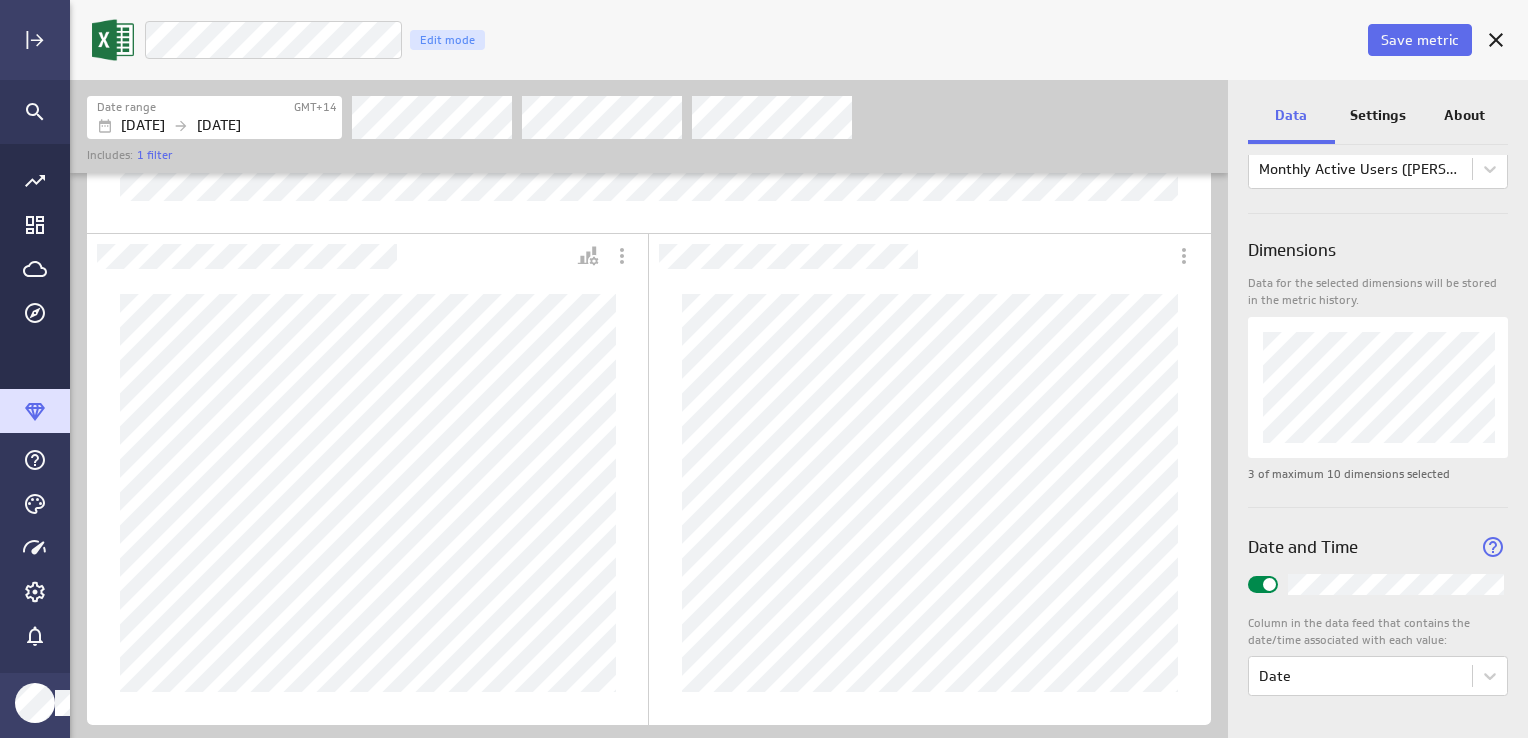 click on "Settings" at bounding box center (1378, 115) 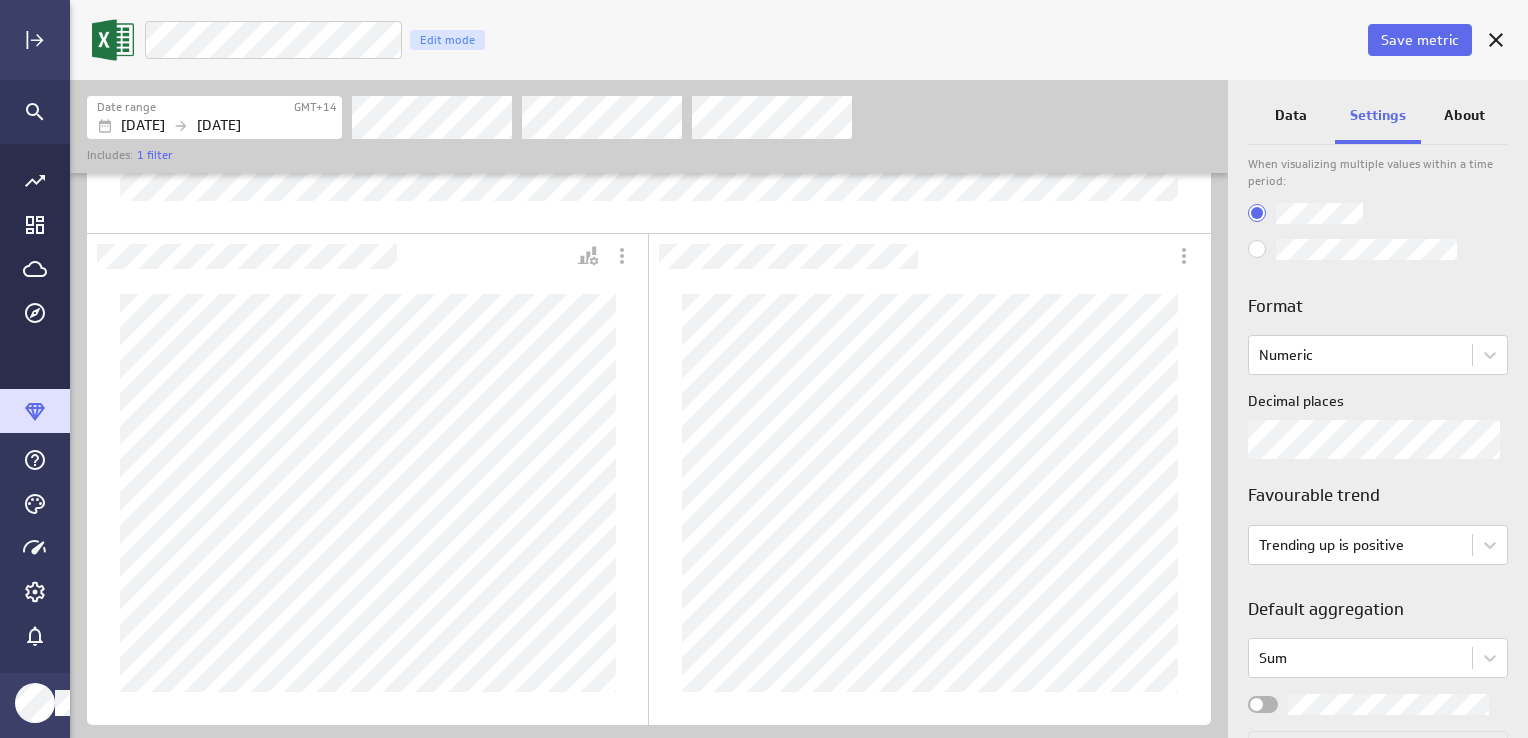 scroll, scrollTop: 100, scrollLeft: 0, axis: vertical 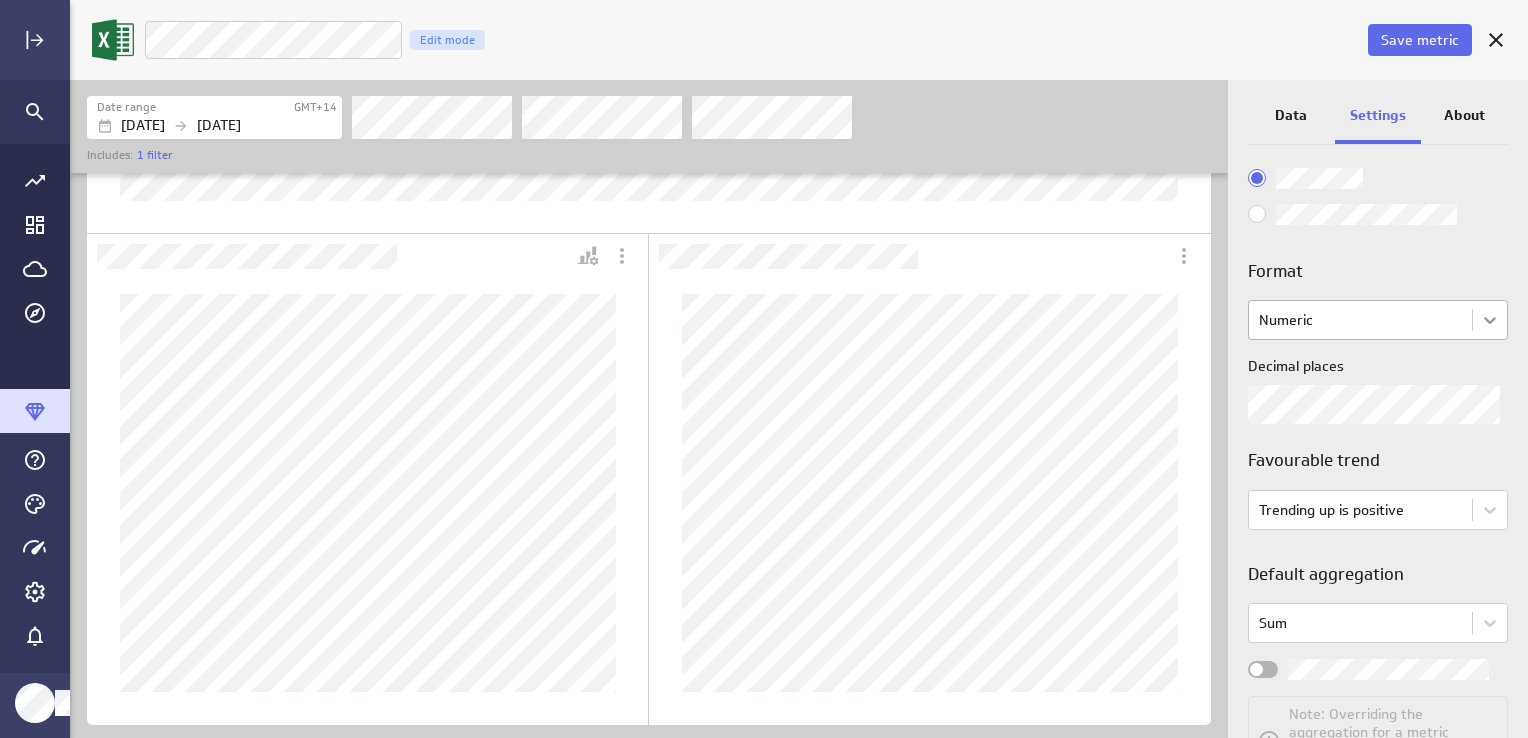 click on "Save metric “Sales by Product” Edit mode Date range GMT+14 Sep 08 2024 Jul 09 2025 Includes:  1 filter Data Settings About Date handling When visualizing multiple values within a time period: Format Numeric Decimal places Favourable trend Trending up is positive Default aggregation Sum Note: Overriding the aggregation for a metric visualization will change the meaning of the data shown. (no message) PowerMetrics Assistant Hey ISHANI. I’m your PowerMetrics Assistant. If I can’t answer your question, try searching in our  Help Center  (that’s what I do!) You can also contact the  Support Team . How can I help you today?
Created with Highcharts 9.0.1 Created with Highcharts 9.0.1" at bounding box center [764, 369] 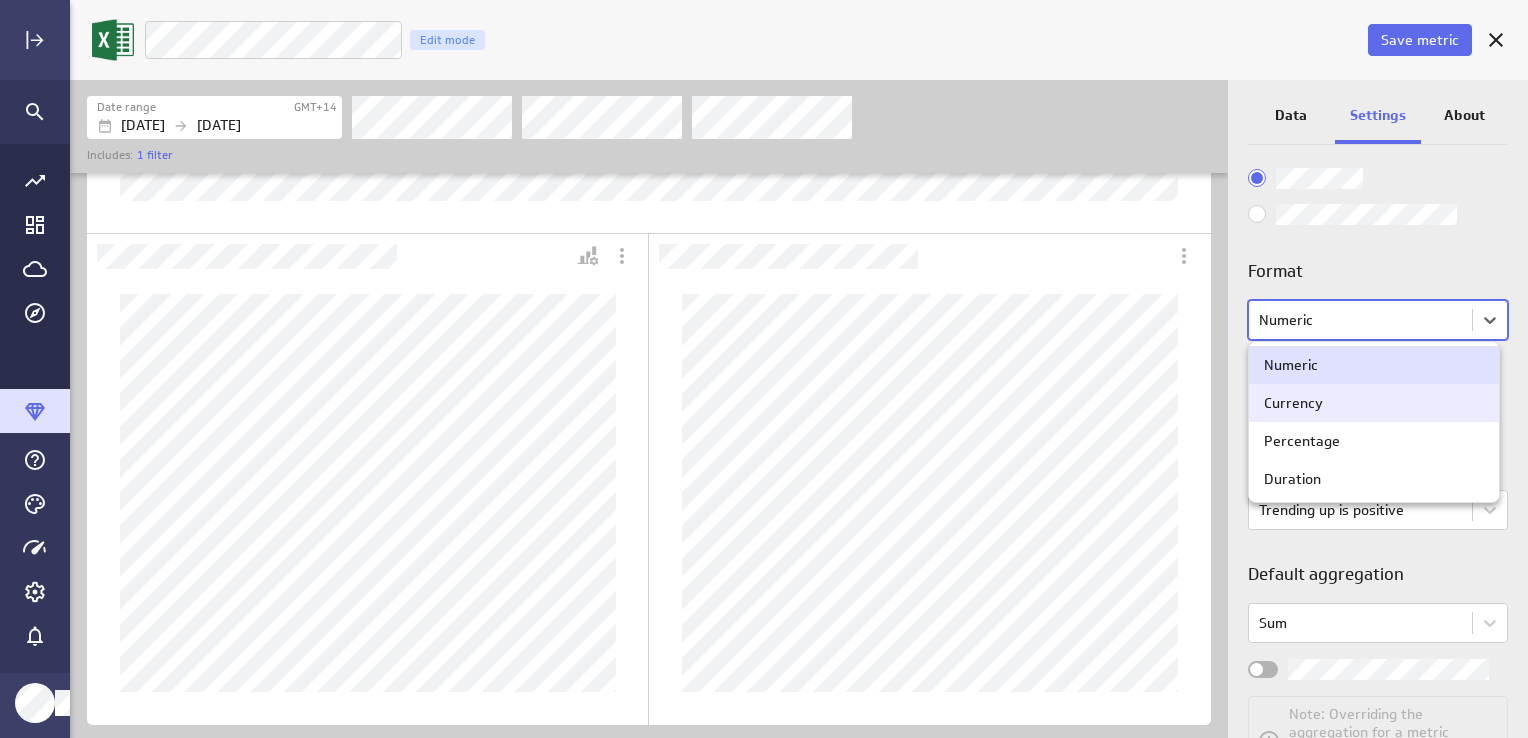click at bounding box center [764, 369] 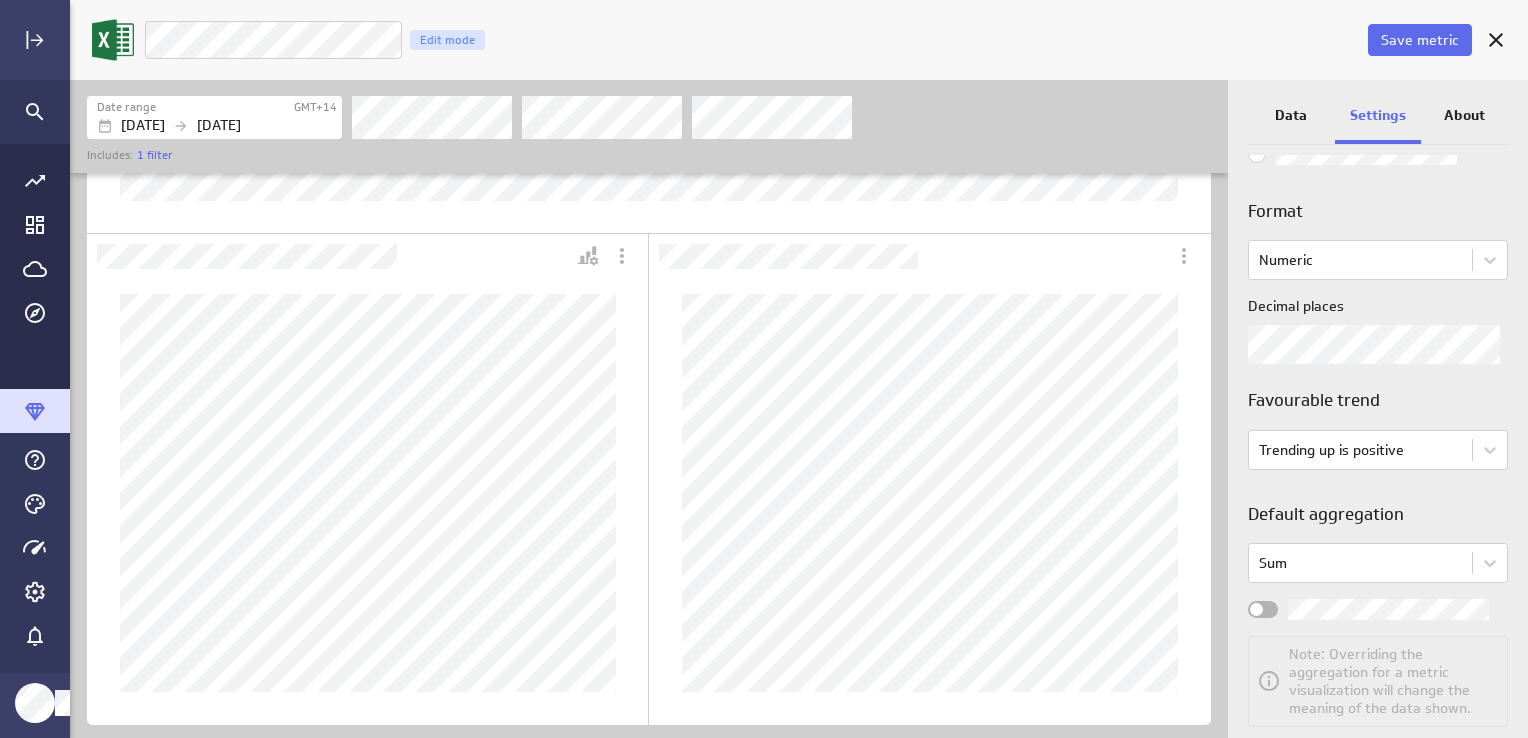 scroll, scrollTop: 191, scrollLeft: 0, axis: vertical 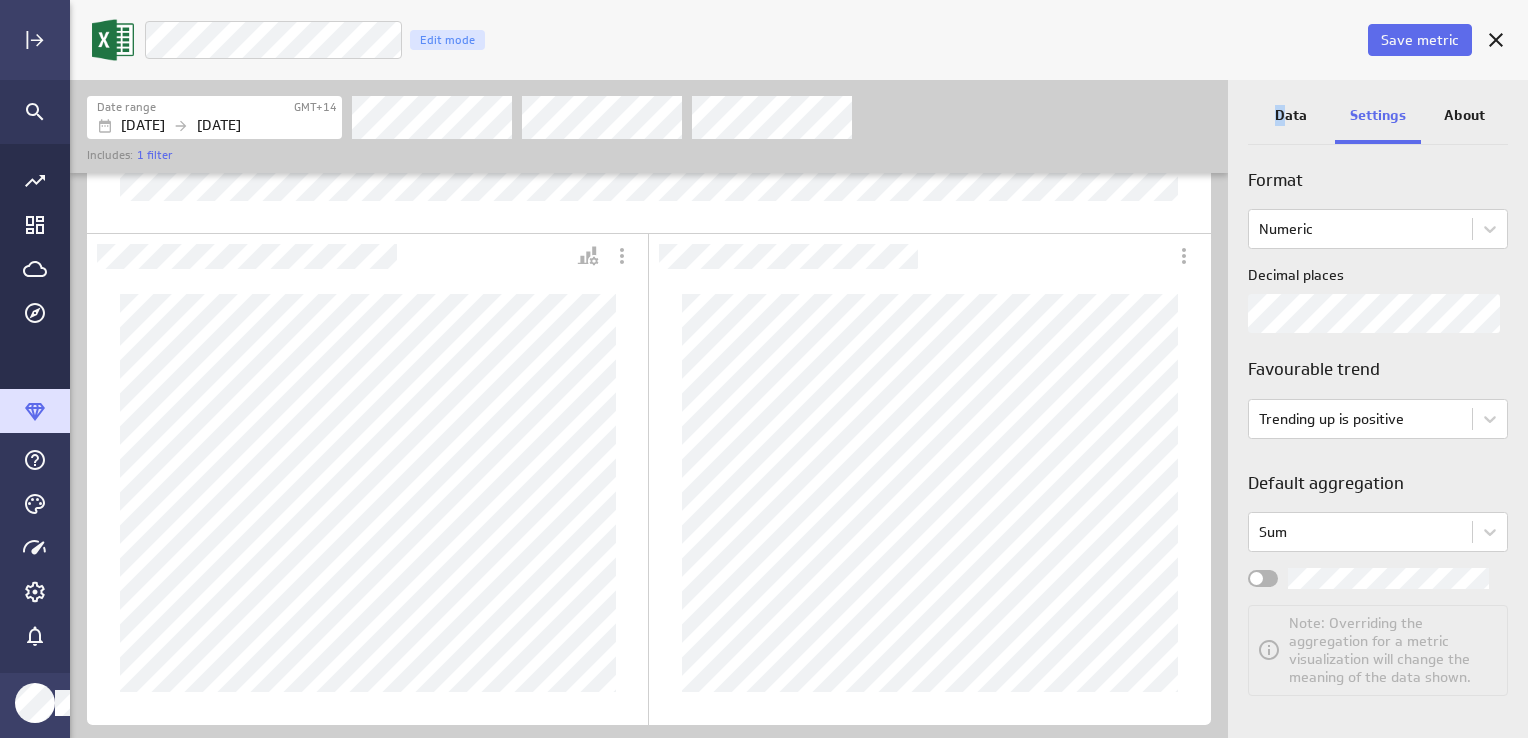 click on "Data" at bounding box center (1291, 115) 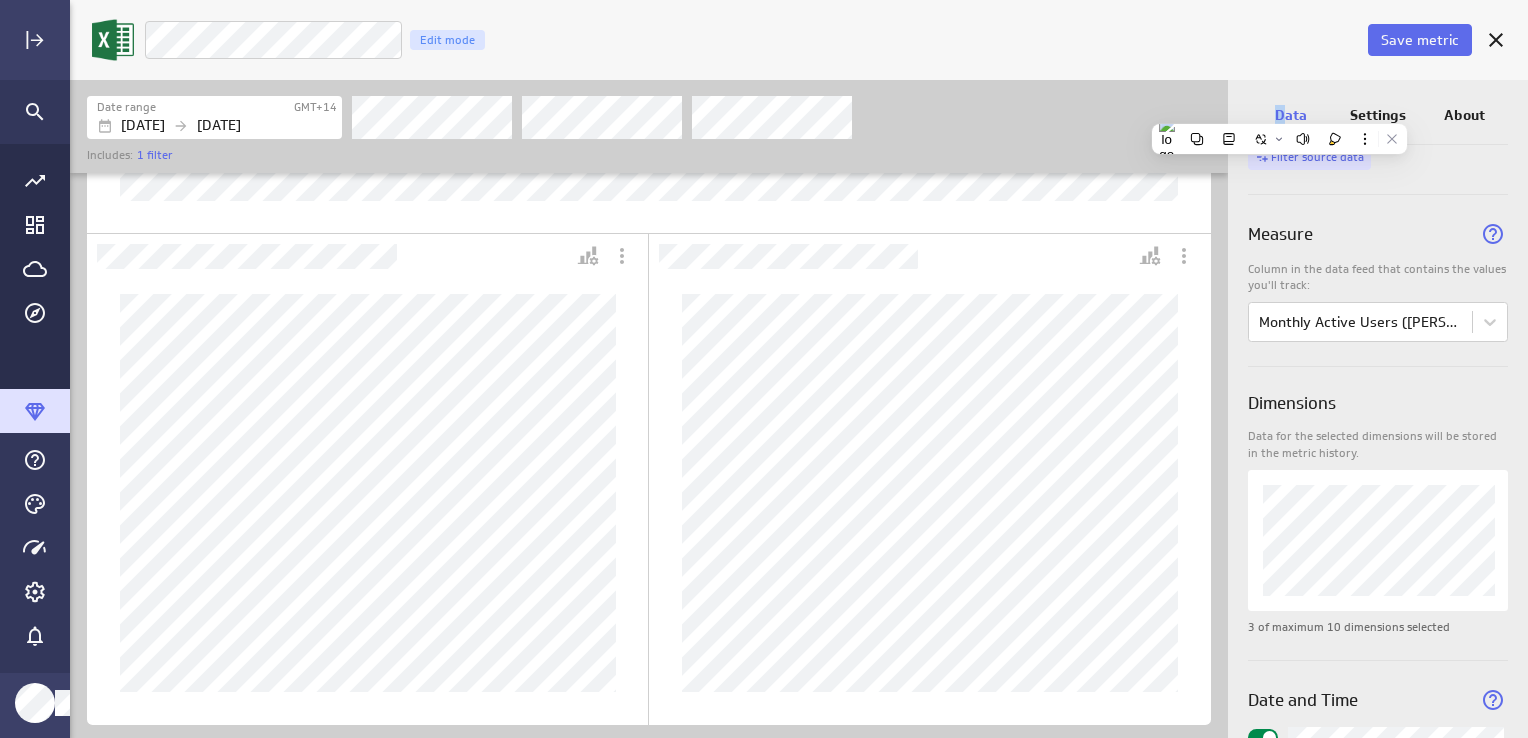 drag, startPoint x: 1279, startPoint y: 109, endPoint x: 1268, endPoint y: 167, distance: 59.03389 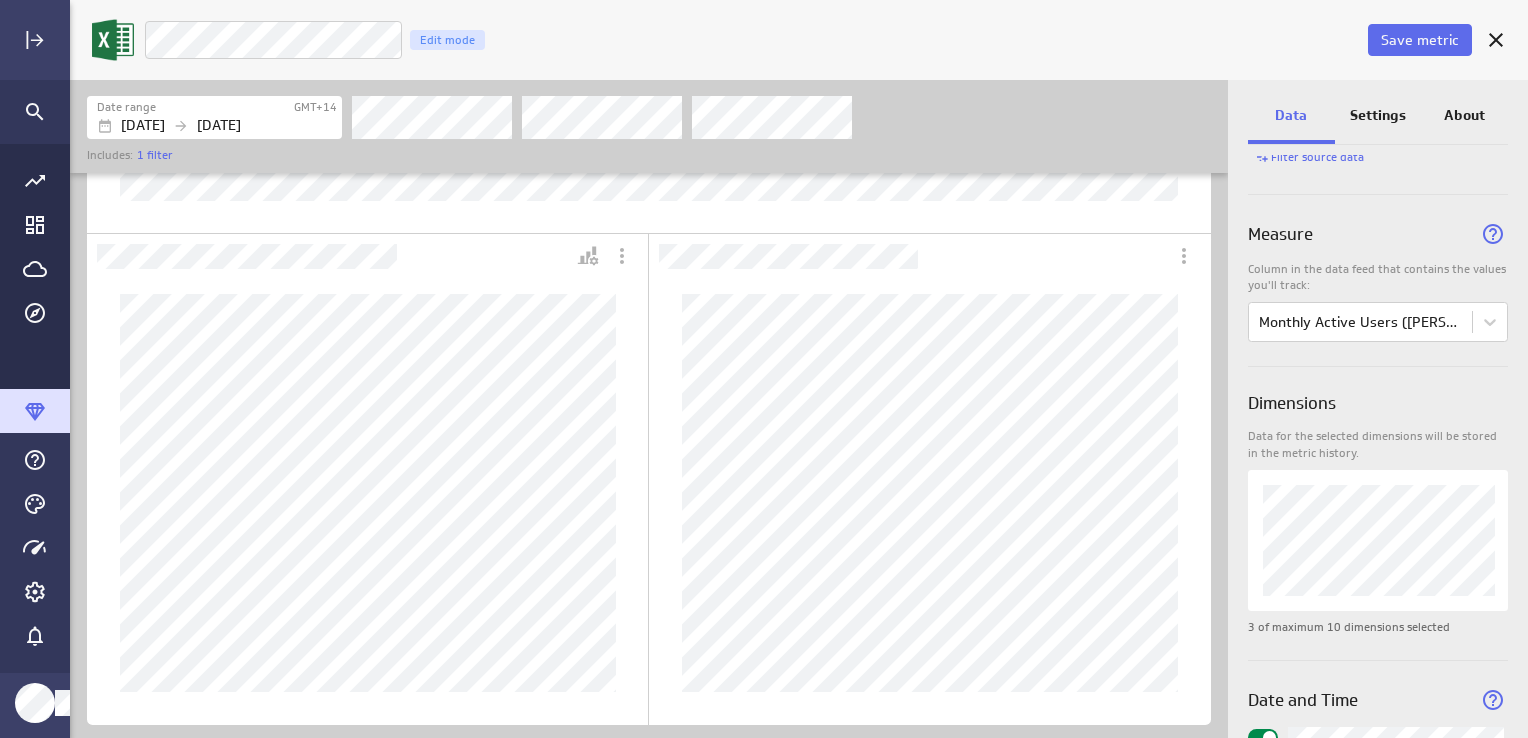 click on "Data" at bounding box center [1291, 115] 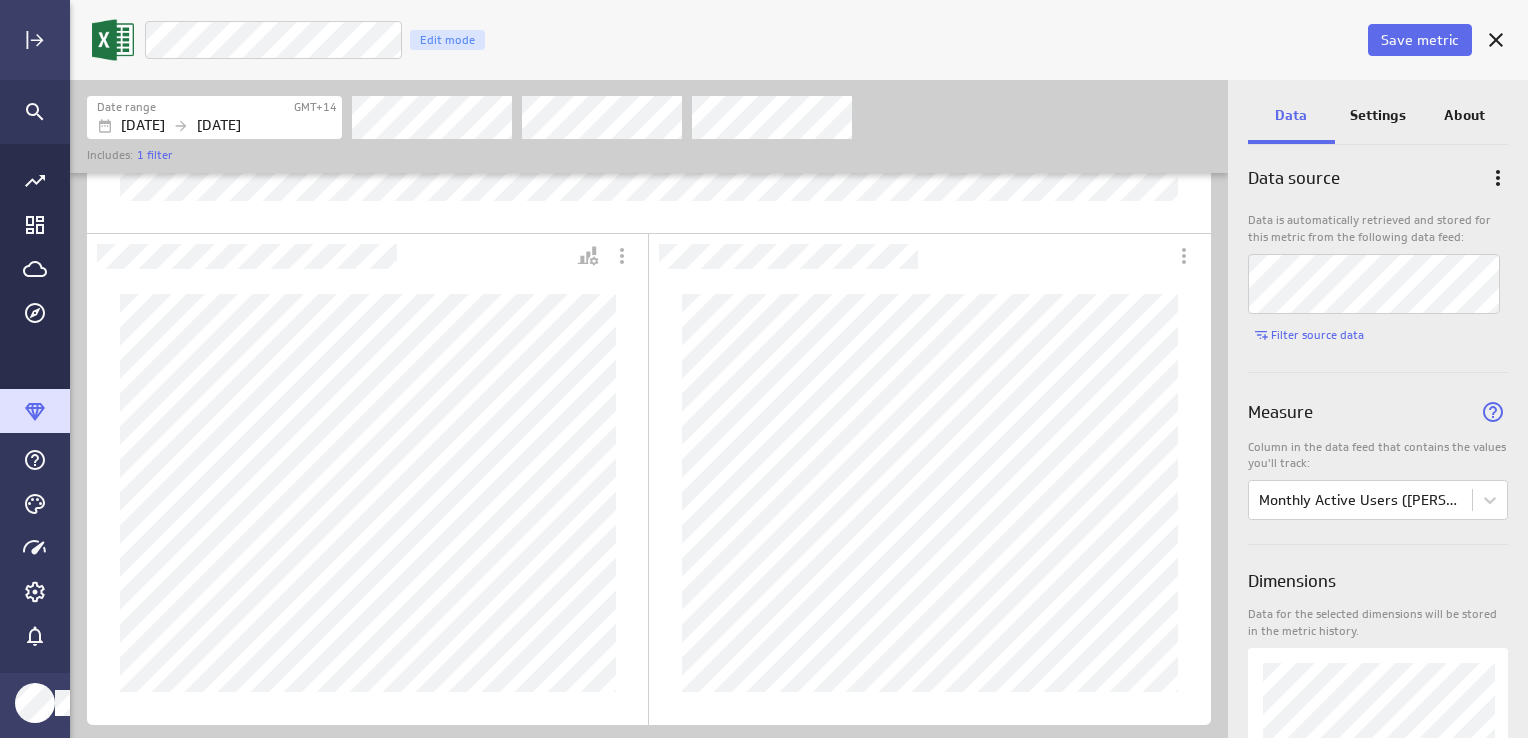 scroll, scrollTop: 0, scrollLeft: 0, axis: both 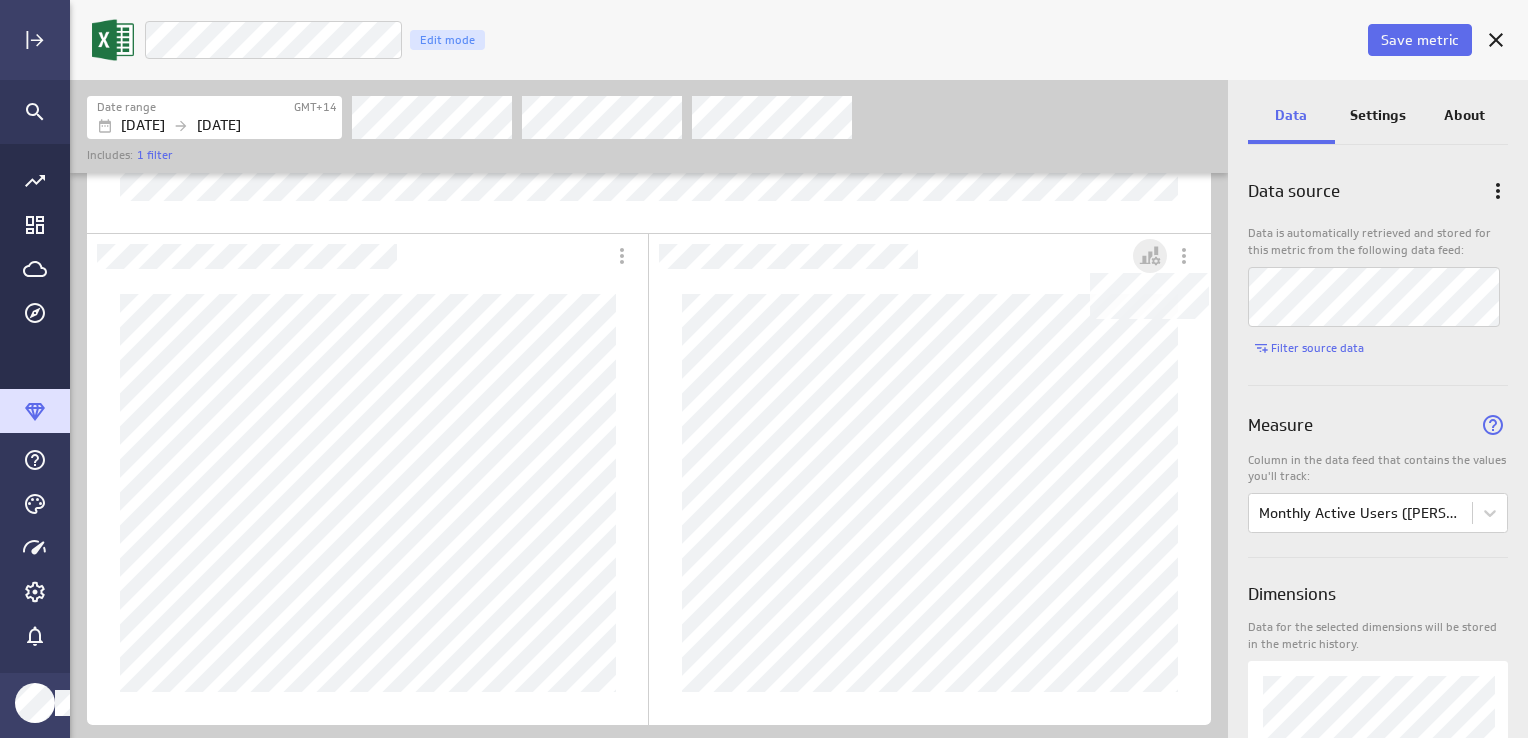 click 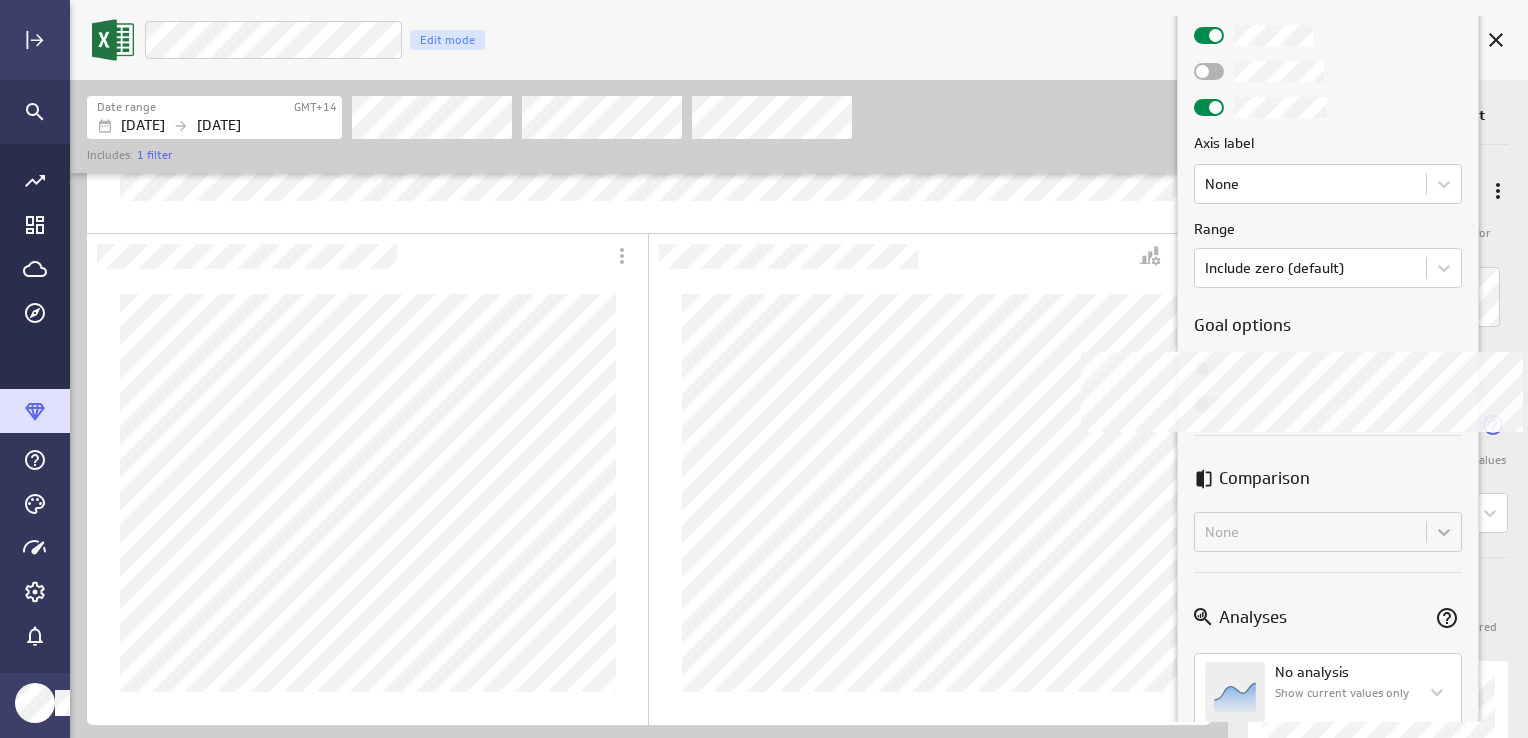 scroll, scrollTop: 812, scrollLeft: 0, axis: vertical 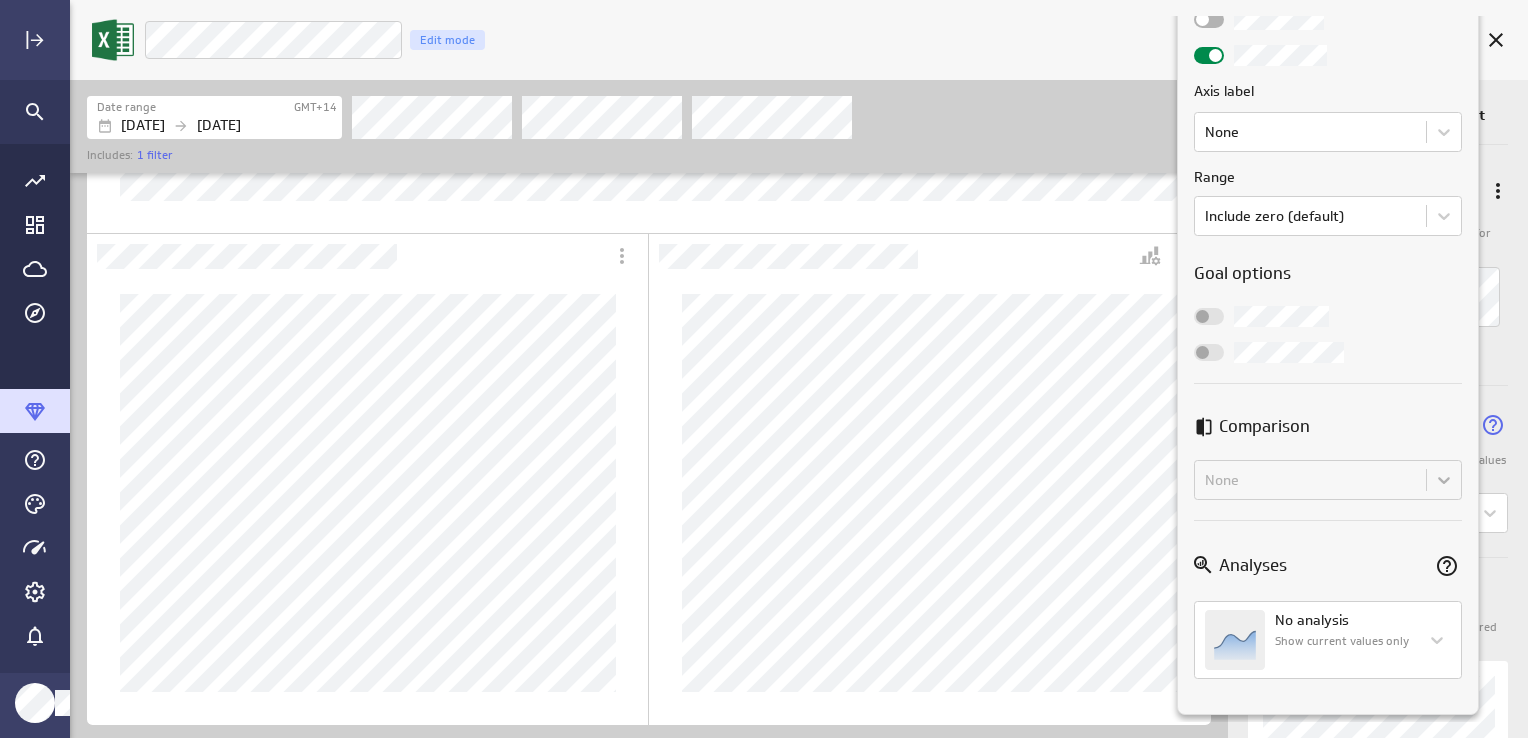 click at bounding box center (764, 369) 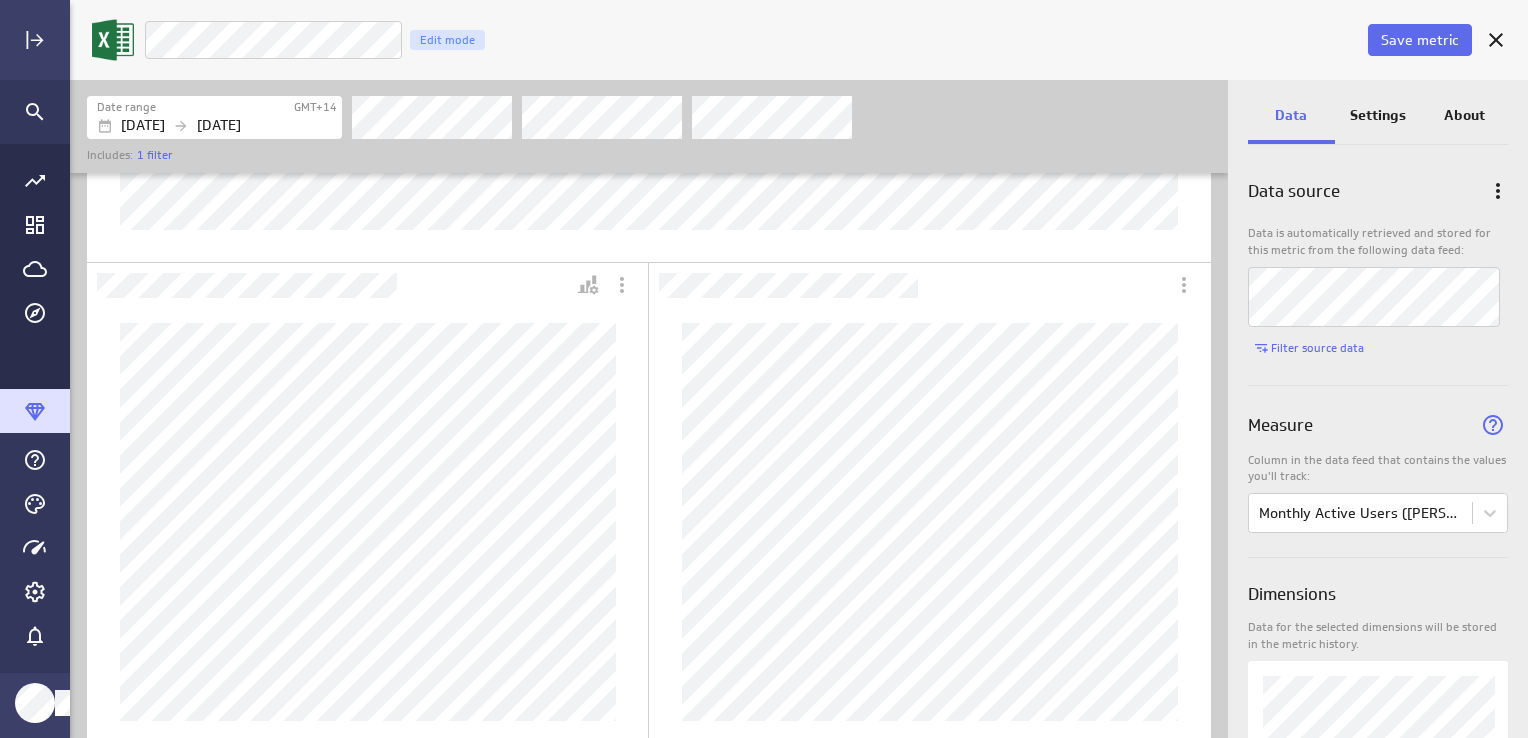 scroll, scrollTop: 532, scrollLeft: 0, axis: vertical 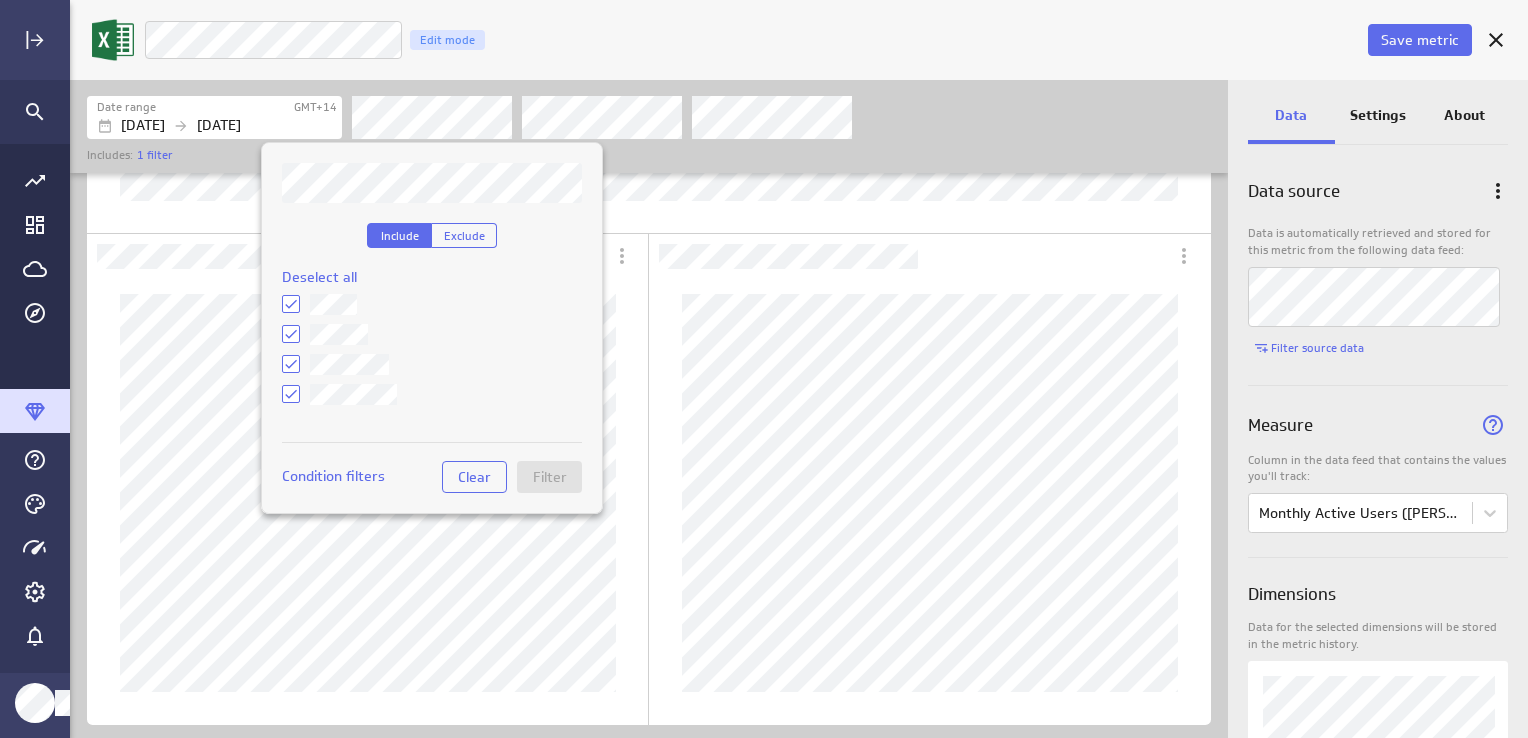click at bounding box center [764, 369] 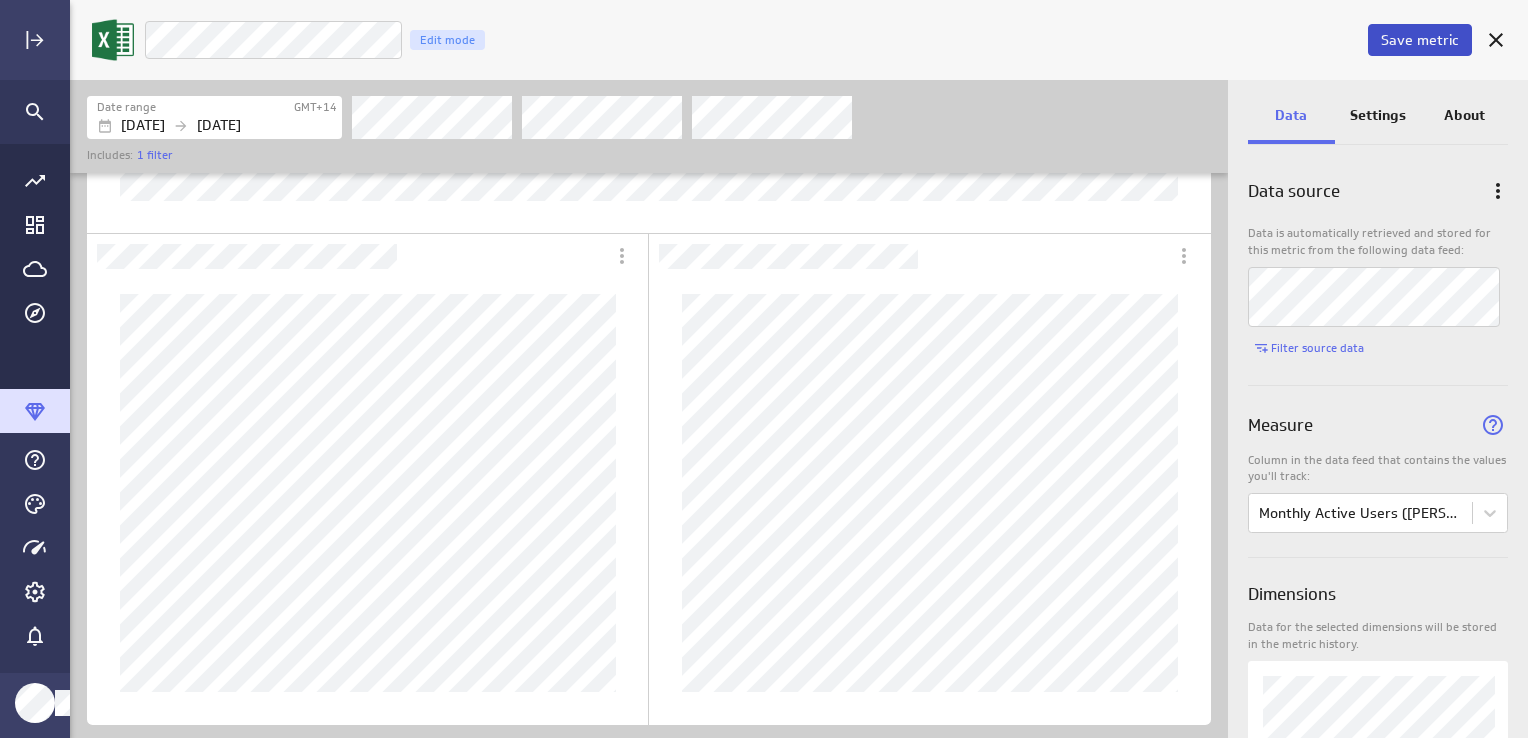 click on "Save metric" at bounding box center [1420, 40] 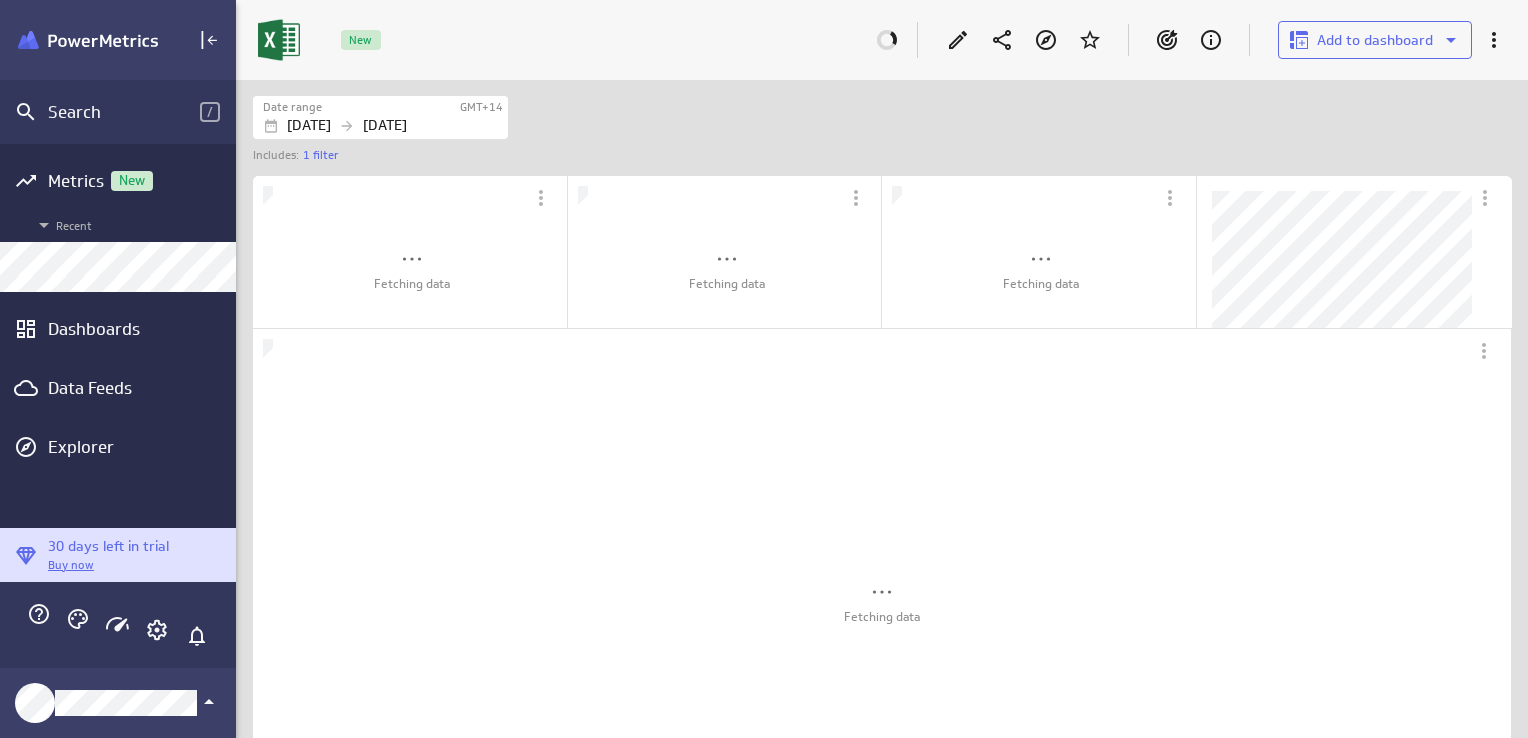 scroll, scrollTop: 769, scrollLeft: 1323, axis: both 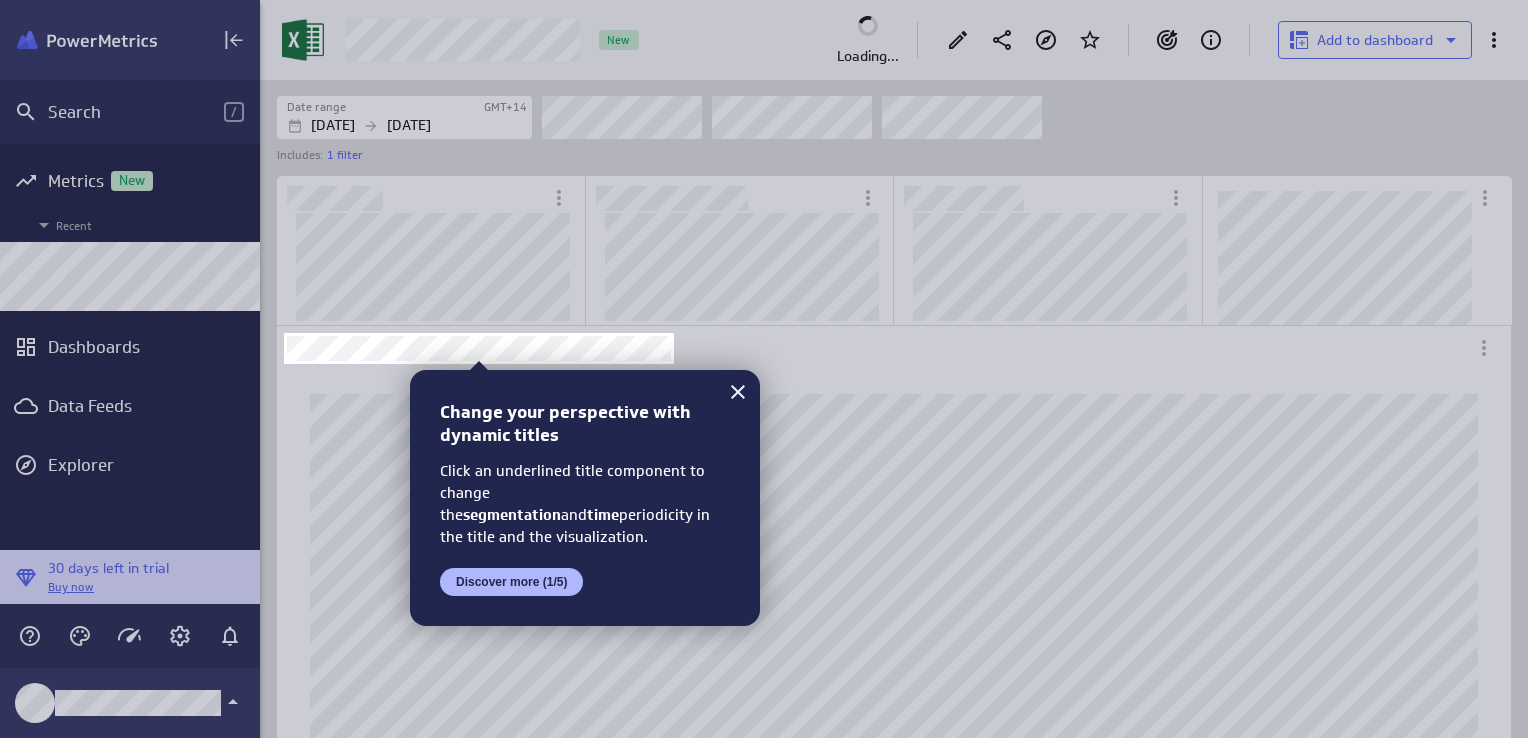 click at bounding box center [1101, 369] 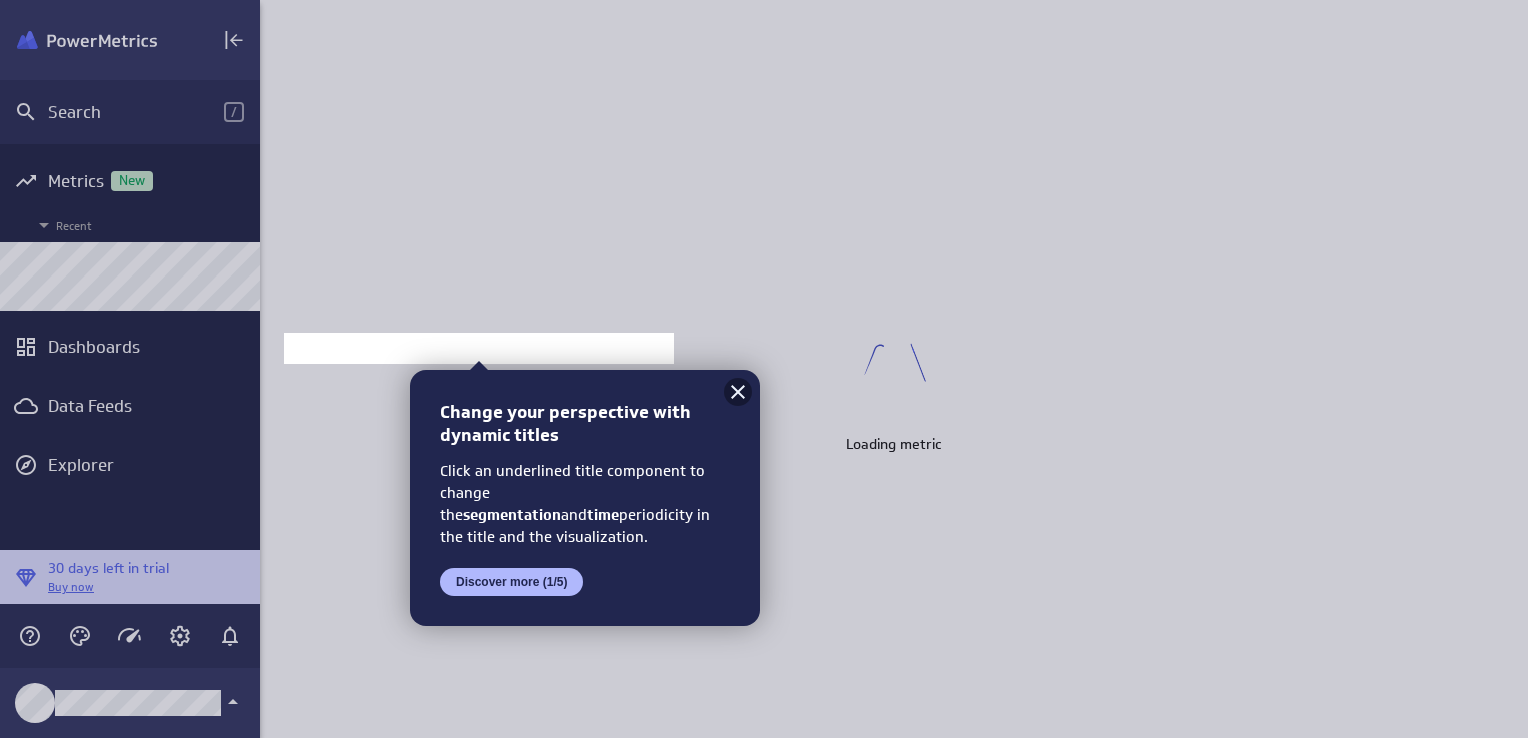 click 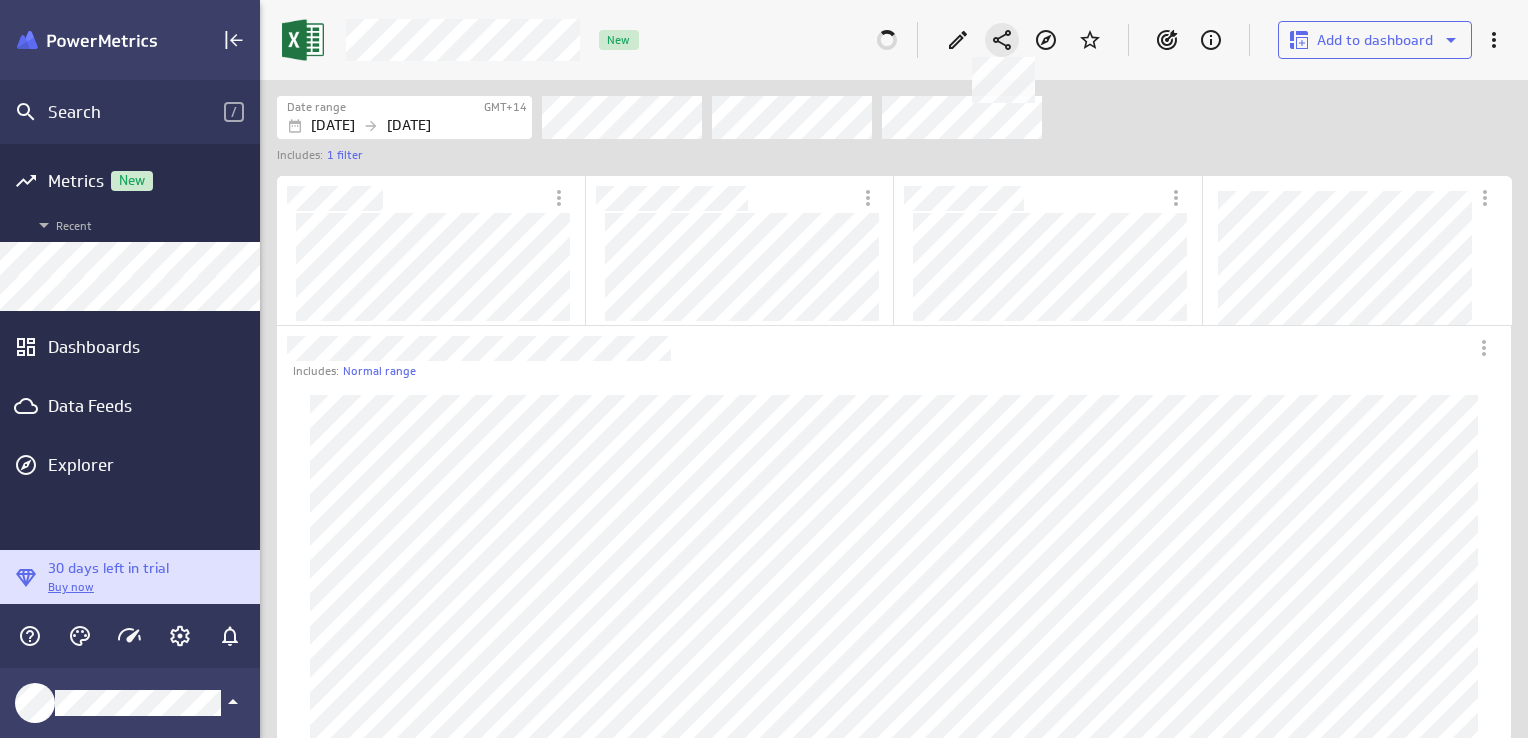 click 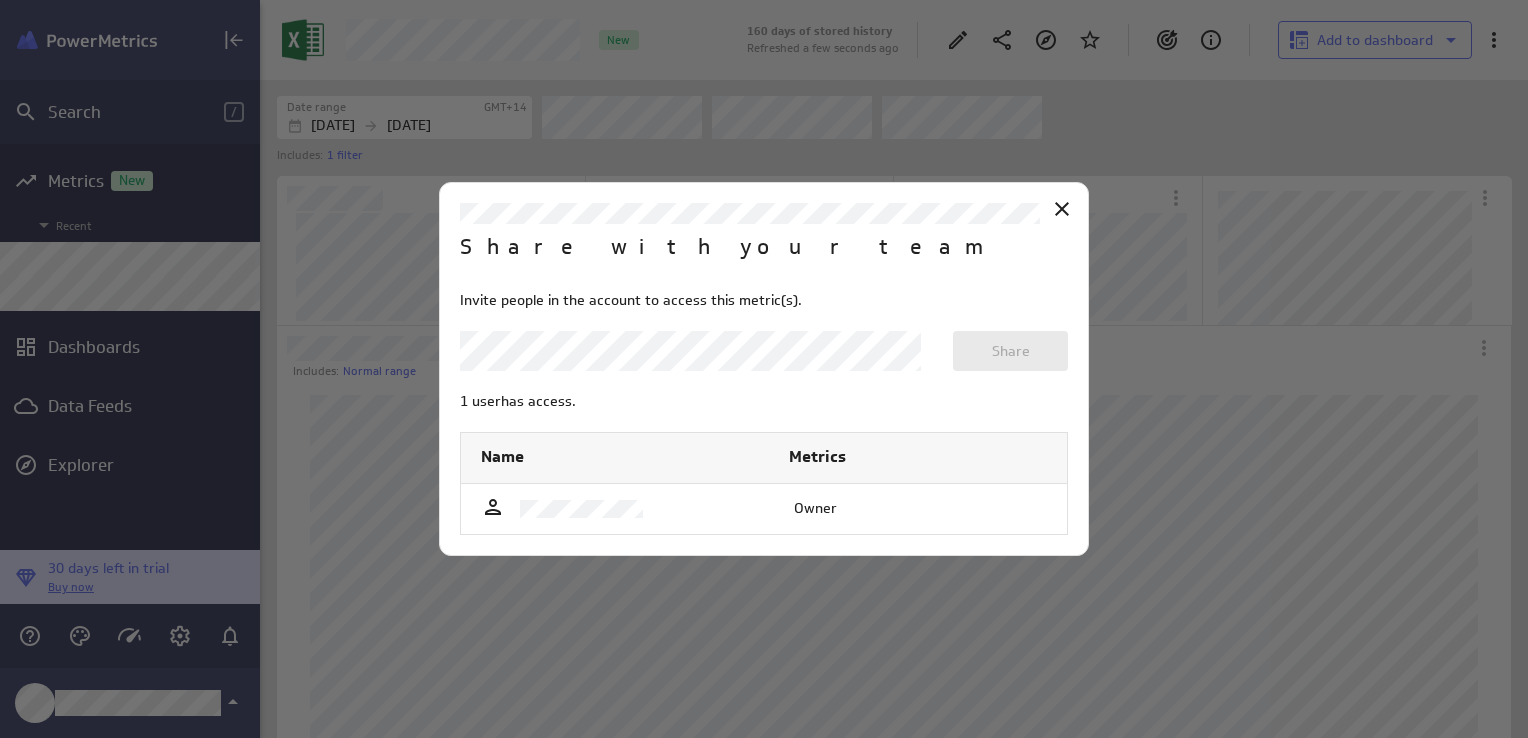 click on "Search / Metrics New Recent Dashboards Data Feeds Explorer 30 days left in trial Buy now 160 days of stored history Refreshed a few seconds ago Add to dashboard New Date range GMT+14 Sep 08 2024 Jul 09 2025 Includes:  1 filter Includes:  Normal range Goals About Be notified of changes by setting threshold, range, and recurring target goals New goal (no message) PowerMetrics Assistant Hey ISHANI. I’m your PowerMetrics Assistant. If I can’t answer your question, try searching in our  Help Center  (that’s what I do!) You can also contact the  Support Team . How can I help you today?
Created with Highcharts 9.0.1 Created with Highcharts 9.0.1 Share with your team Invite people in the account to access this metric(s). Share 1 user  has access. Name Metrics Delete Owner" at bounding box center [764, 369] 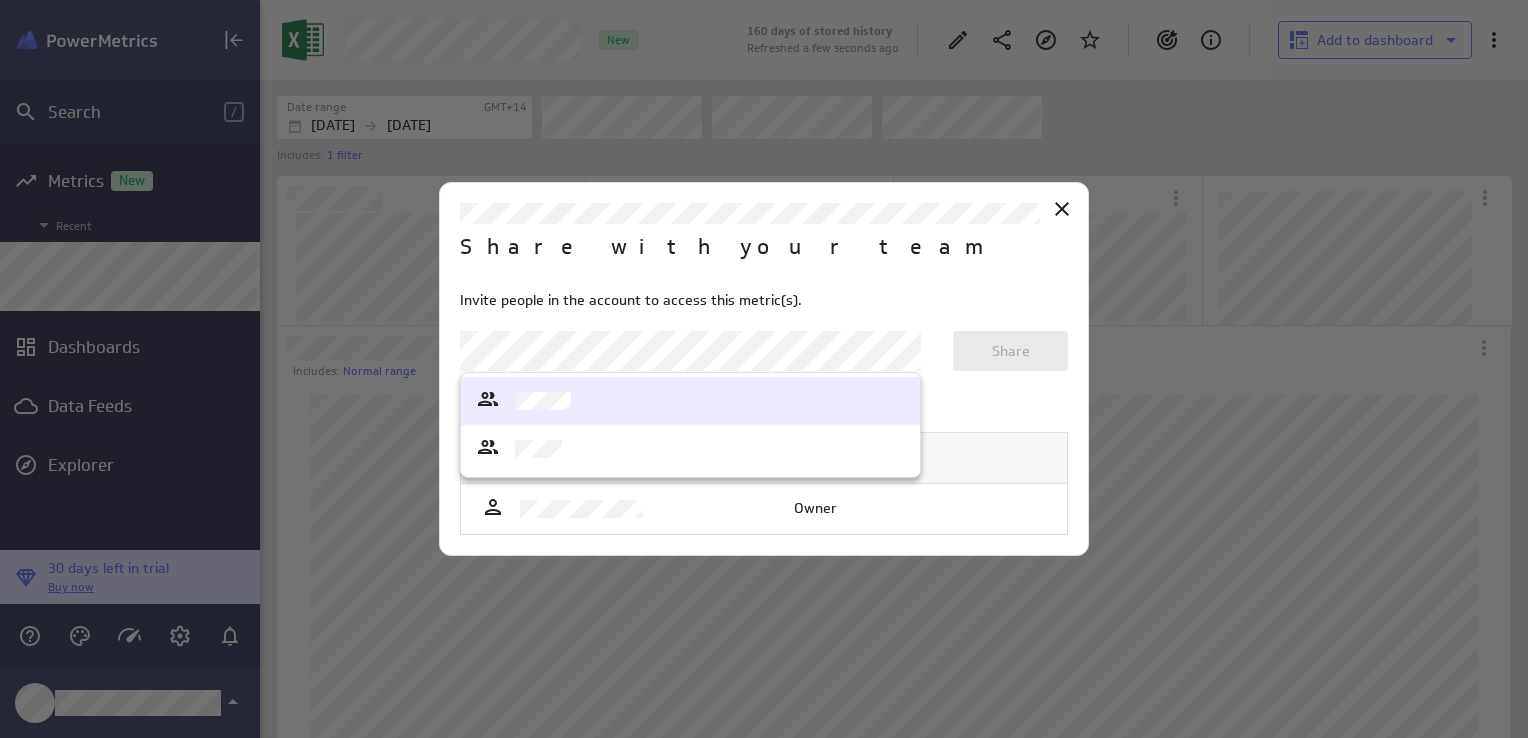 click at bounding box center [764, 369] 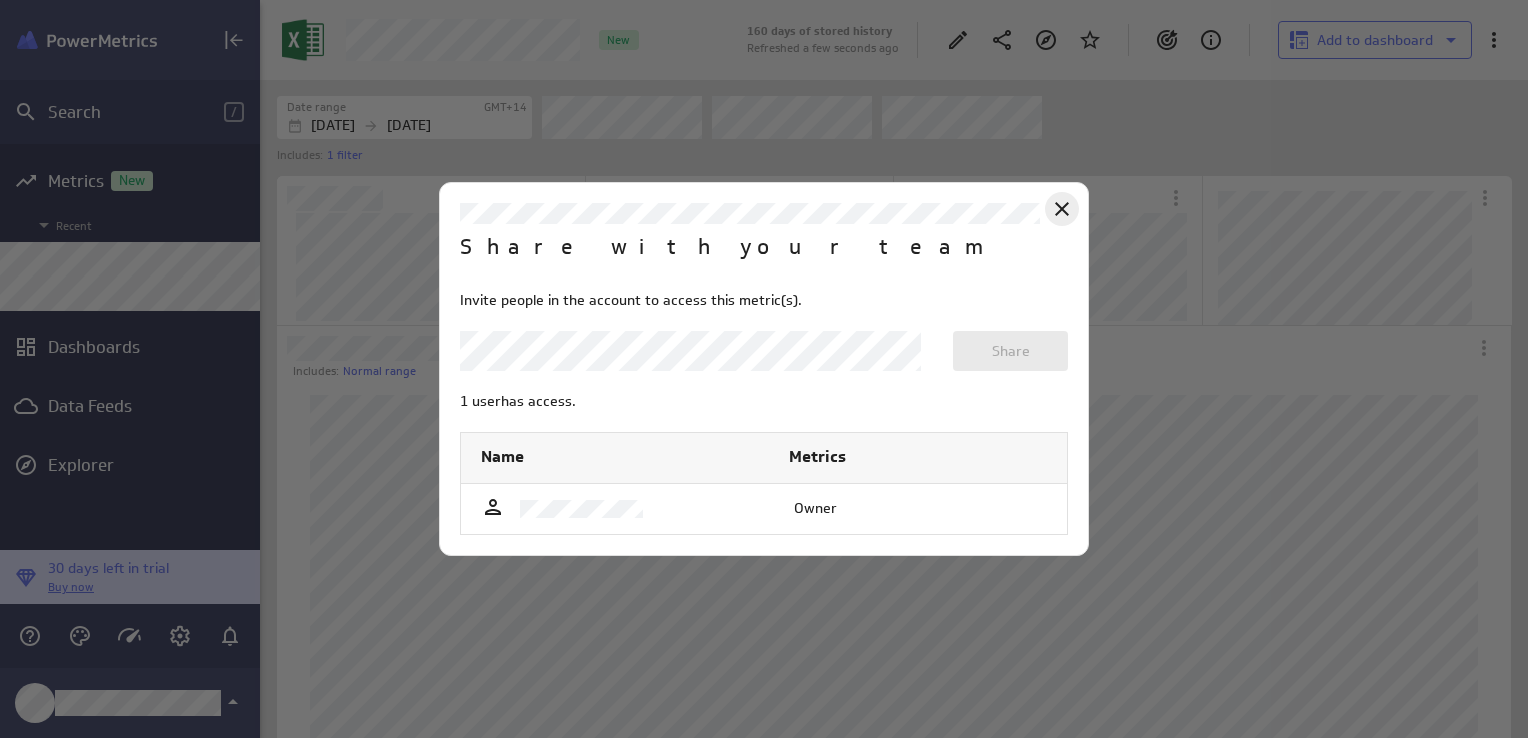 click 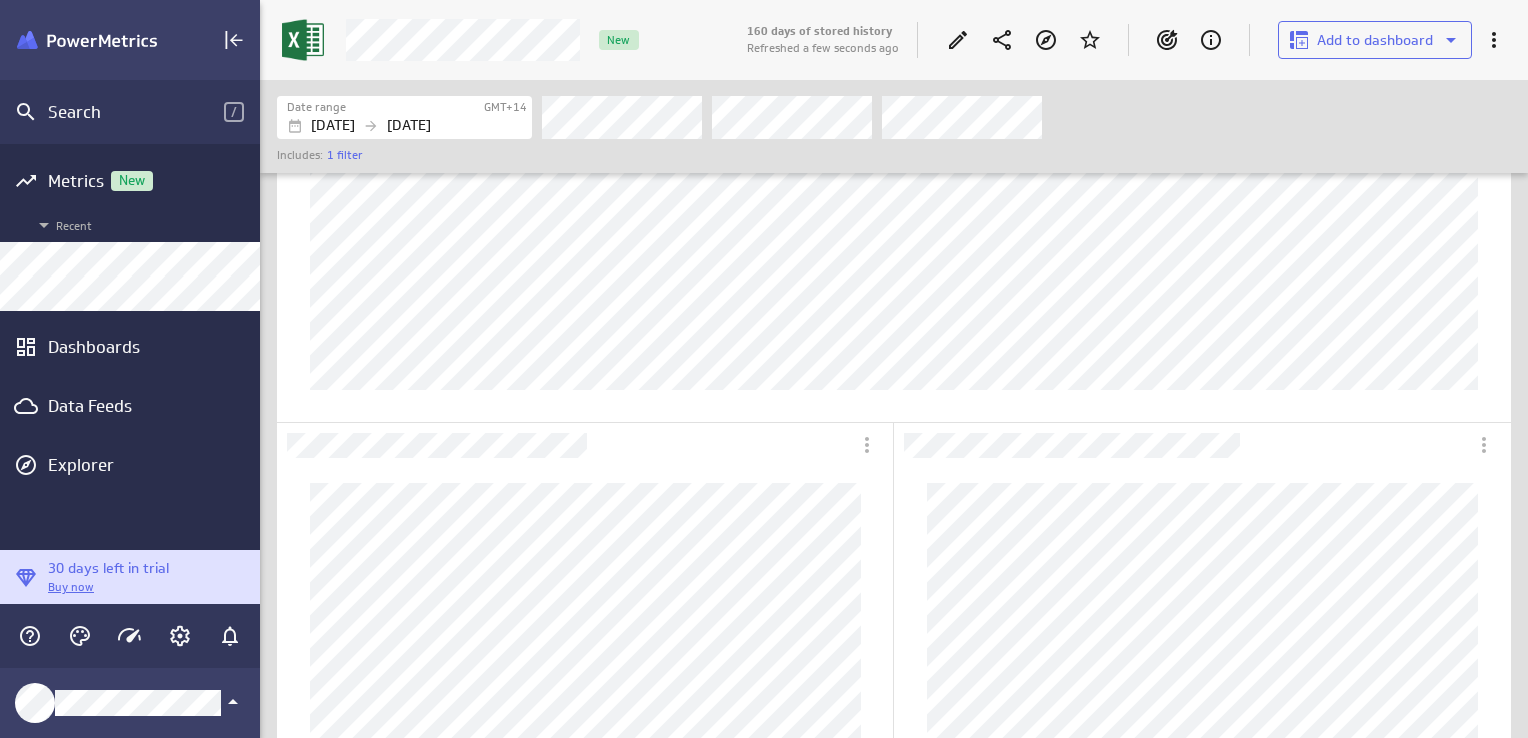 scroll, scrollTop: 400, scrollLeft: 0, axis: vertical 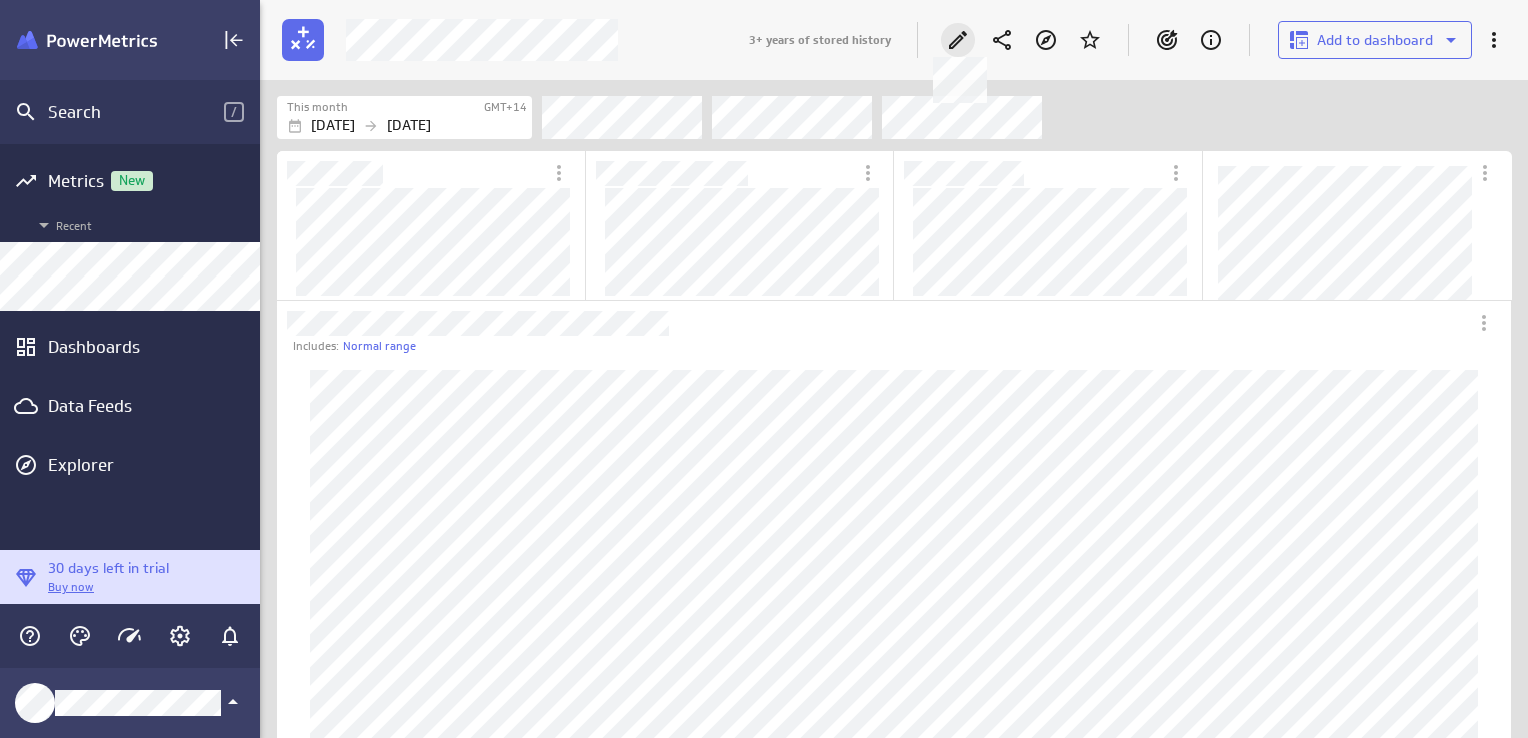 click 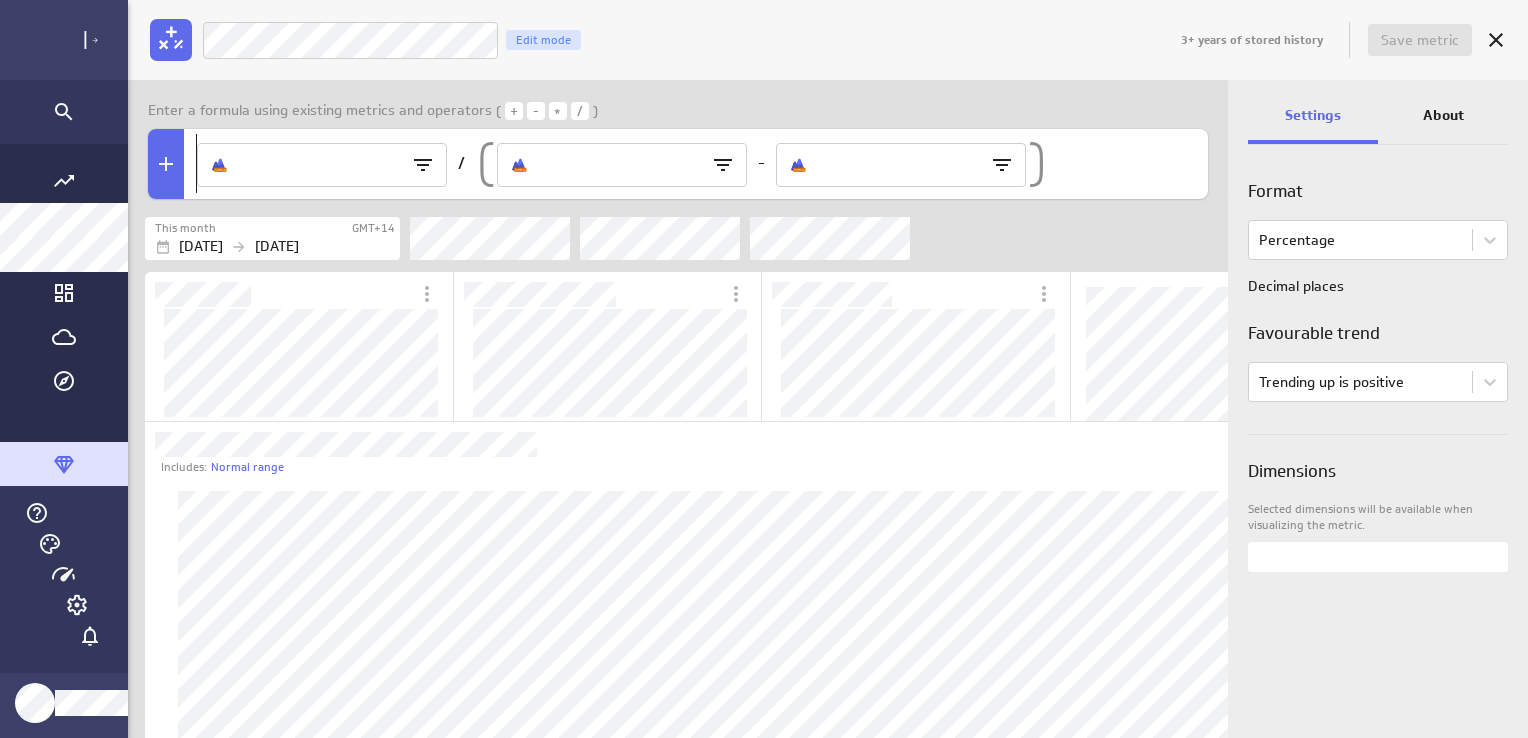 scroll, scrollTop: 568, scrollLeft: 1183, axis: both 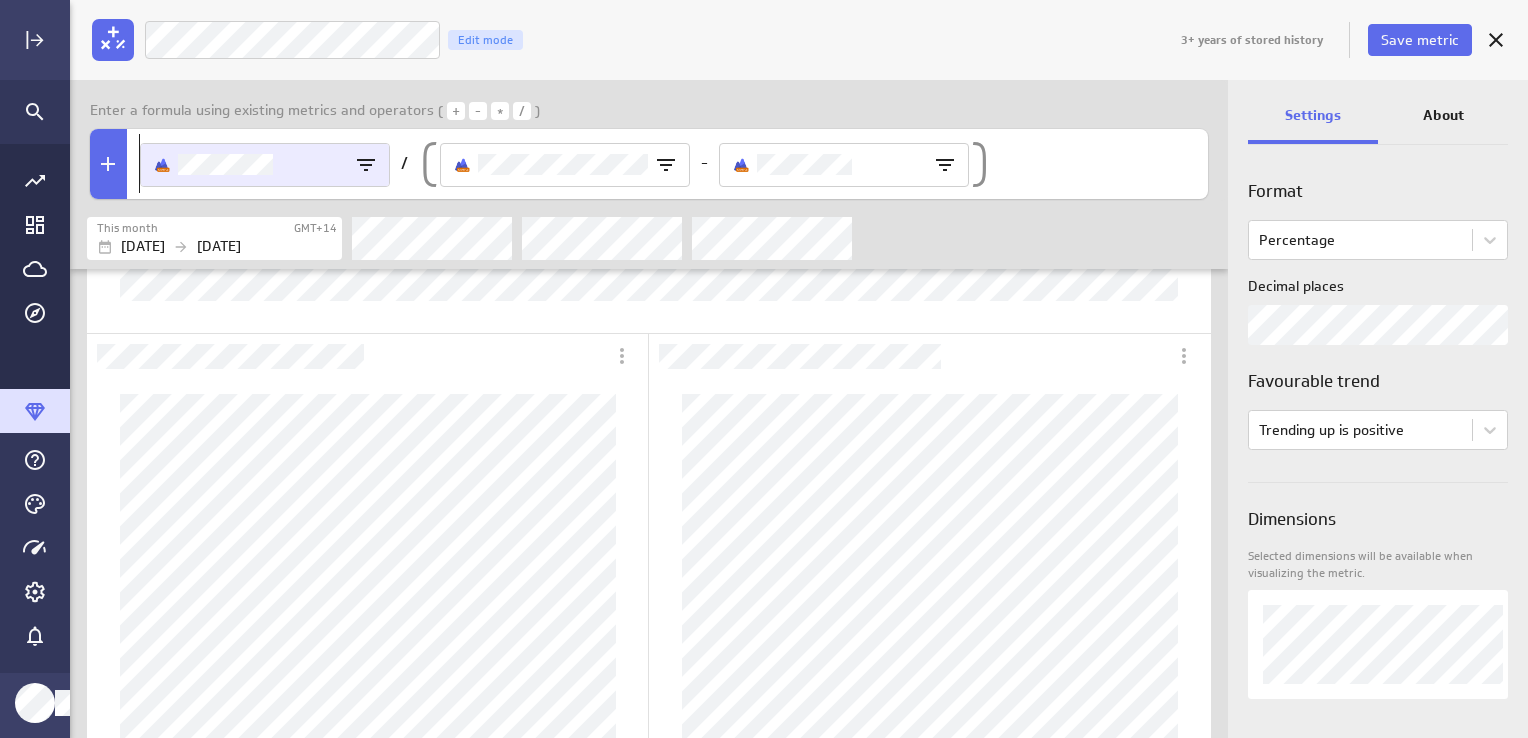 click at bounding box center (265, 165) 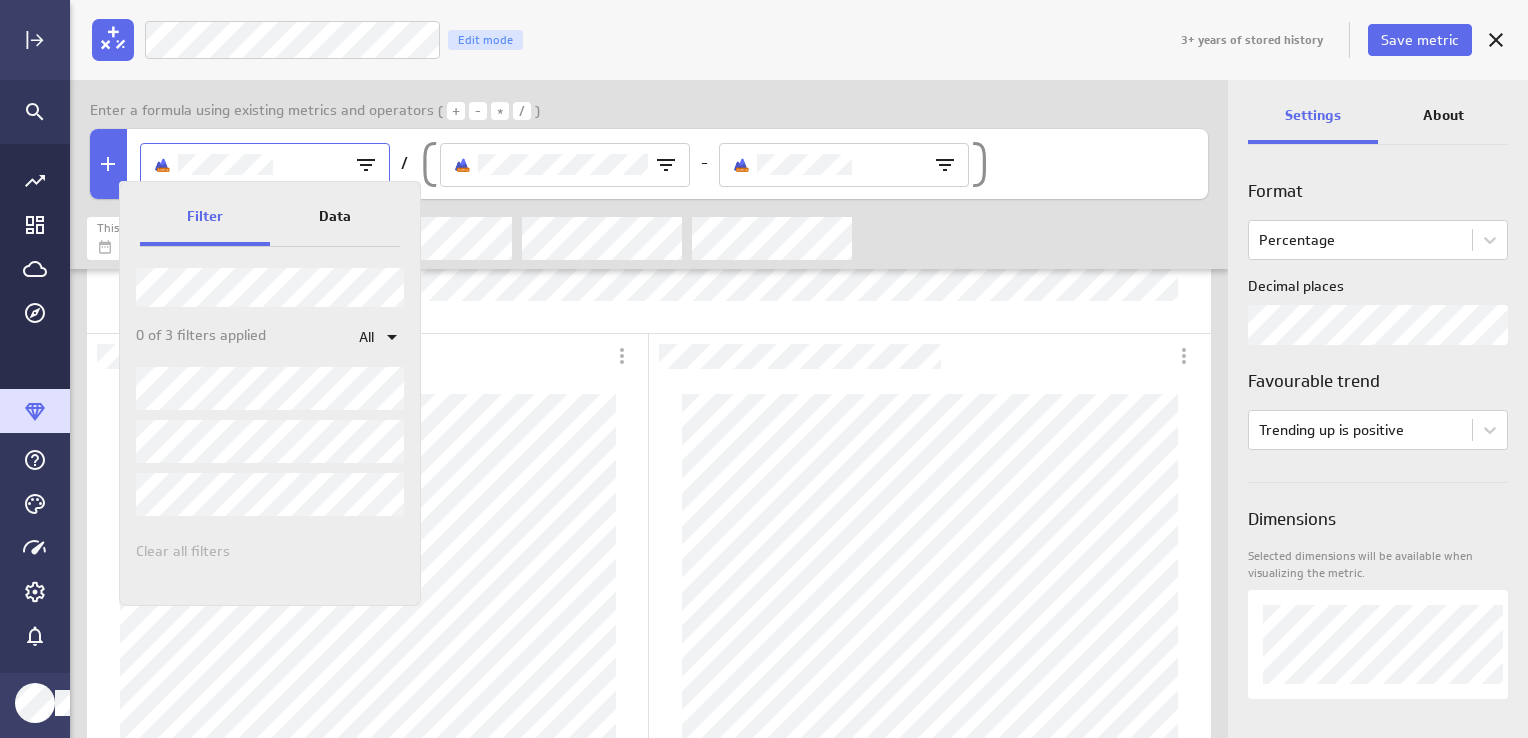 click on "Data" at bounding box center [335, 219] 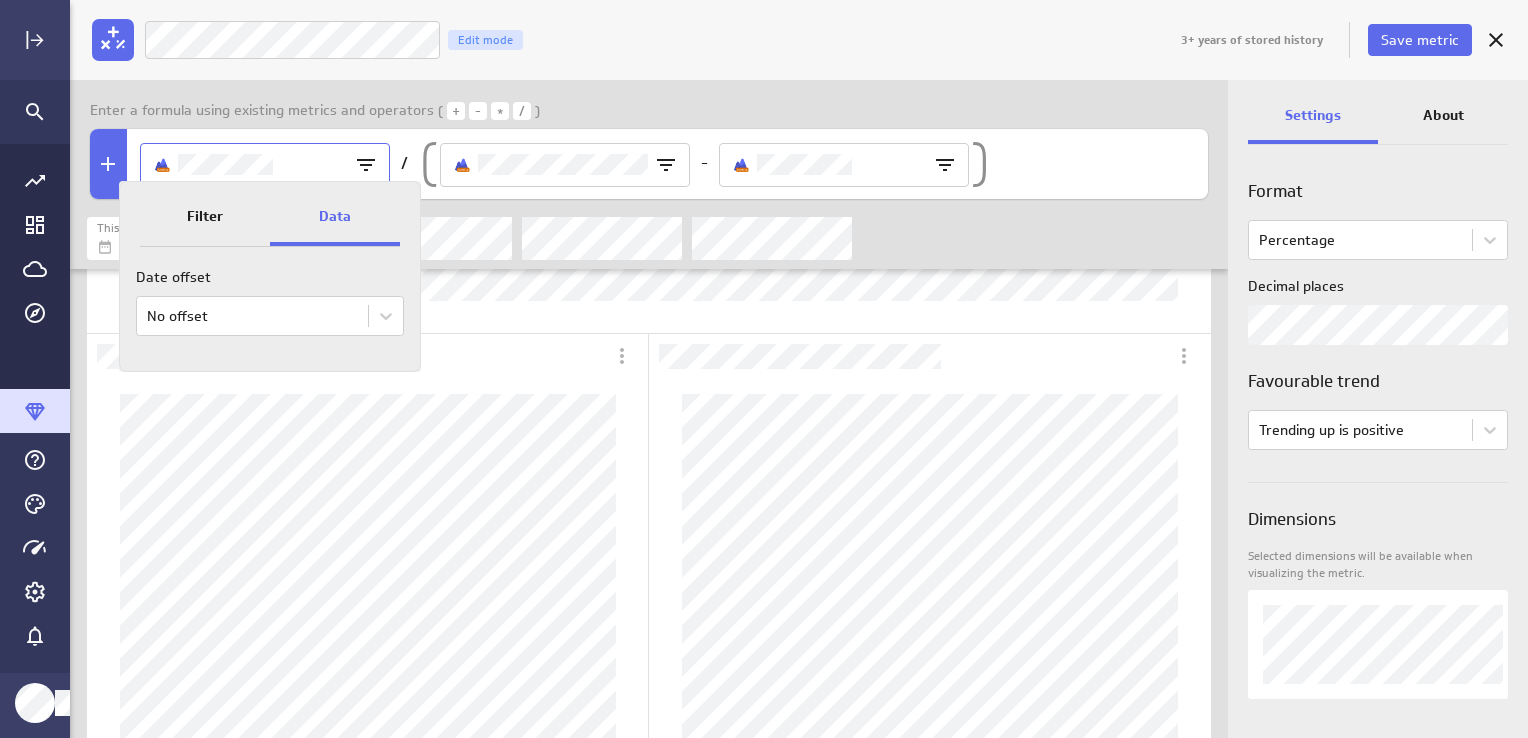 click on "Filter" at bounding box center (205, 219) 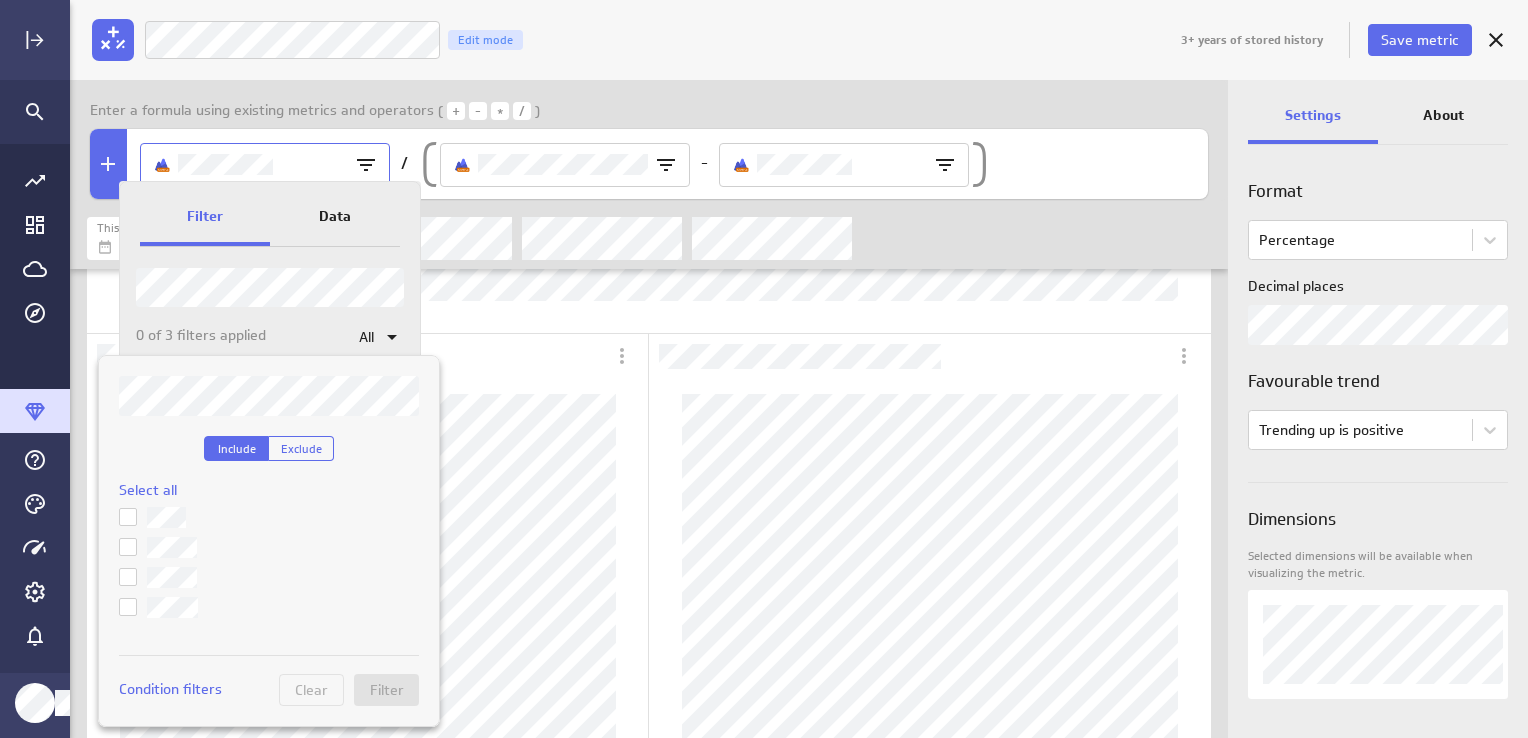 click at bounding box center (764, 369) 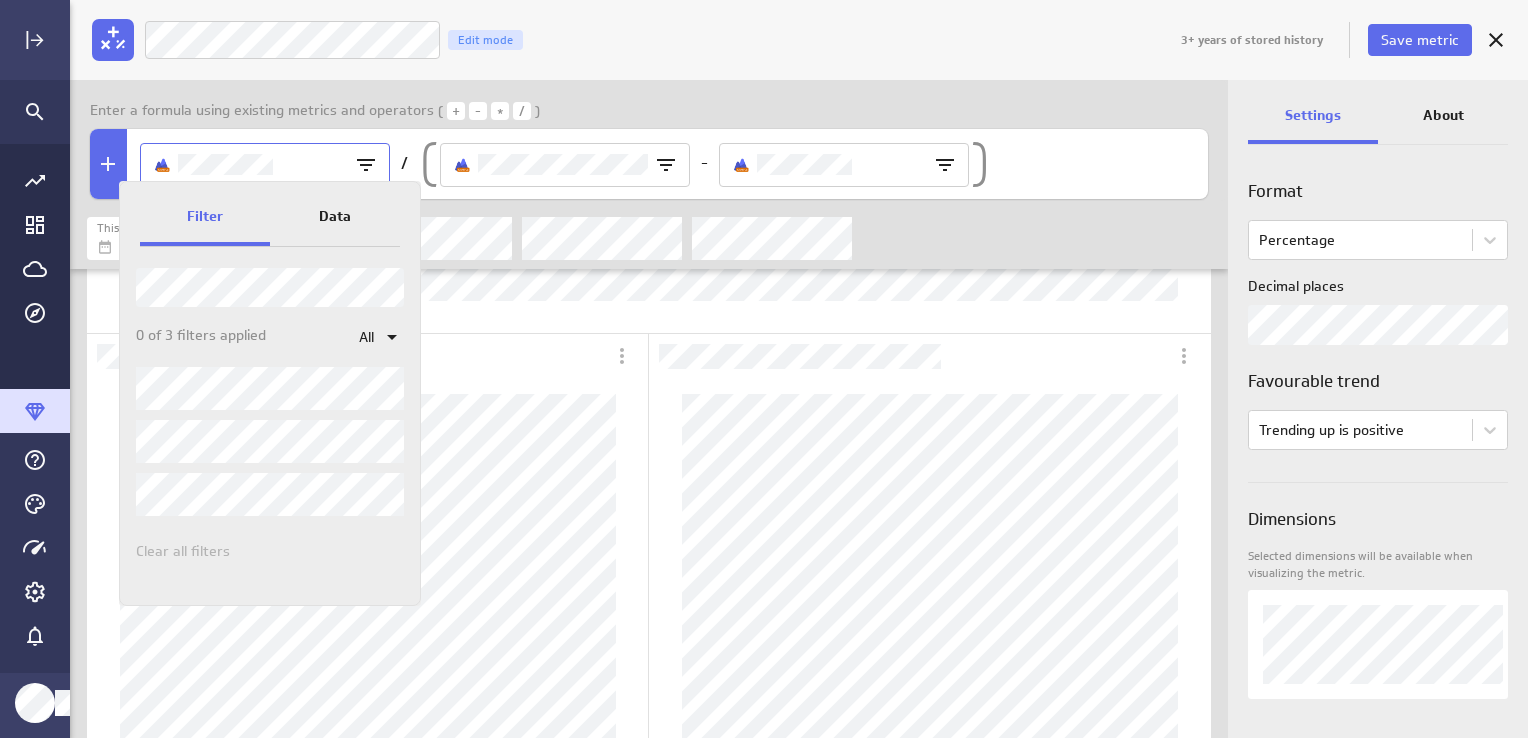 click at bounding box center [764, 369] 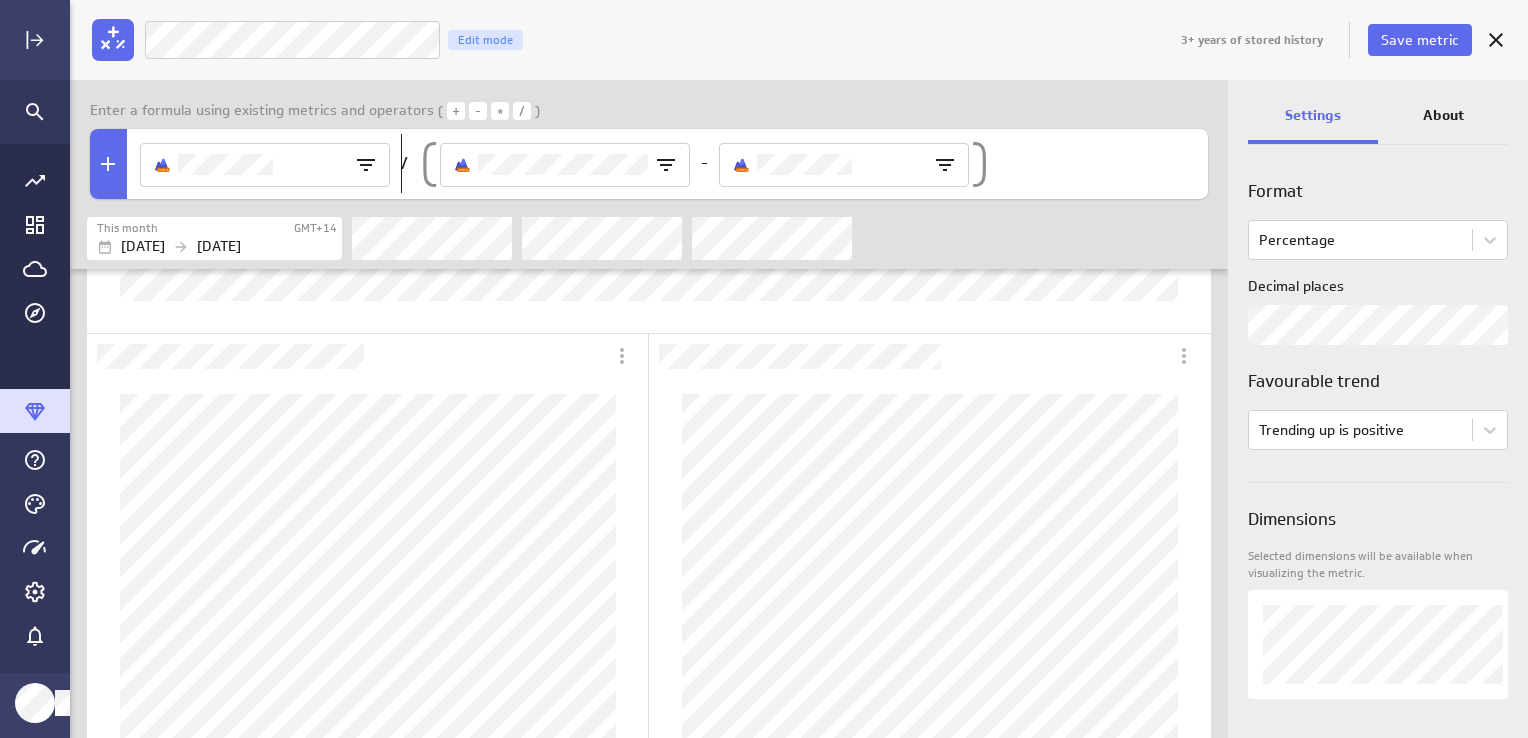 click at bounding box center [565, 165] 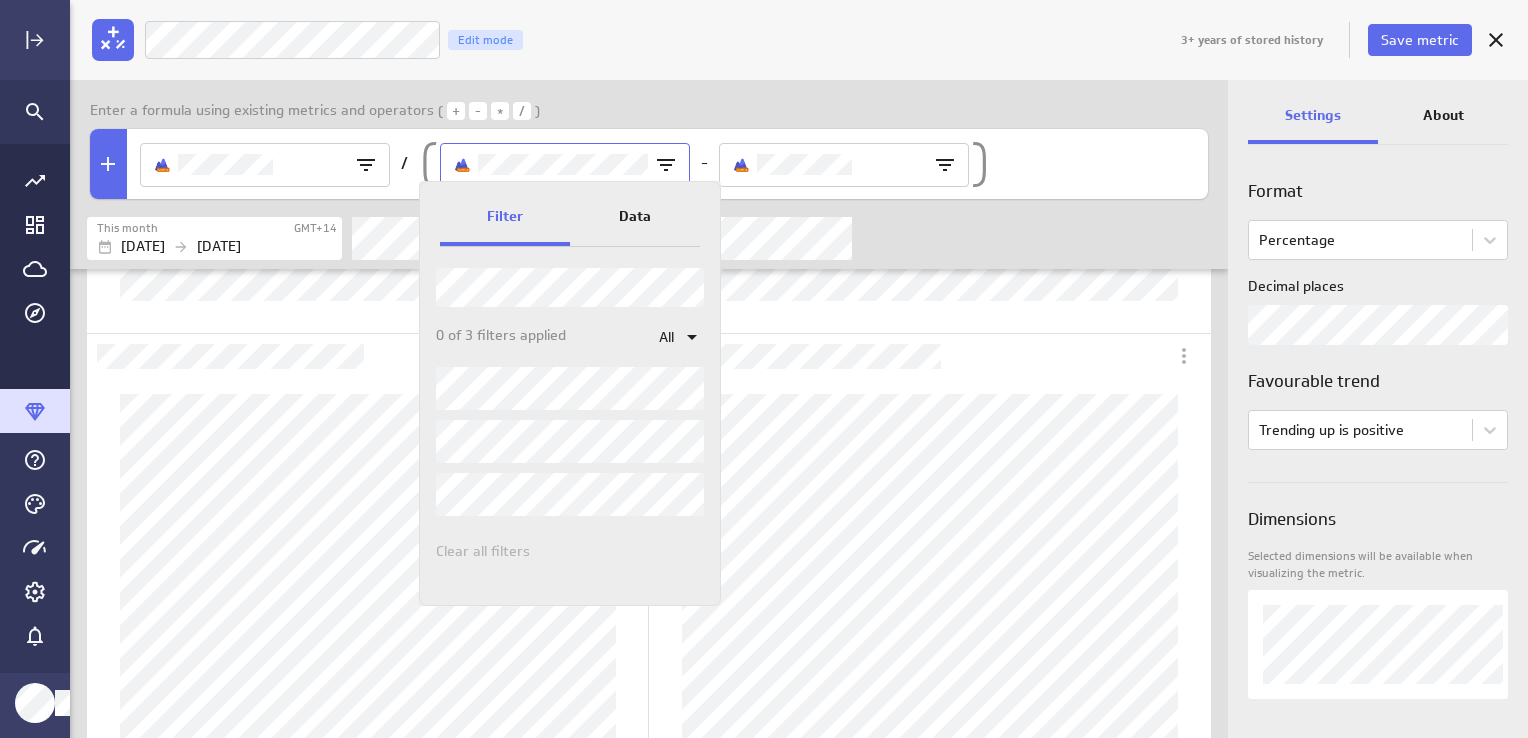 click at bounding box center [764, 369] 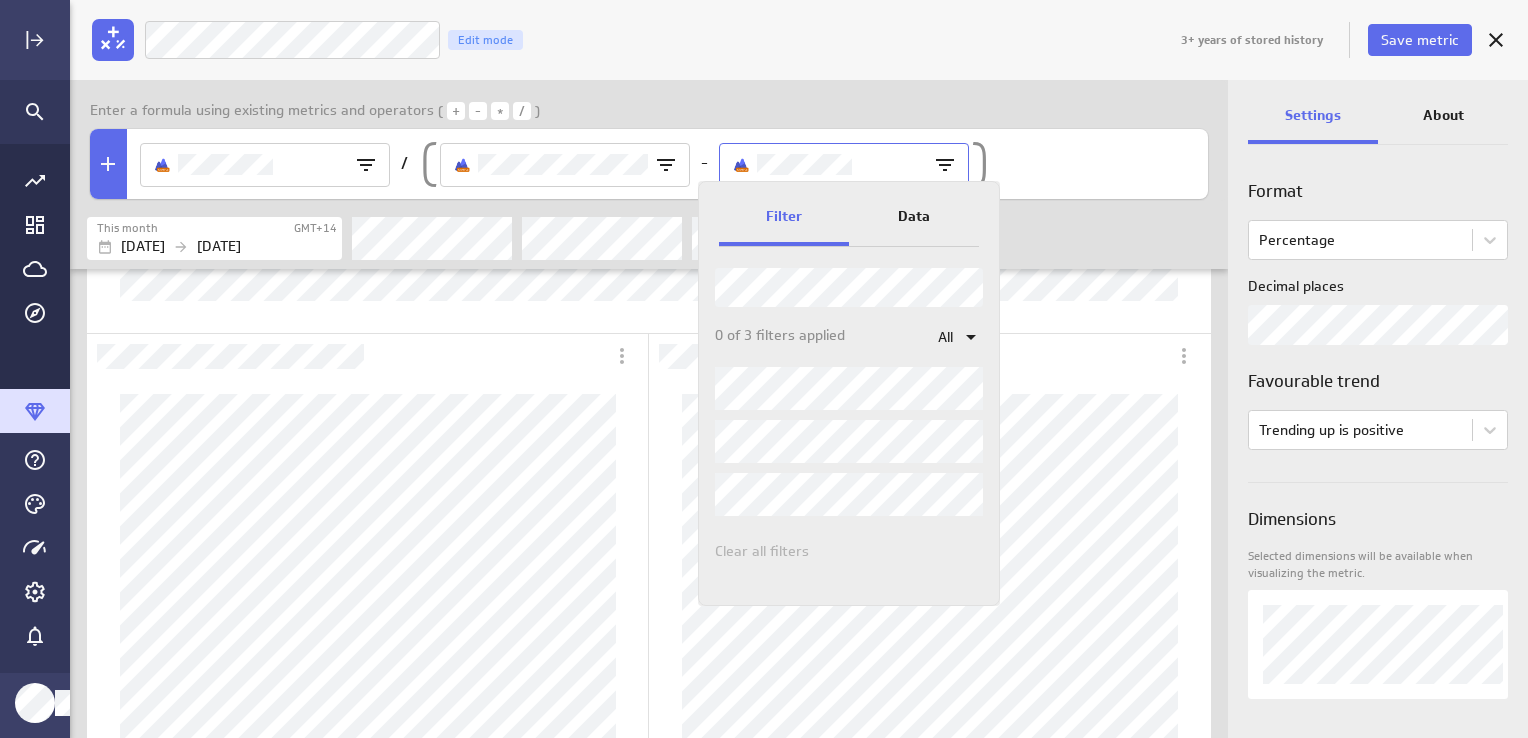 click at bounding box center [764, 369] 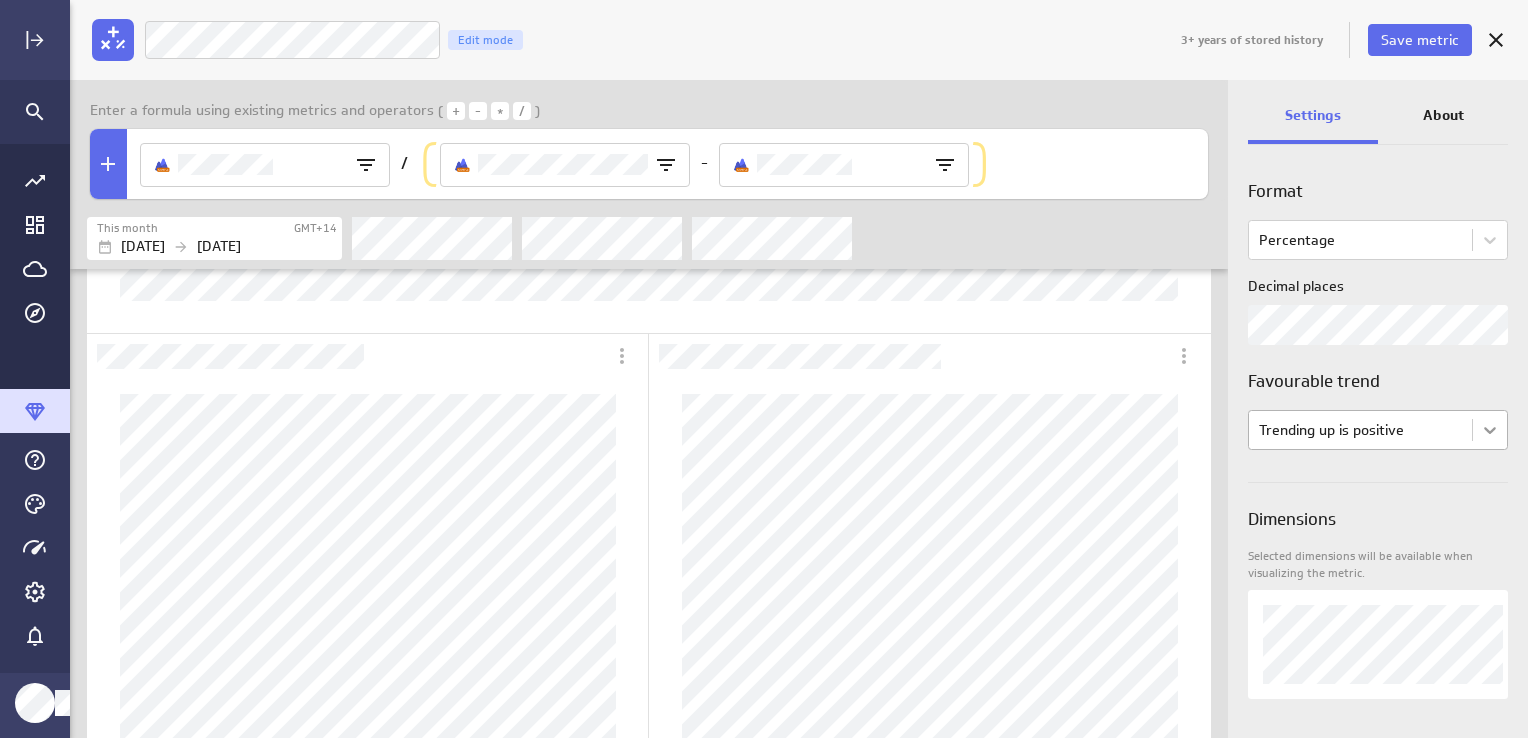 click on "3+ years of stored history Save metric Revenue Growth Rate Edit mode Enter a formula using existing metrics and operators  ( + - * / ) ​ x   / ( - ) This month GMT+14 Jul 01 2025 Jul 31 2025 Includes:  Normal range Settings About Format Percentage Decimal places Favourable trend Trending up is positive Dimensions Selected dimensions will be available when visualizing the metric. (no message) PowerMetrics Assistant Hey ISHANI. I’m your PowerMetrics Assistant. If I can’t answer your question, try searching in our  Help Center  (that’s what I do!) You can also contact the  Support Team . How can I help you today?
Created with Highcharts 9.0.1 Created with Highcharts 9.0.1" at bounding box center (764, 369) 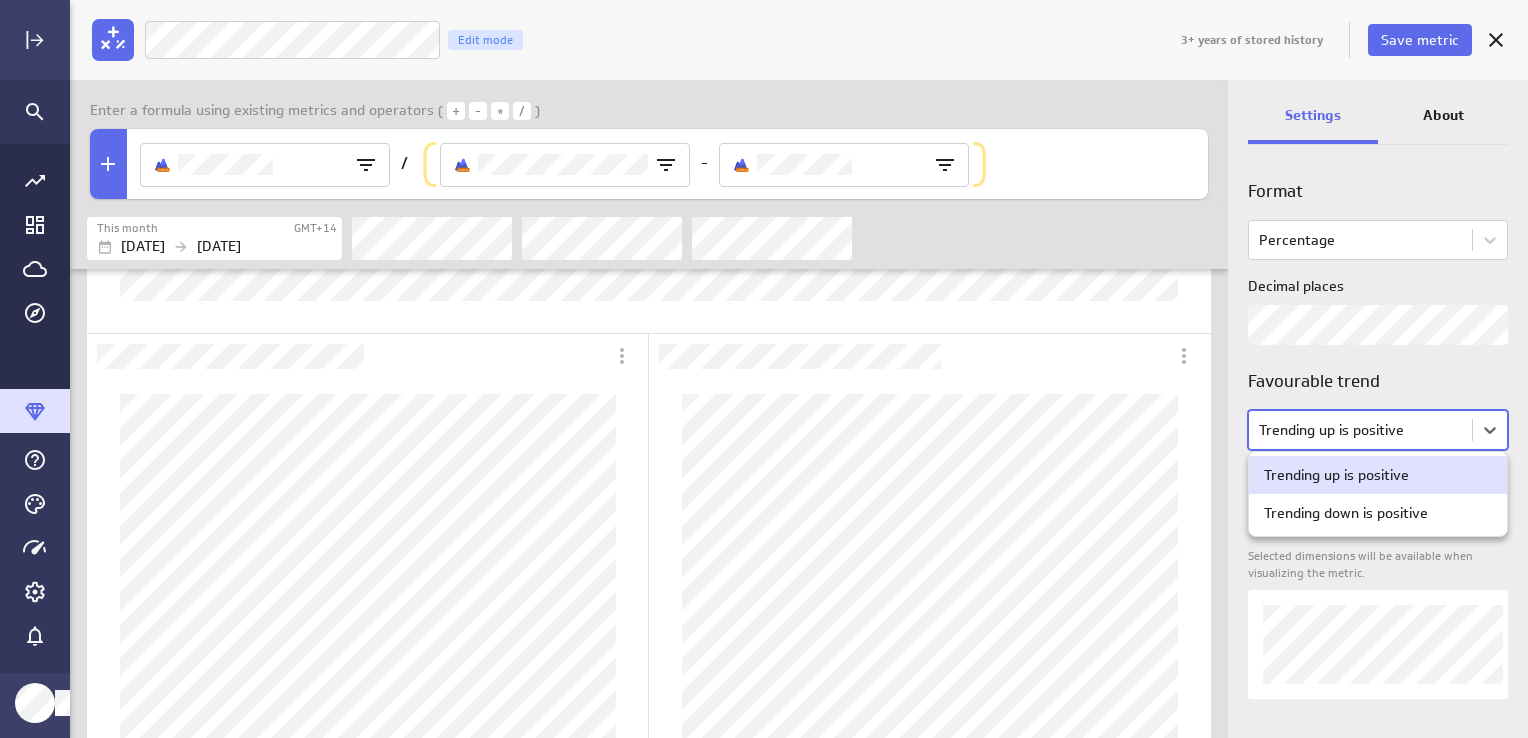 click at bounding box center [764, 369] 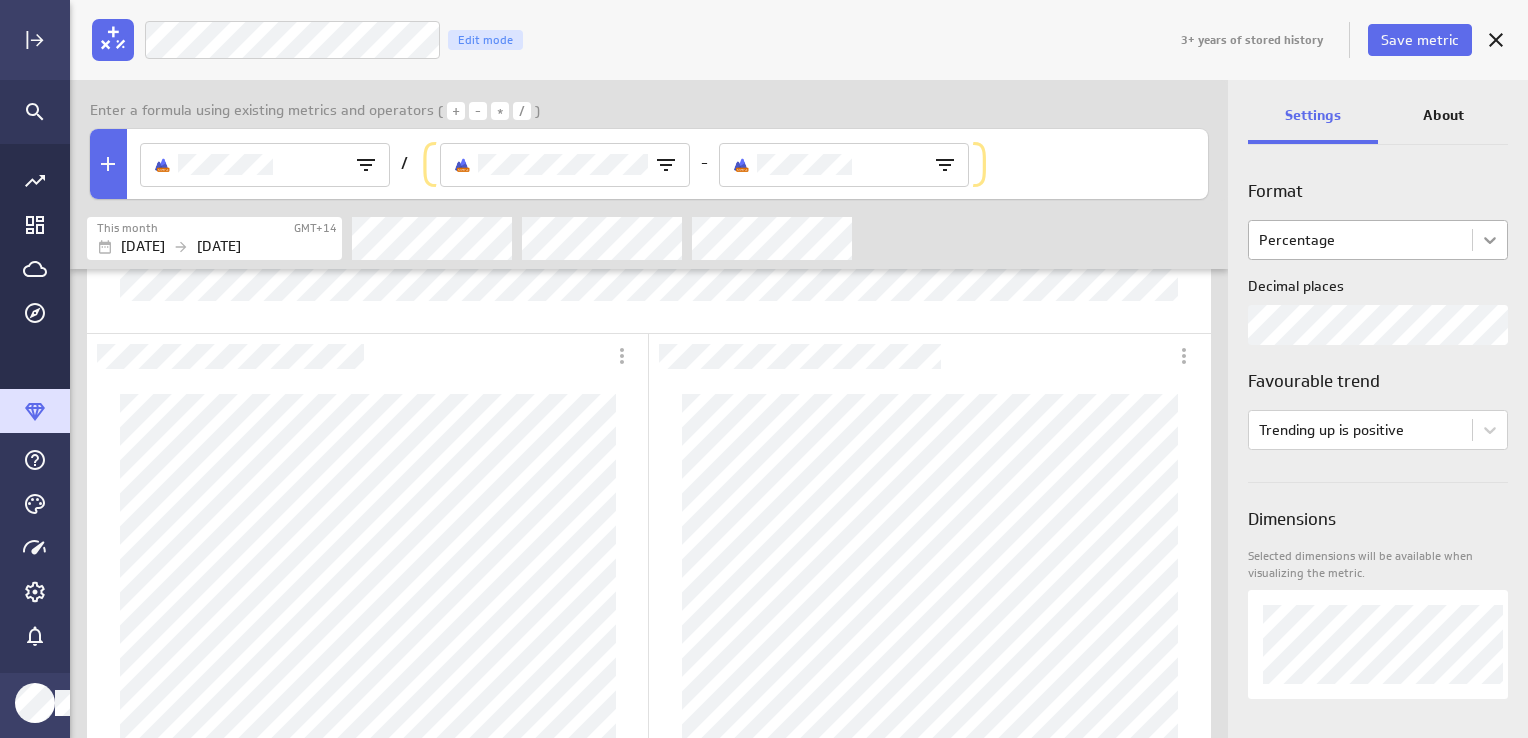 click on "3+ years of stored history Save metric Revenue Growth Rate Edit mode Enter a formula using existing metrics and operators  ( + - * / ) ​ x   / ( - ) This month GMT+14 Jul 01 2025 Jul 31 2025 Includes:  Normal range Settings About Format Percentage Decimal places Favourable trend Trending up is positive Dimensions Selected dimensions will be available when visualizing the metric. (no message) PowerMetrics Assistant Hey ISHANI. I’m your PowerMetrics Assistant. If I can’t answer your question, try searching in our  Help Center  (that’s what I do!) You can also contact the  Support Team . How can I help you today?" at bounding box center (764, 369) 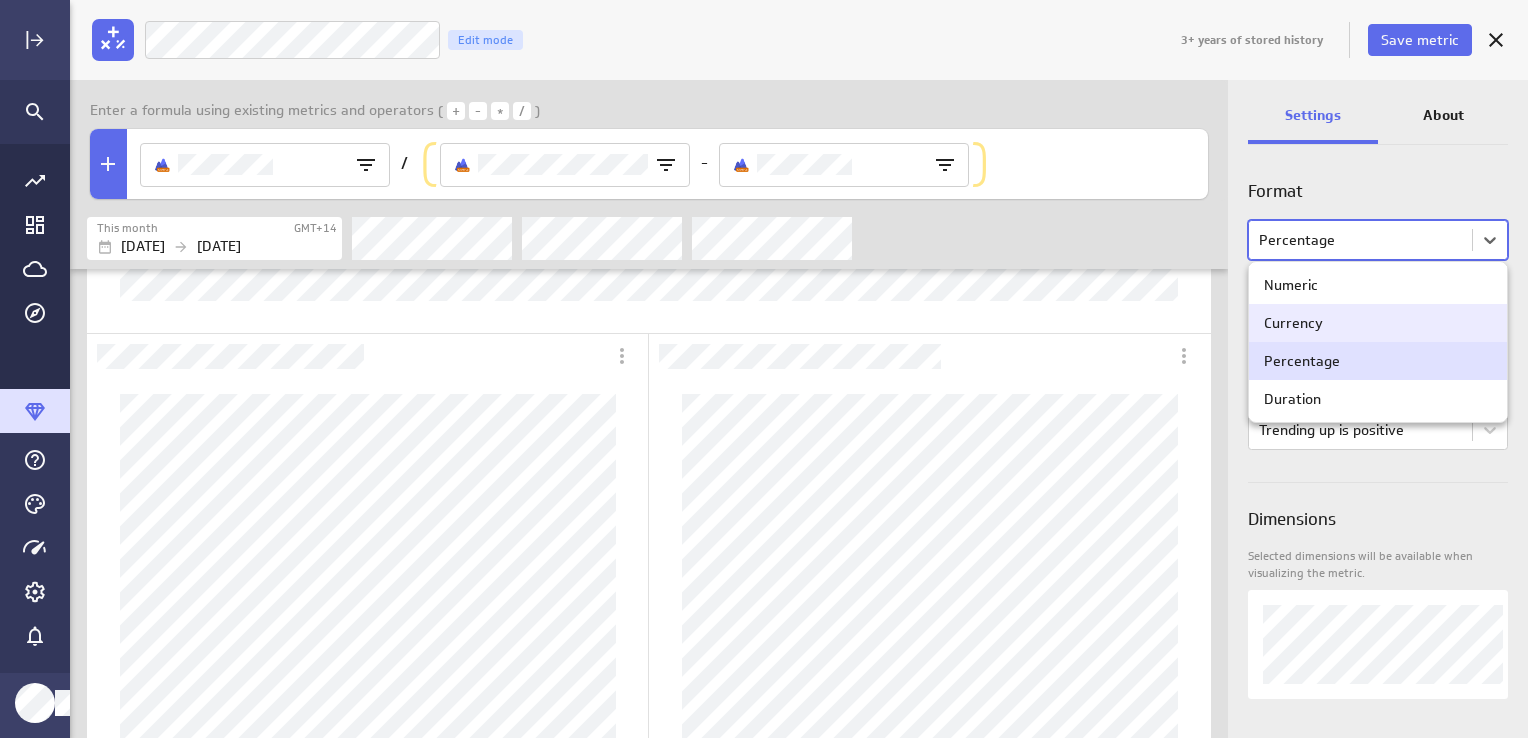 click at bounding box center [764, 369] 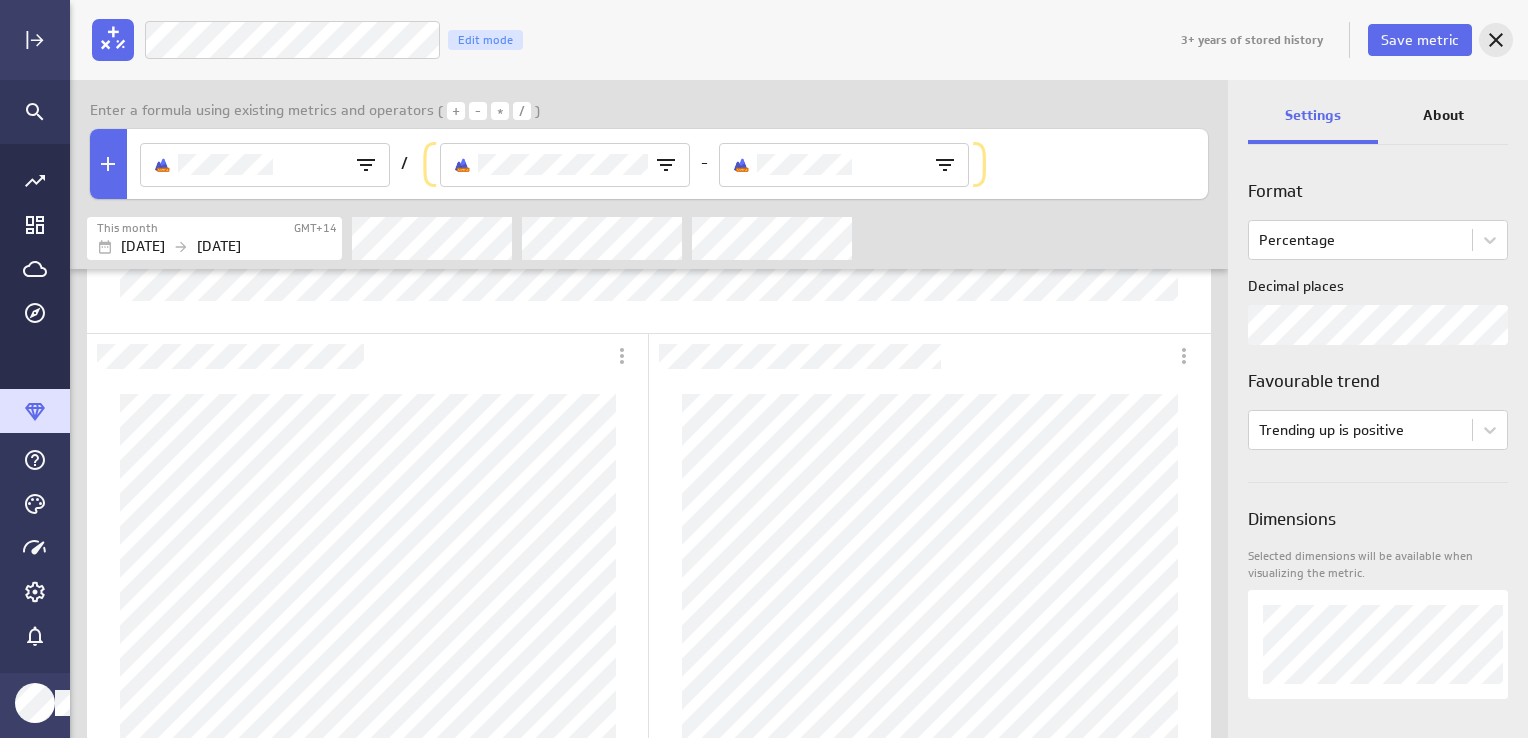click 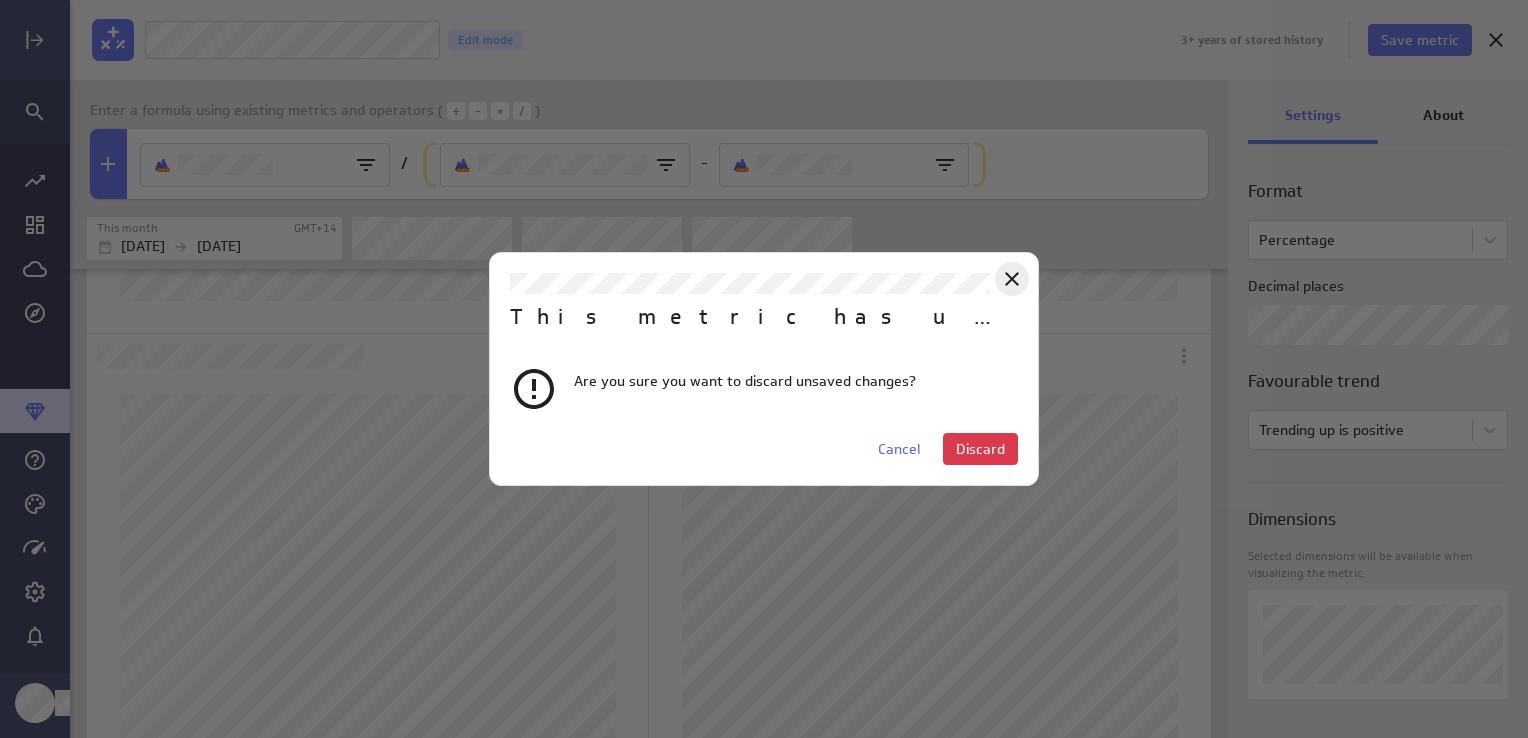 click 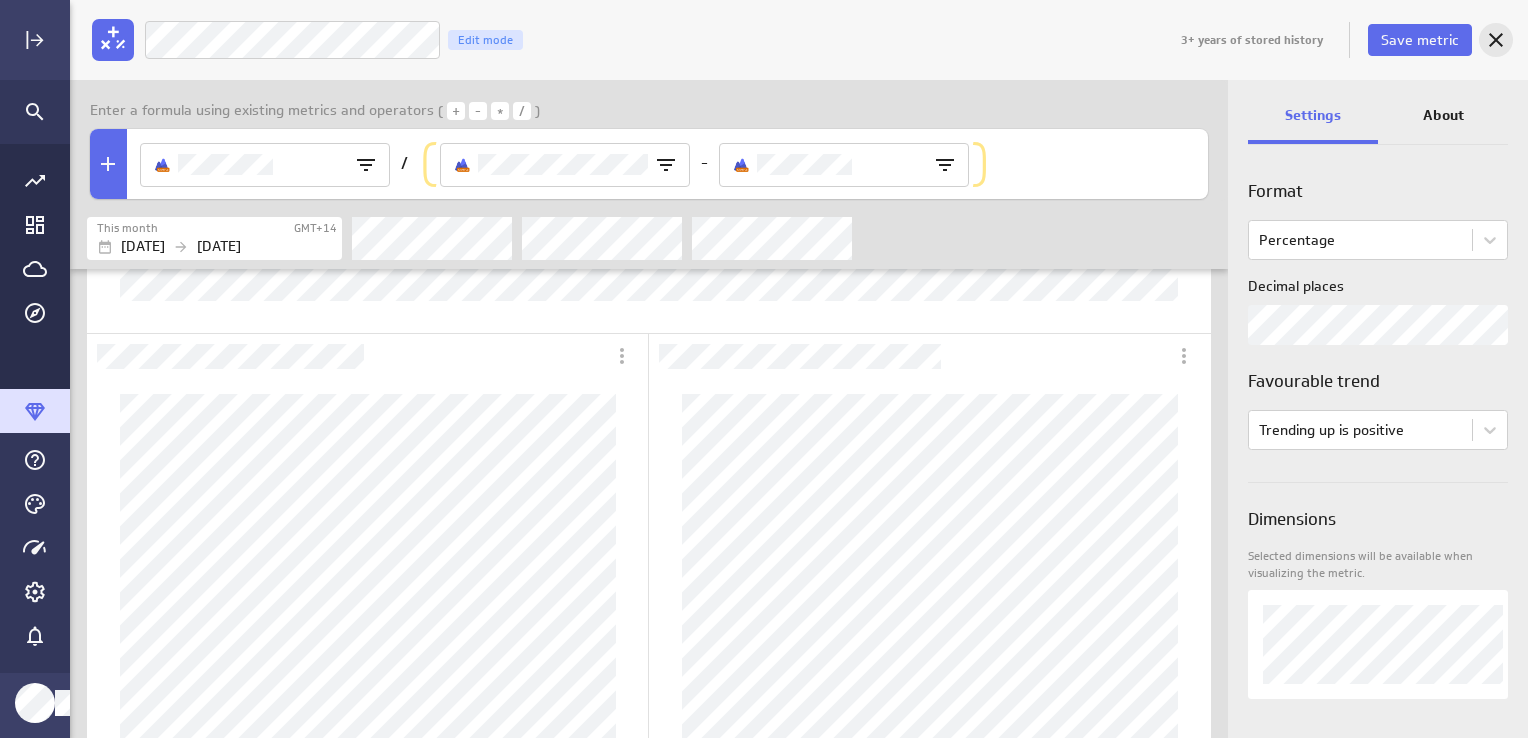 click 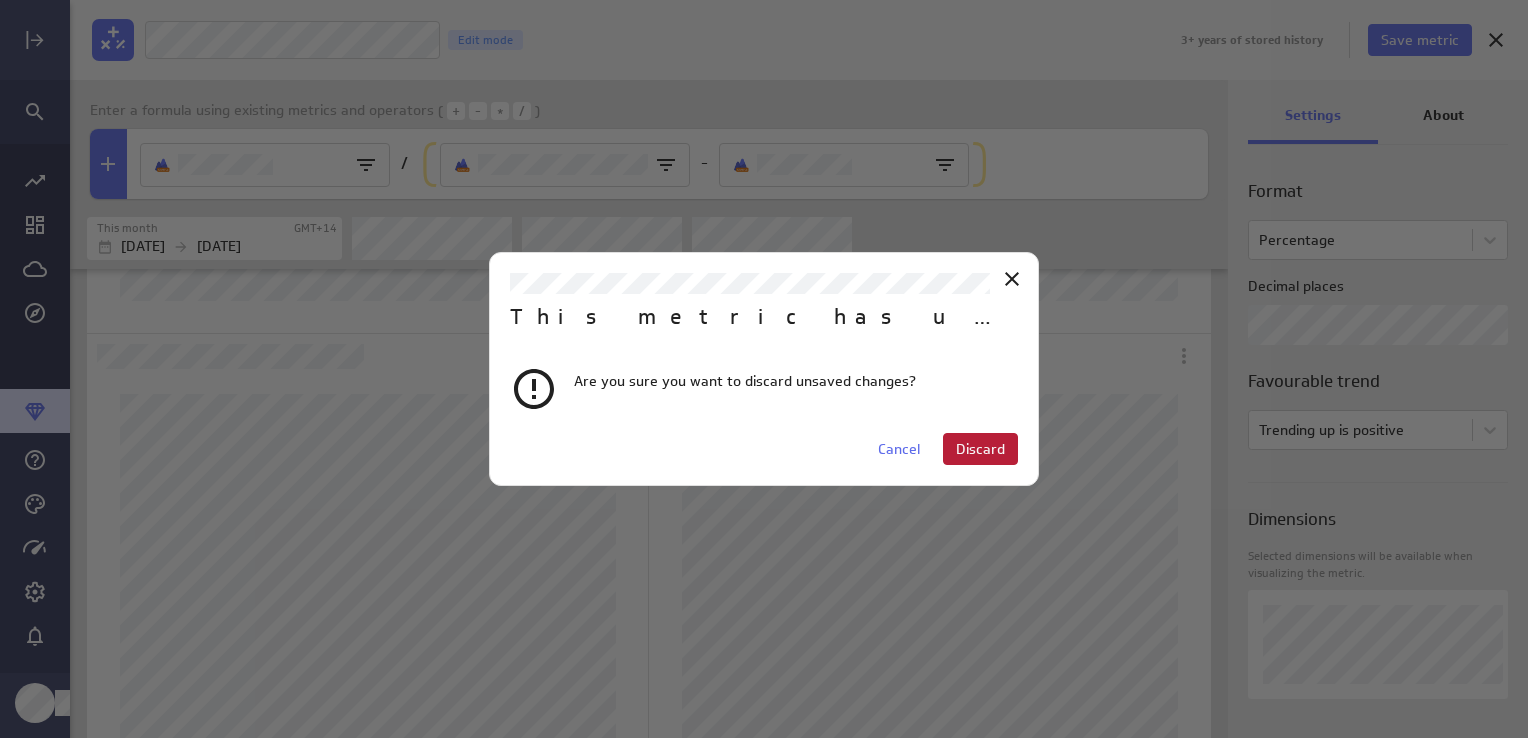click on "Discard" at bounding box center [980, 449] 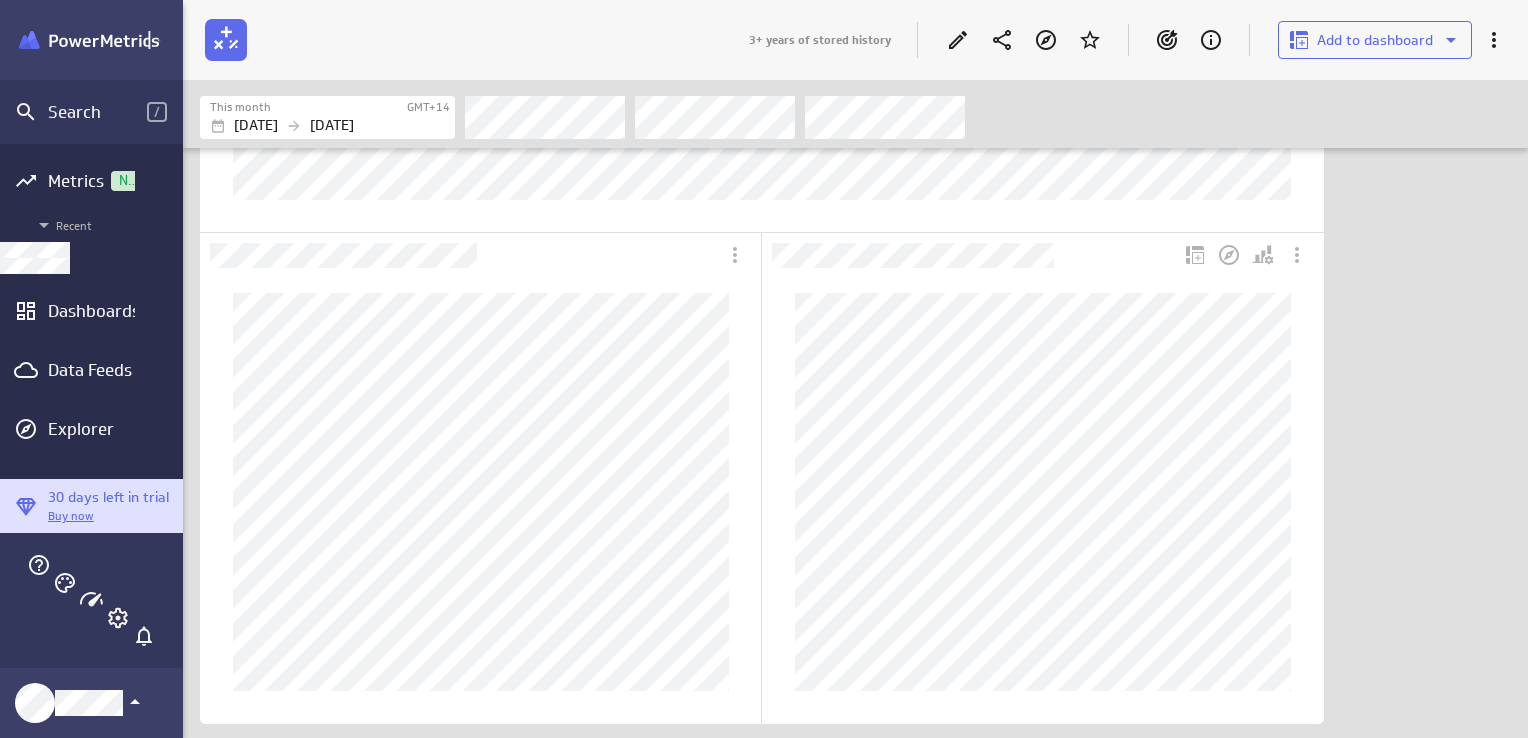 scroll, scrollTop: 507, scrollLeft: 0, axis: vertical 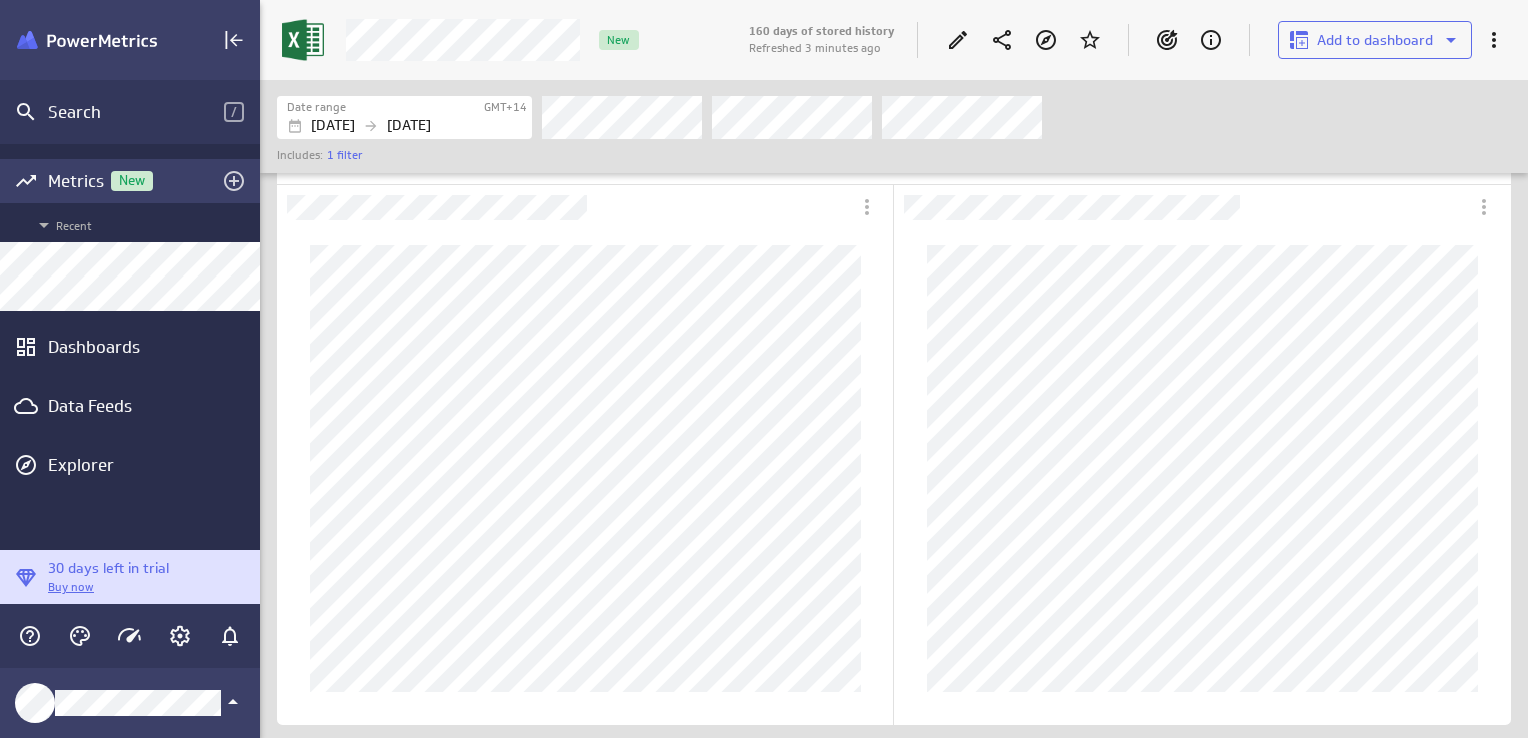 click on "New" at bounding box center (132, 180) 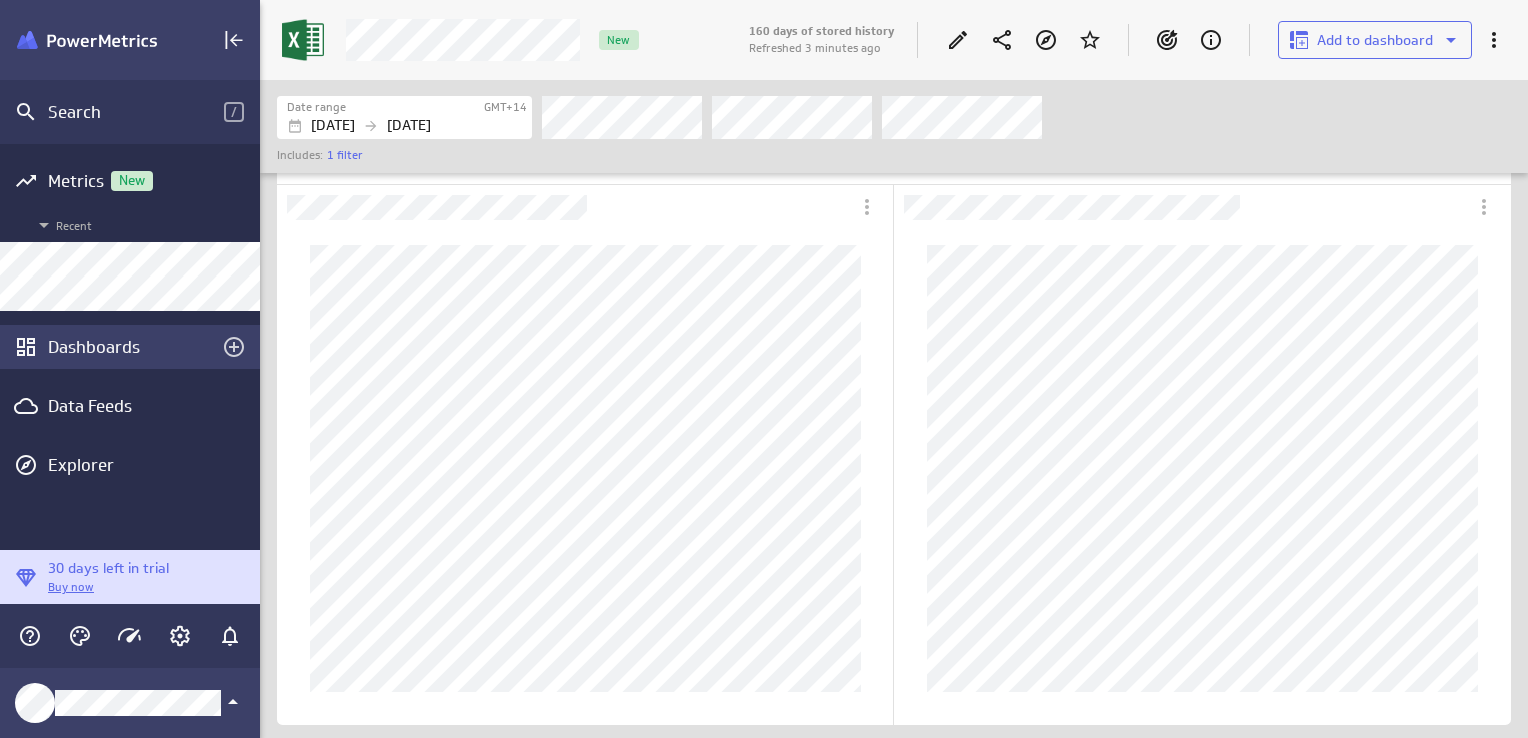 click on "Dashboards" at bounding box center [130, 347] 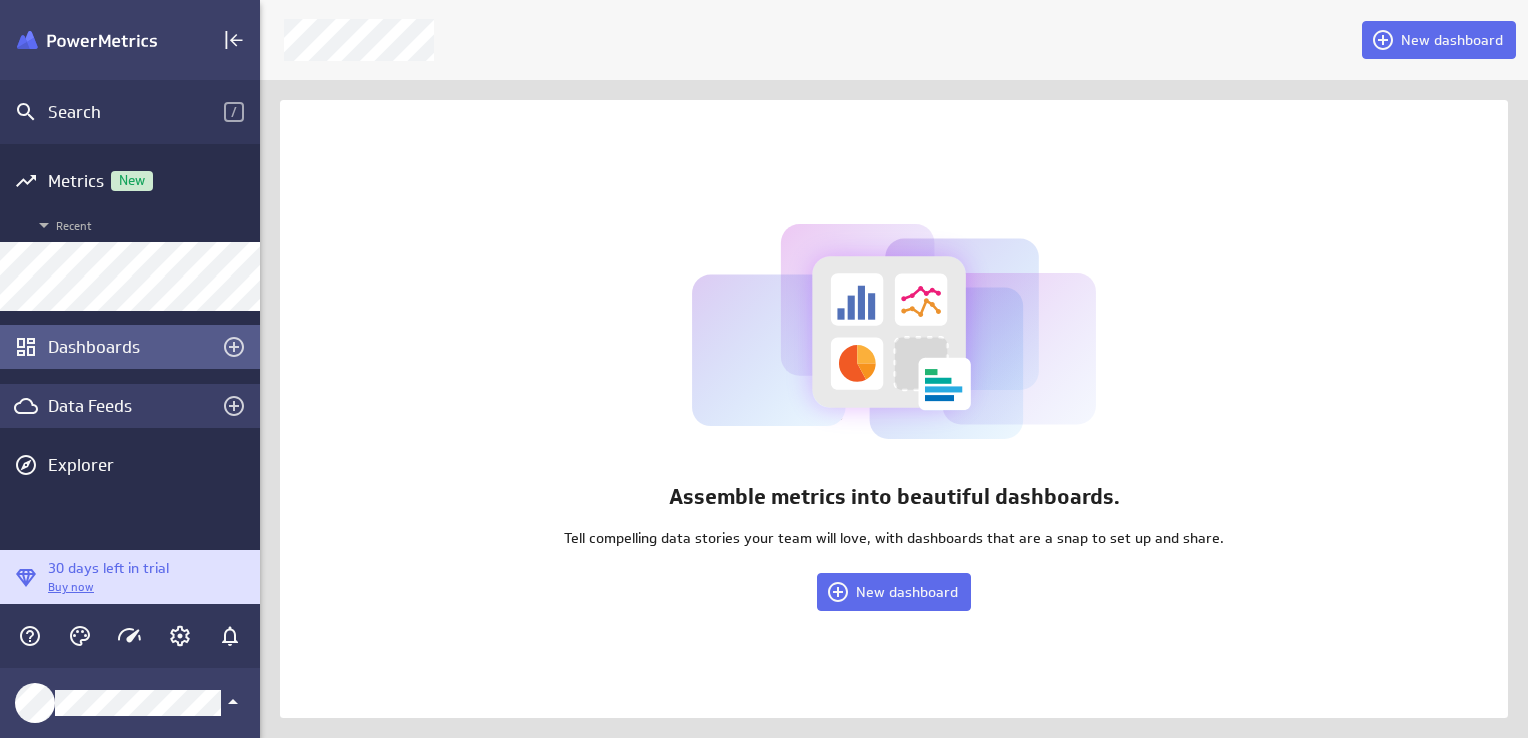 click on "Data Feeds" at bounding box center (130, 406) 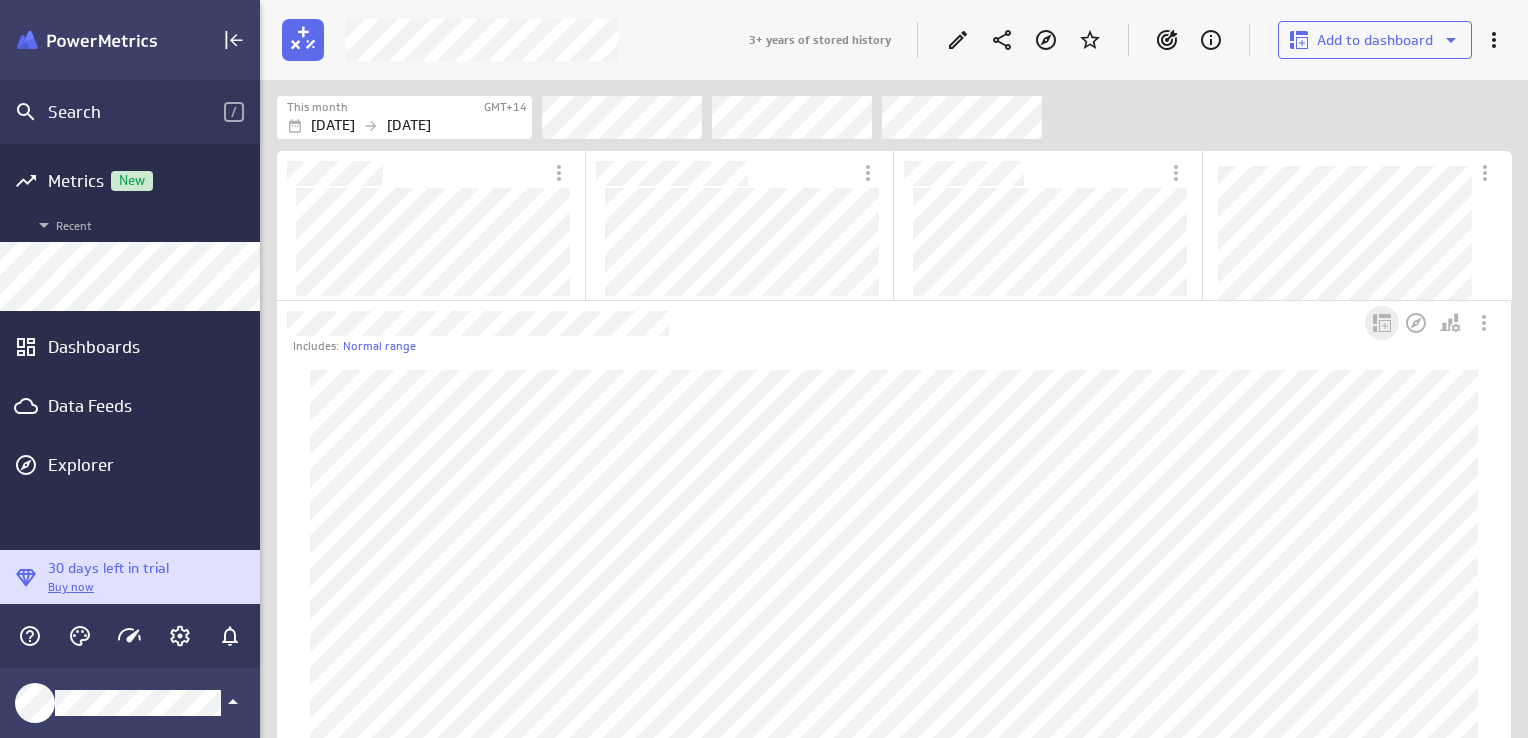 click 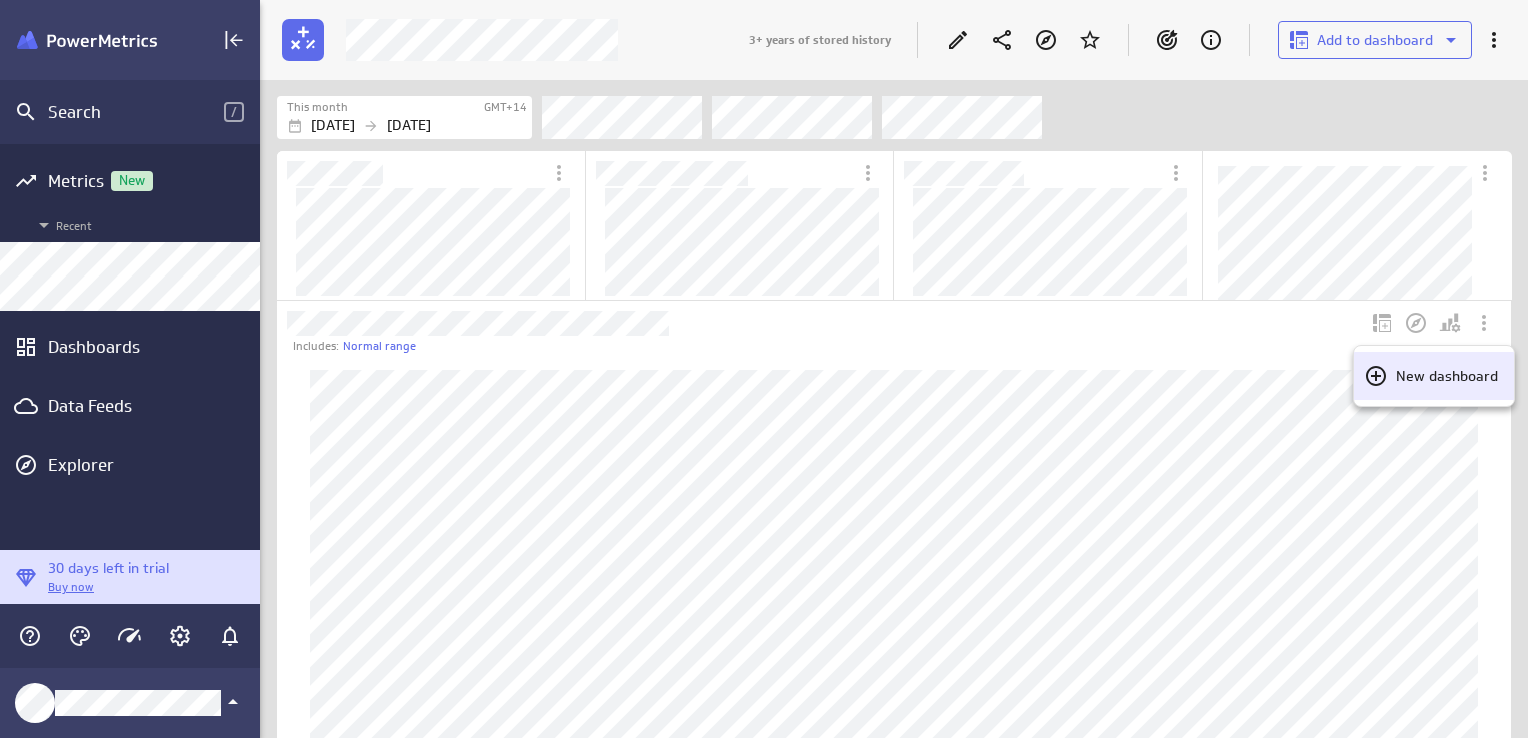 click on "New dashboard" at bounding box center (1447, 376) 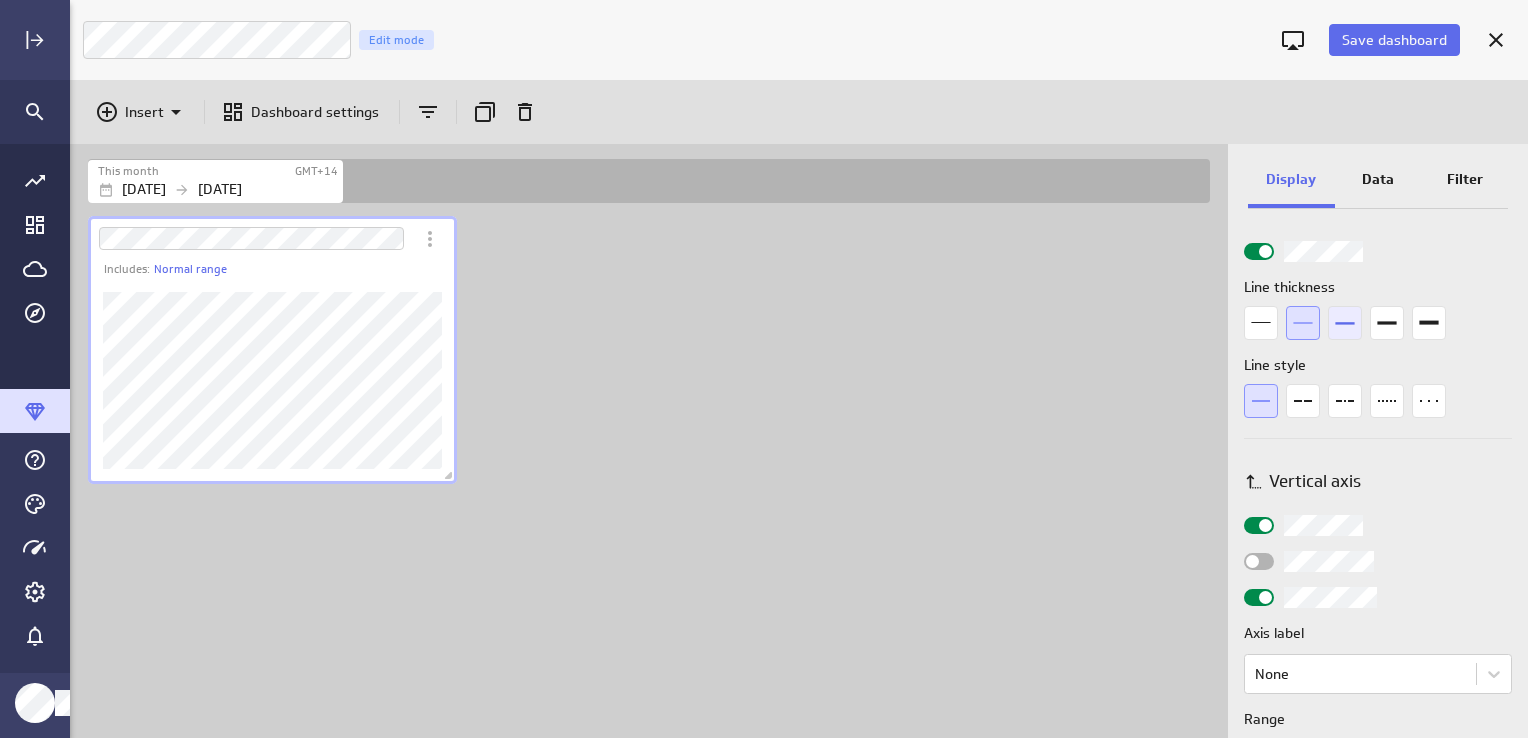 click 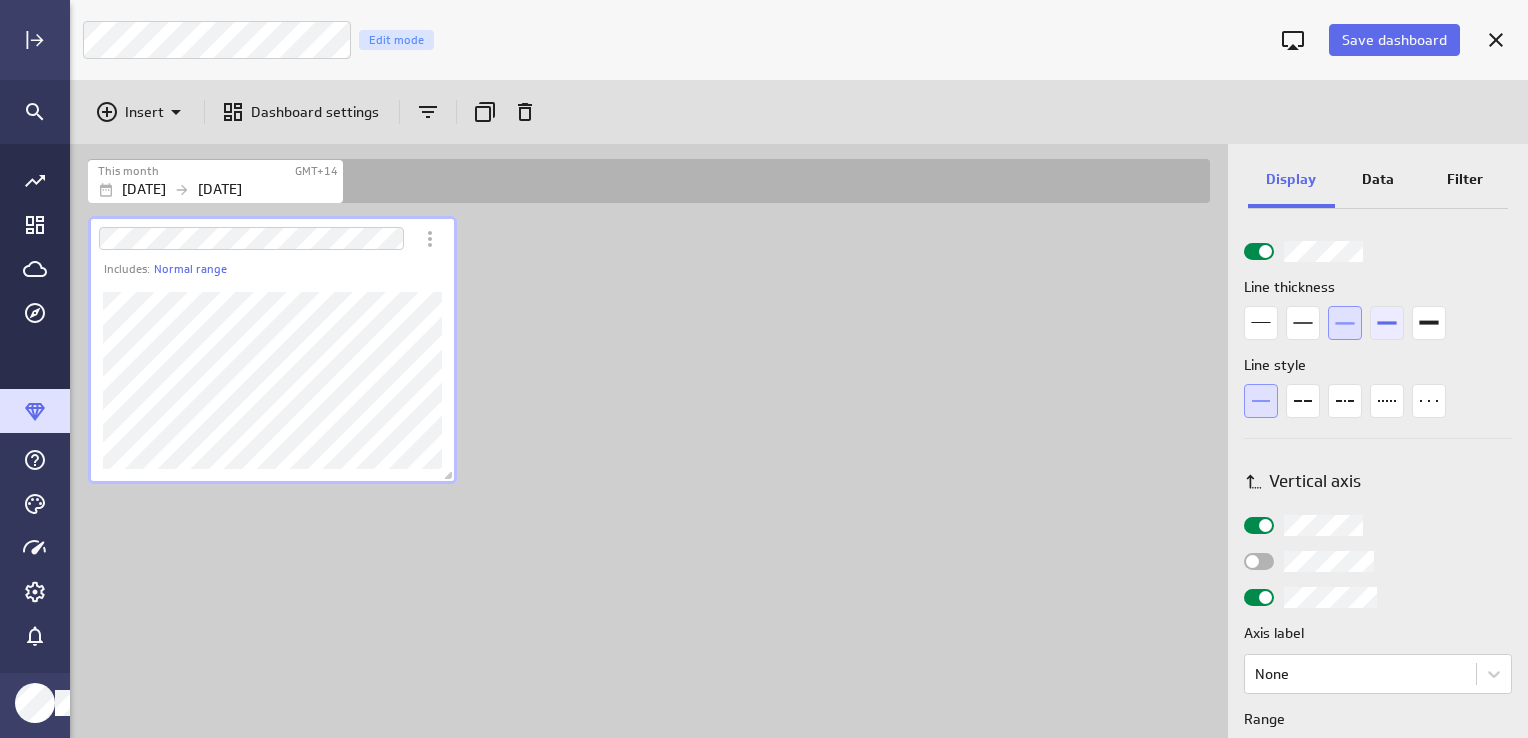 click 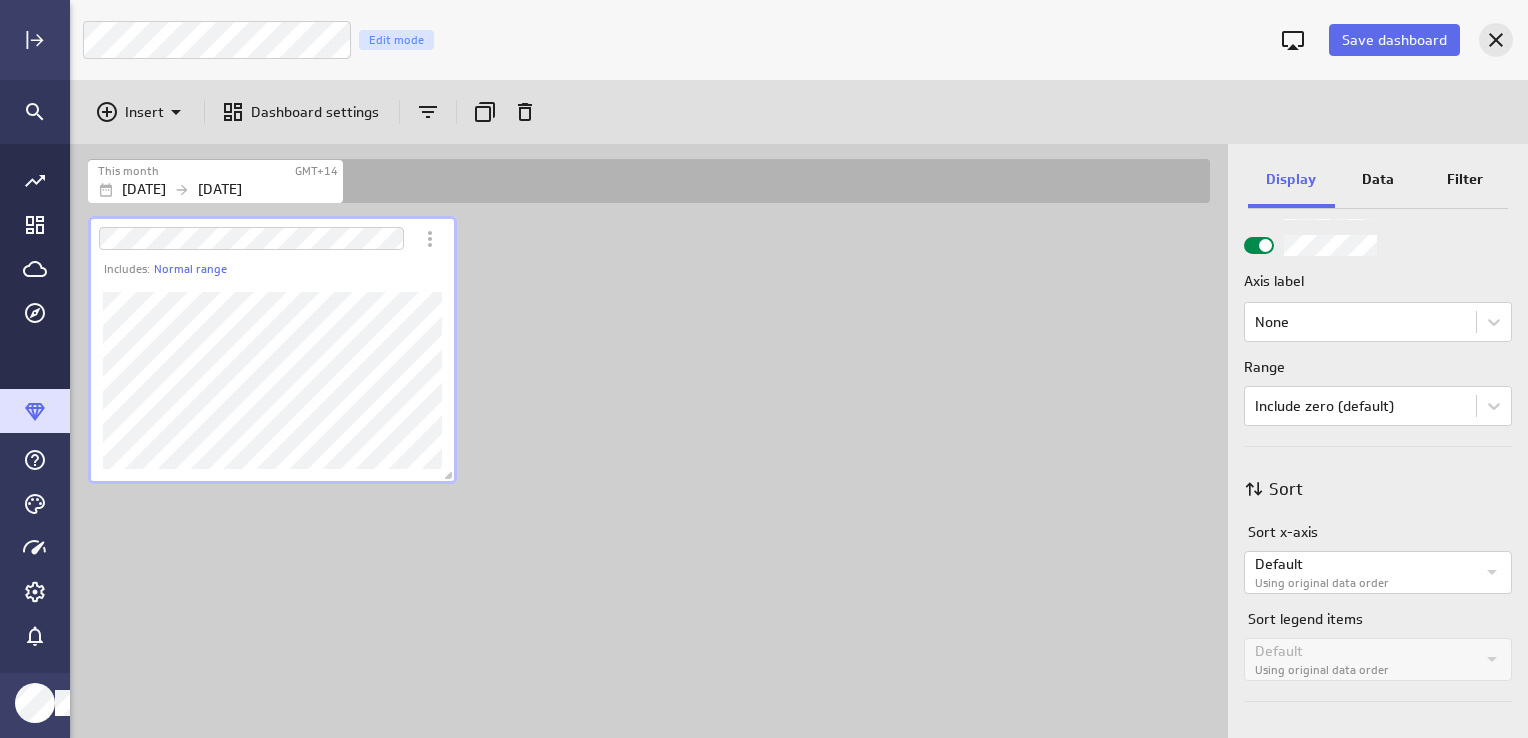 click 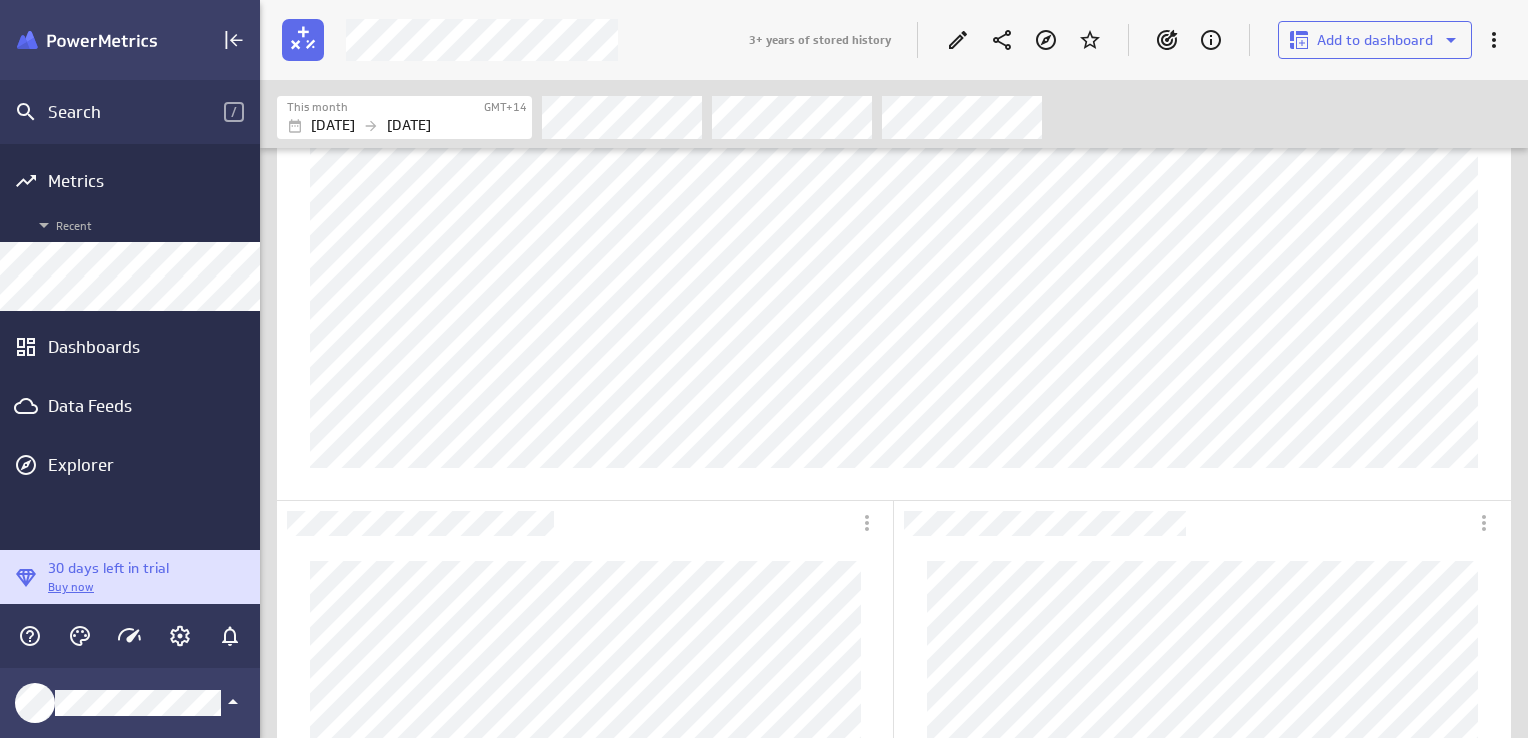 scroll, scrollTop: 600, scrollLeft: 0, axis: vertical 